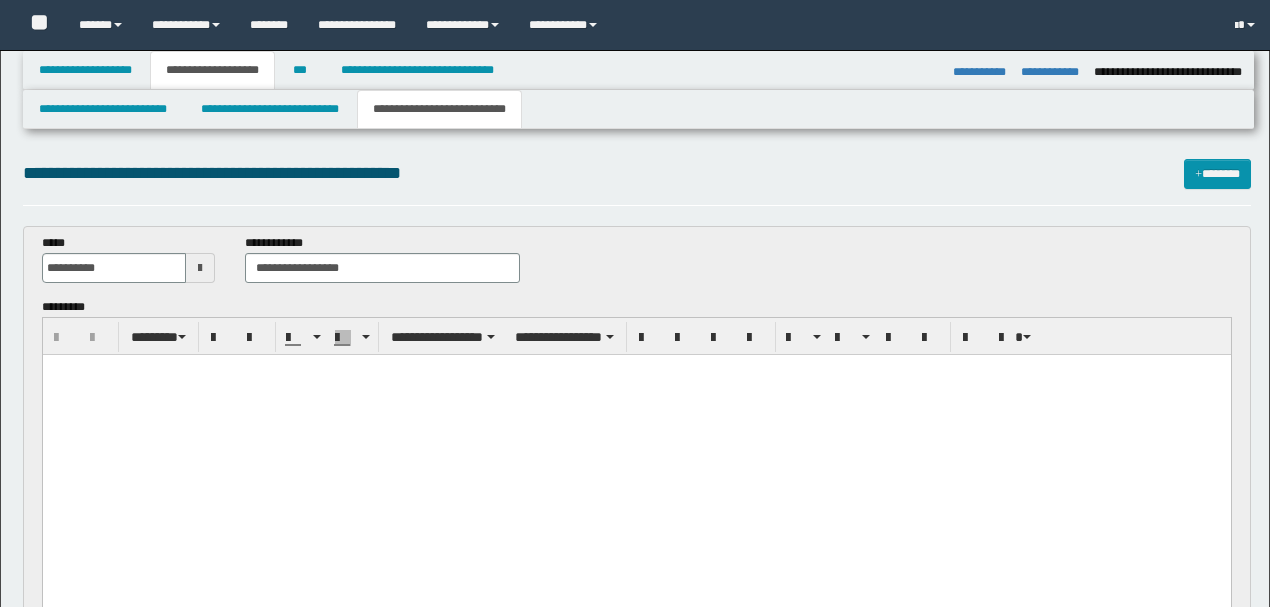 select on "*" 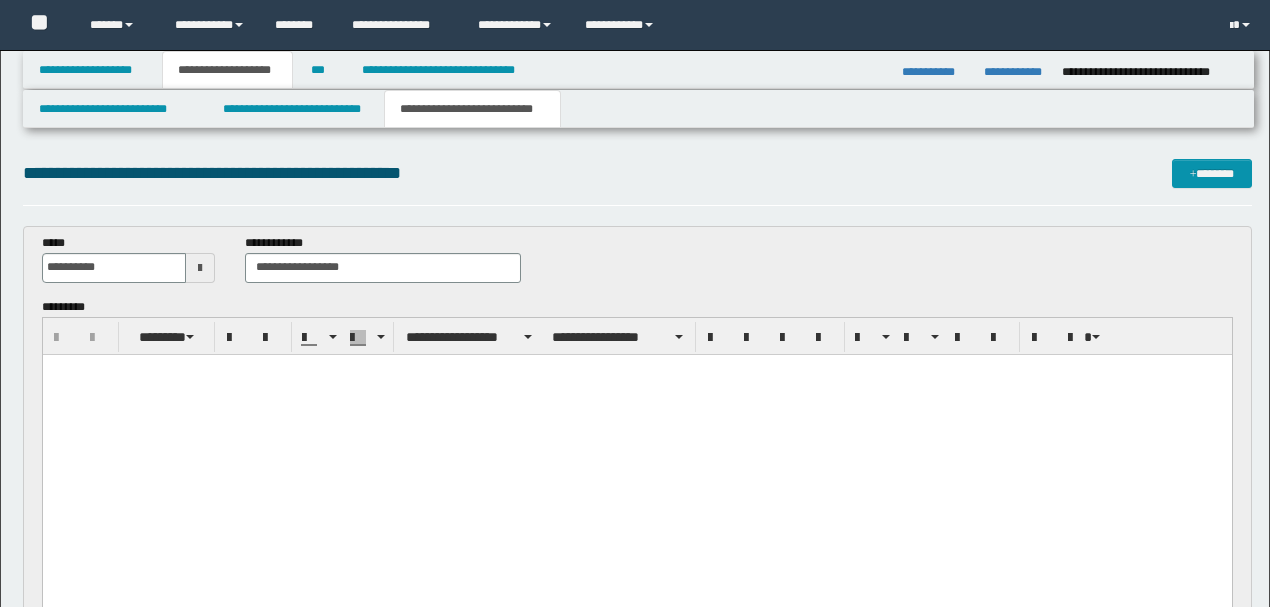 scroll, scrollTop: 4933, scrollLeft: 0, axis: vertical 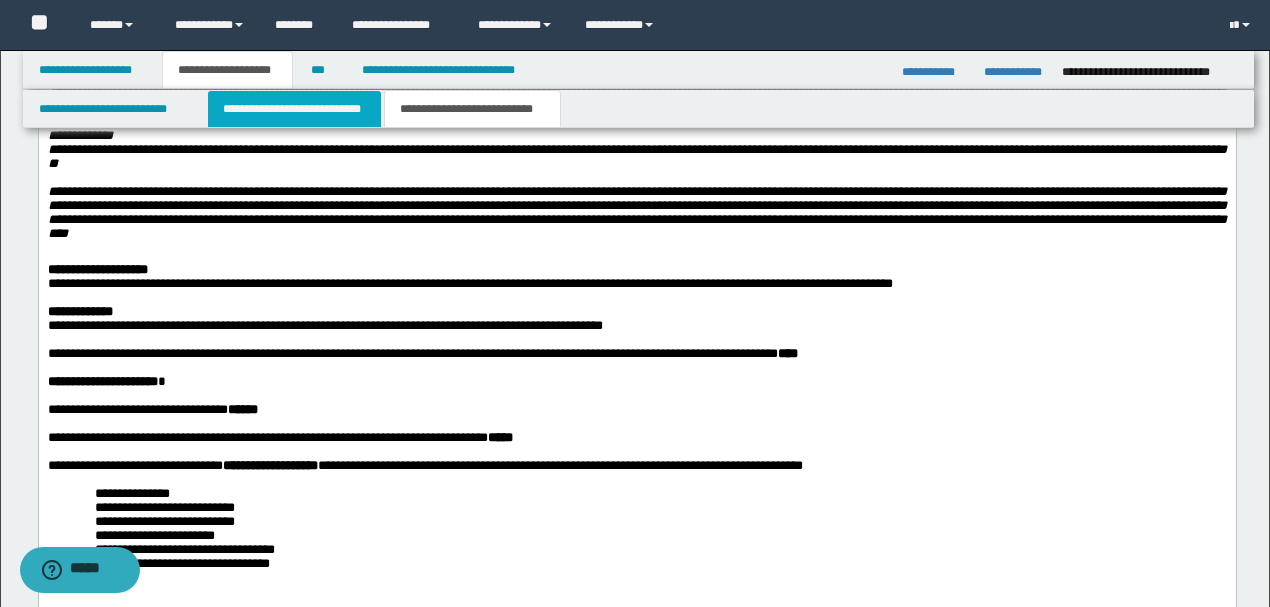 click on "**********" at bounding box center (294, 109) 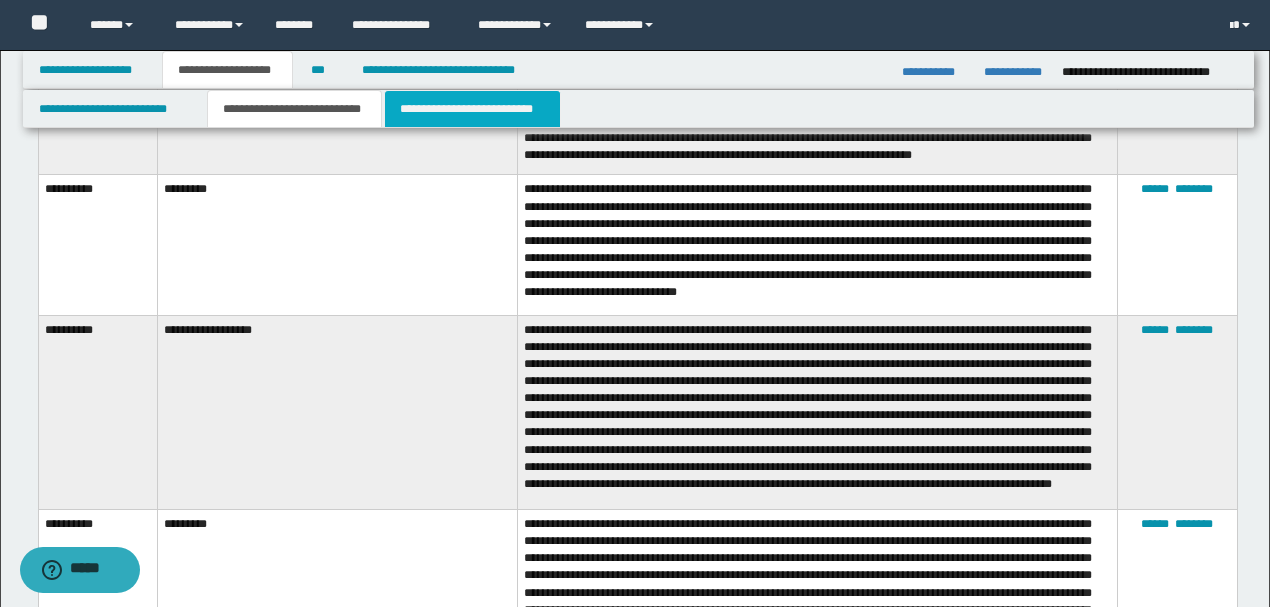 click on "**********" at bounding box center (472, 109) 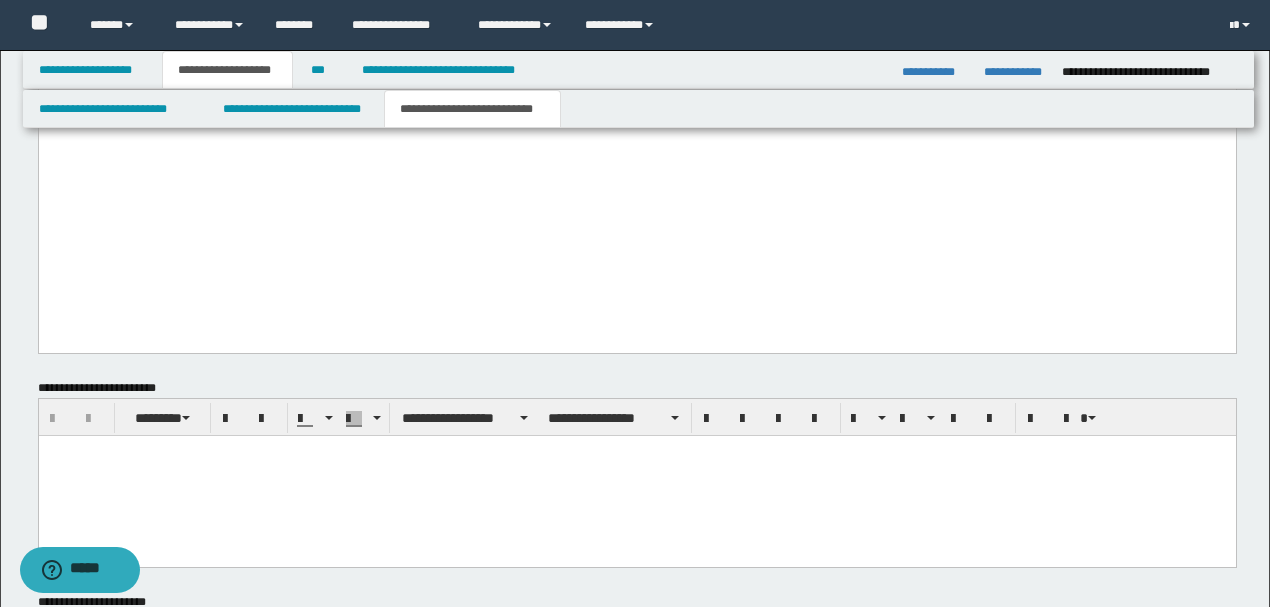scroll, scrollTop: 5772, scrollLeft: 0, axis: vertical 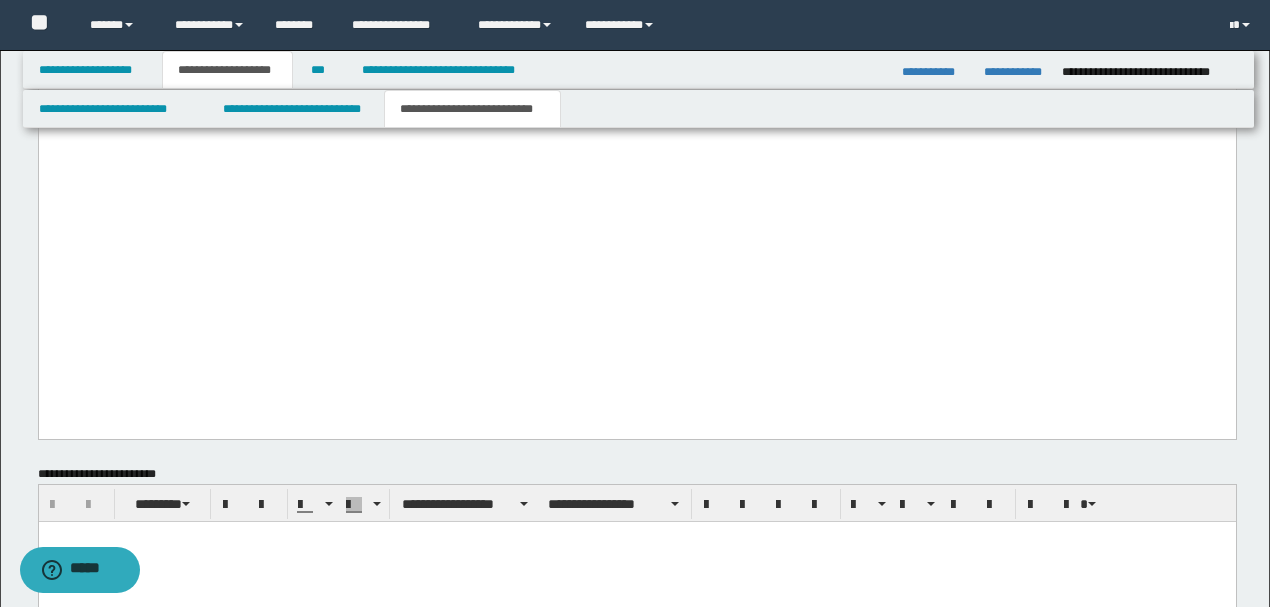 click on "**********" at bounding box center [636, -2203] 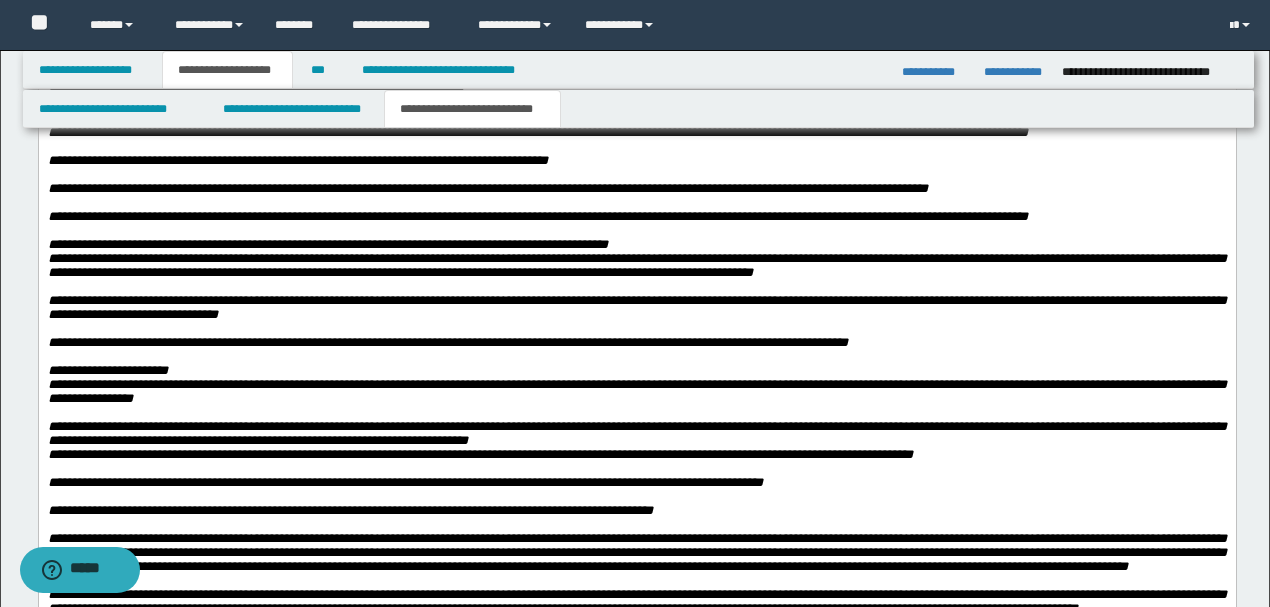 scroll, scrollTop: 2505, scrollLeft: 0, axis: vertical 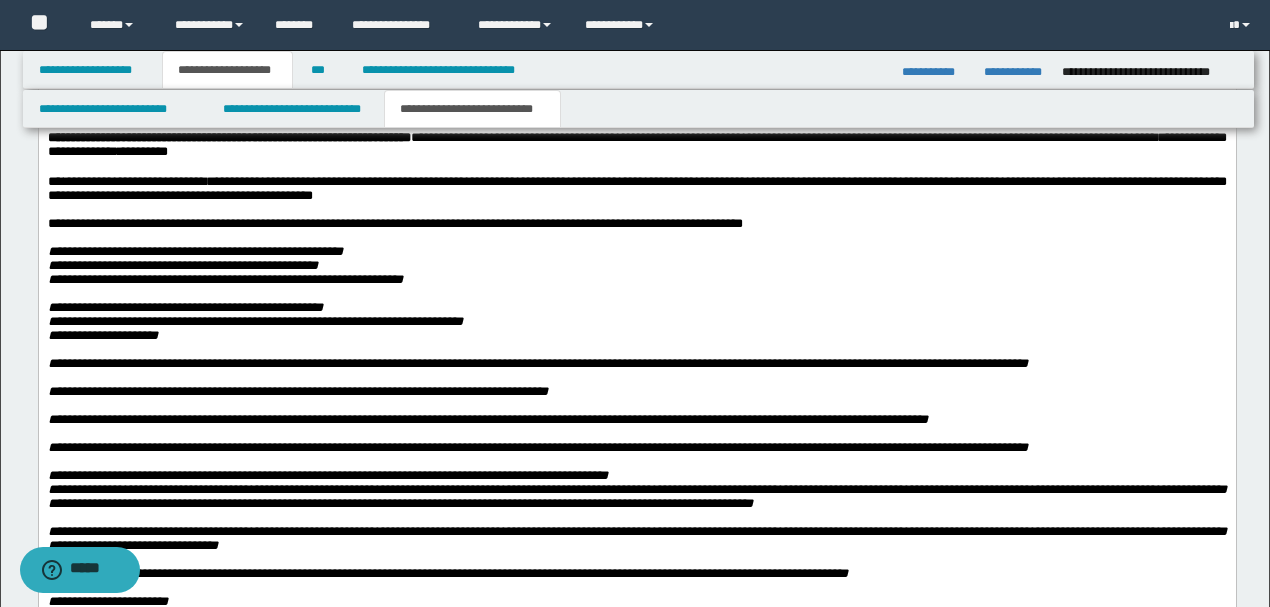 click at bounding box center [636, 11] 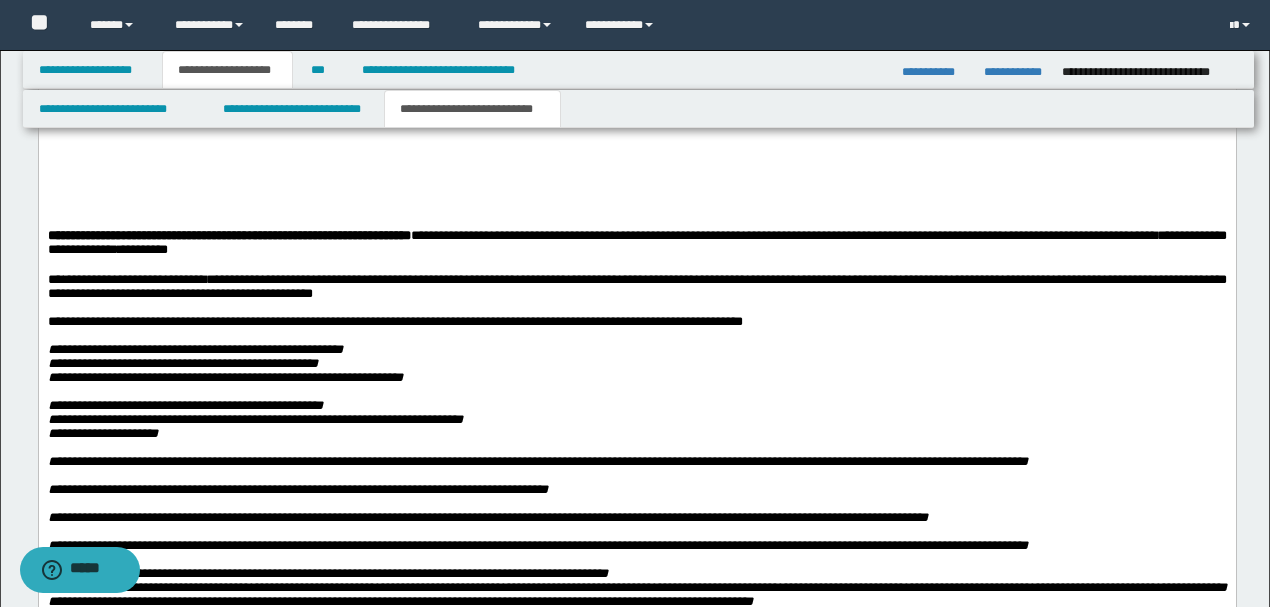 type 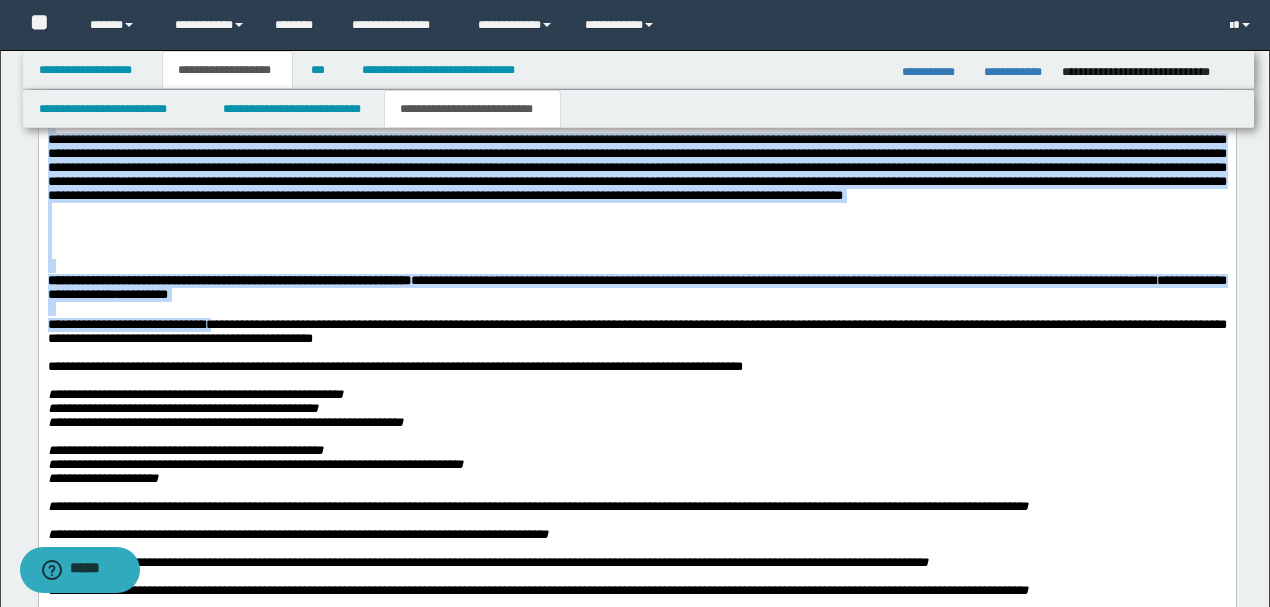 scroll, scrollTop: 3008, scrollLeft: 0, axis: vertical 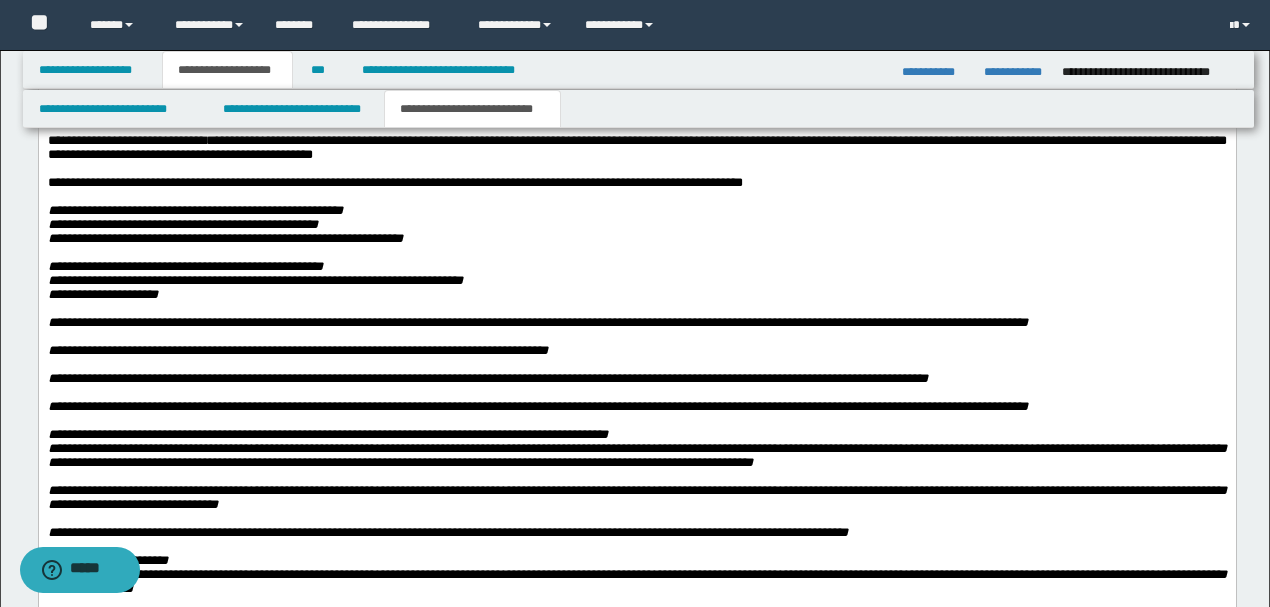 drag, startPoint x: 46, startPoint y: -111, endPoint x: 212, endPoint y: 343, distance: 483.39633 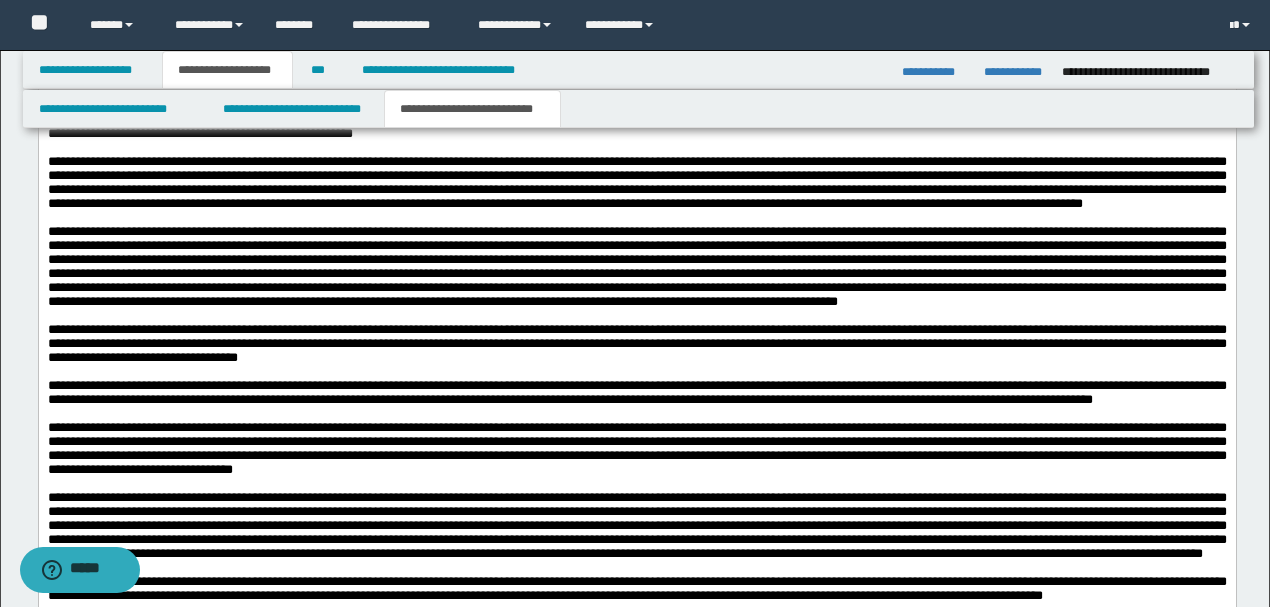 scroll, scrollTop: 1475, scrollLeft: 0, axis: vertical 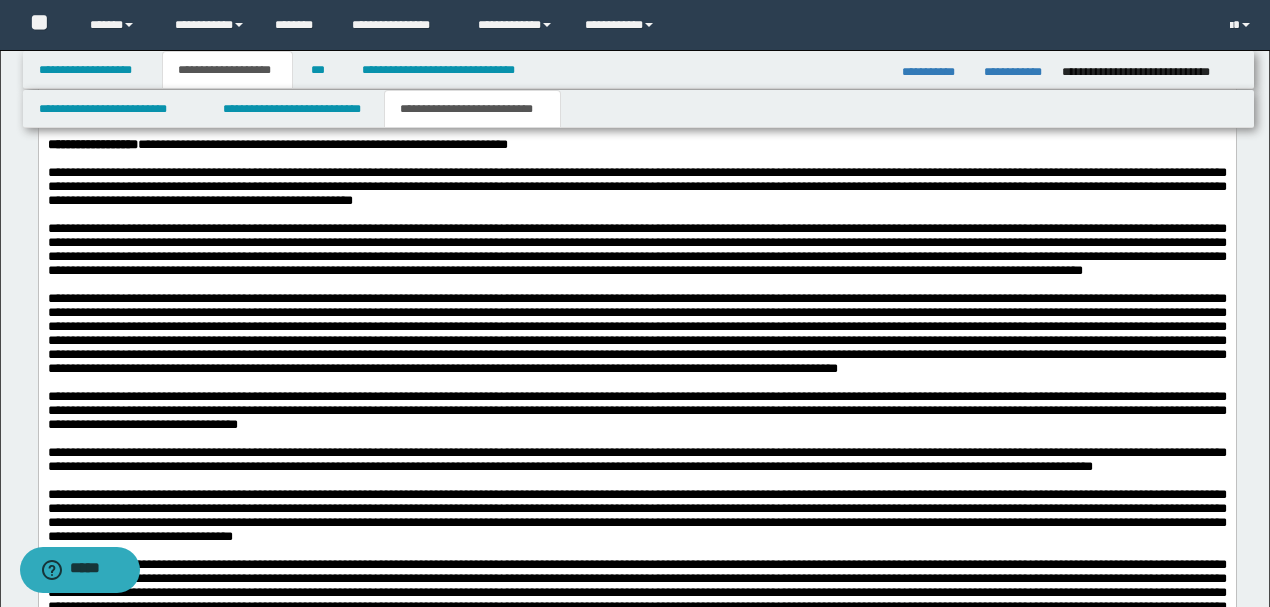 click on "**********" at bounding box center [636, 186] 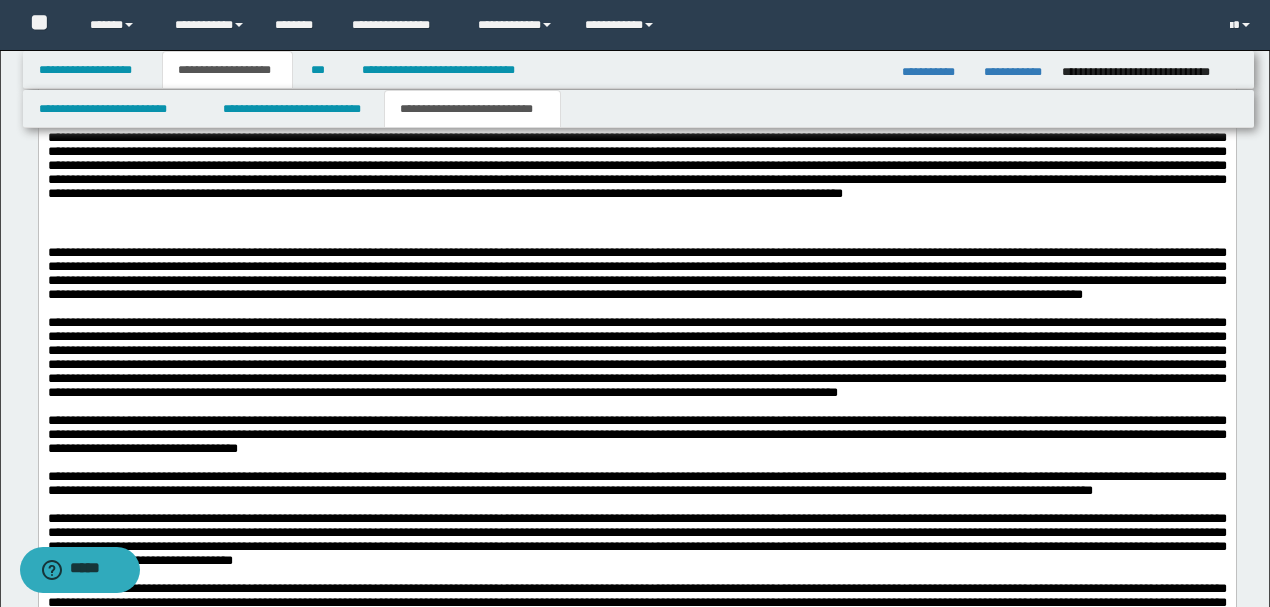 scroll, scrollTop: 1875, scrollLeft: 0, axis: vertical 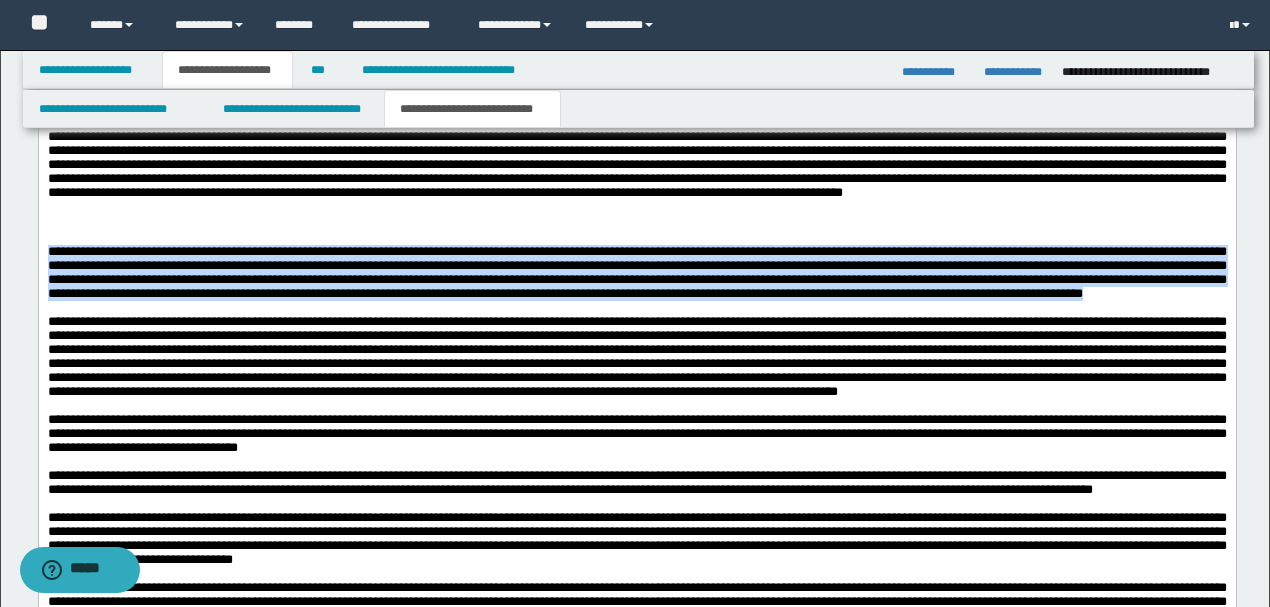 drag, startPoint x: 46, startPoint y: 330, endPoint x: 349, endPoint y: 398, distance: 310.53662 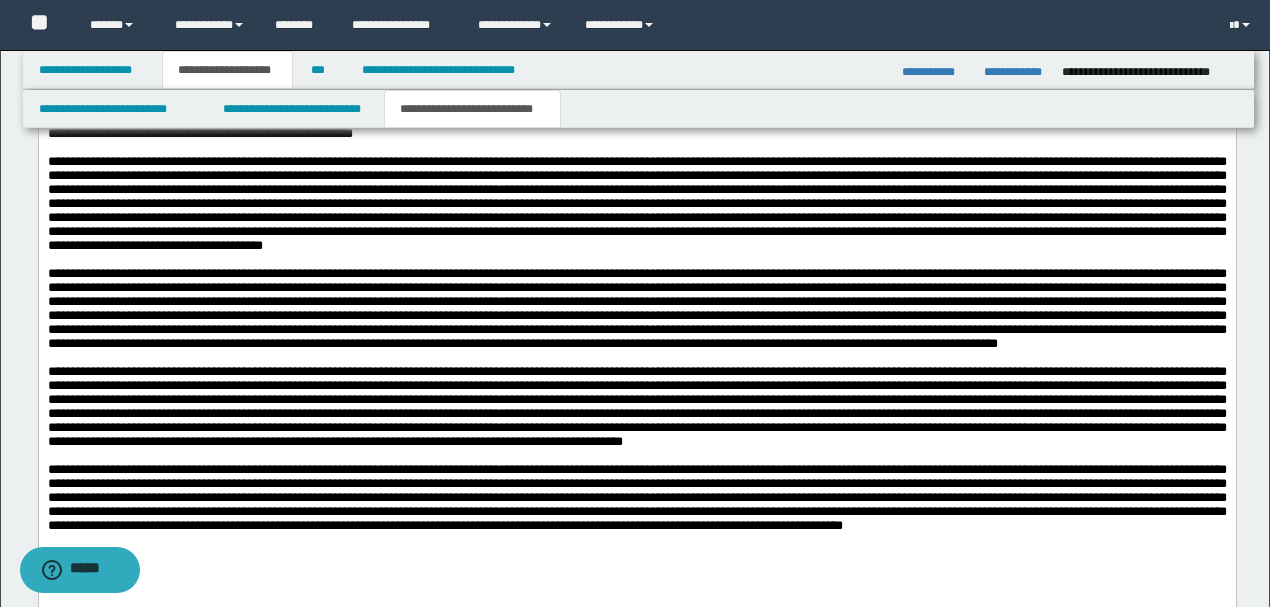 scroll, scrollTop: 1475, scrollLeft: 0, axis: vertical 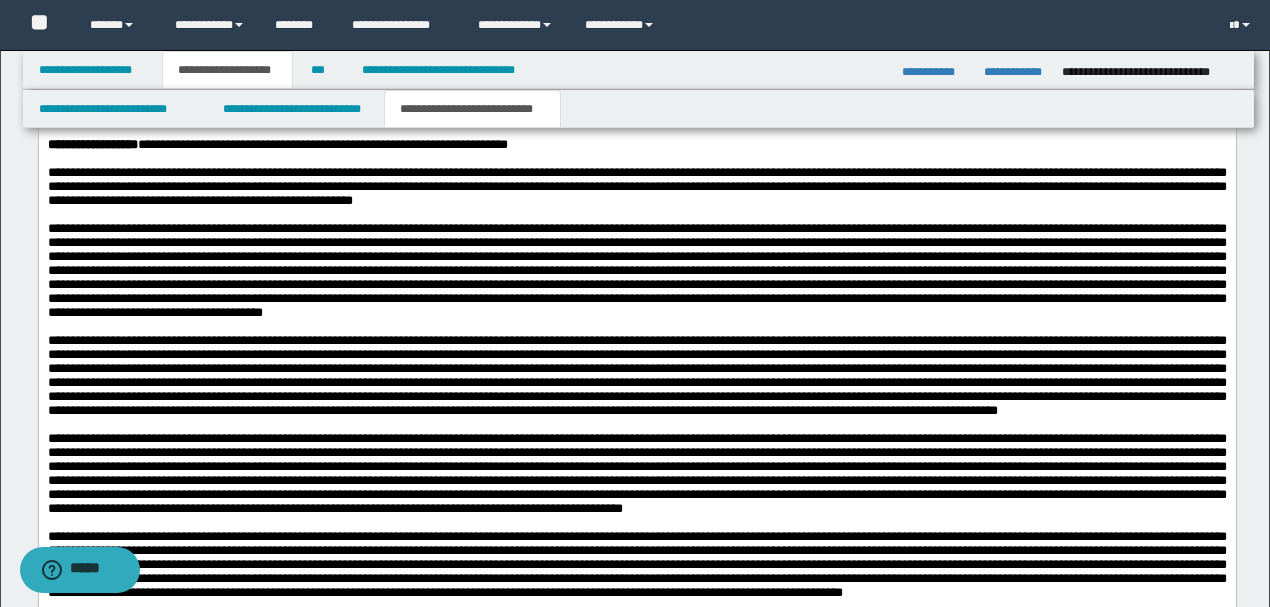 click at bounding box center [636, 270] 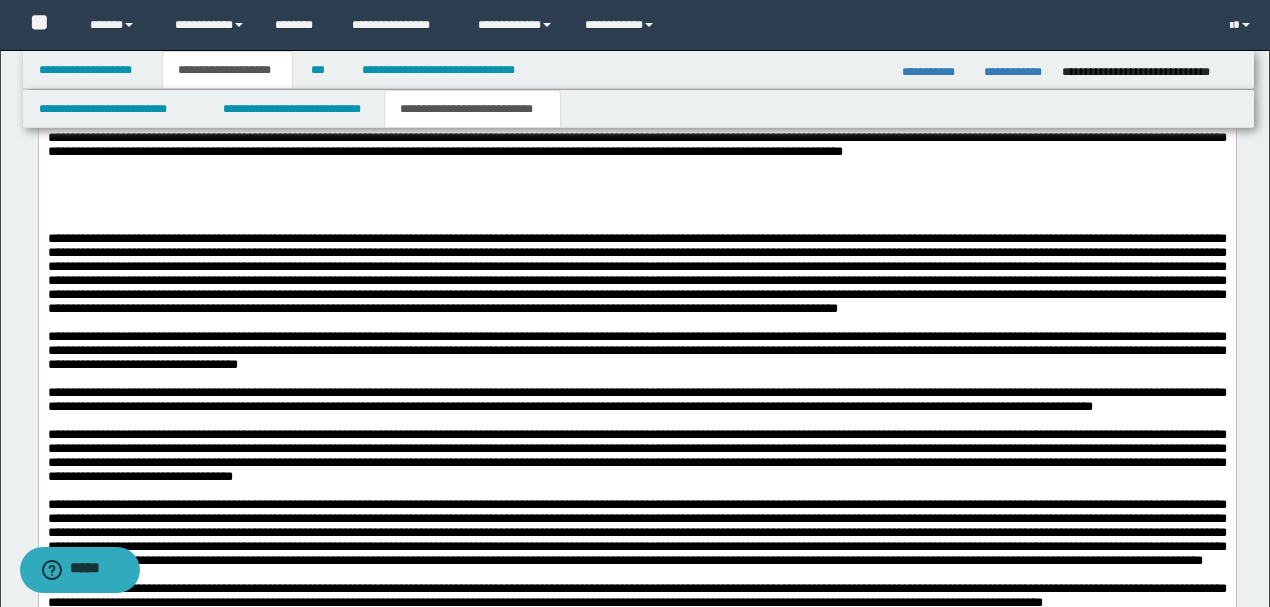 scroll, scrollTop: 2075, scrollLeft: 0, axis: vertical 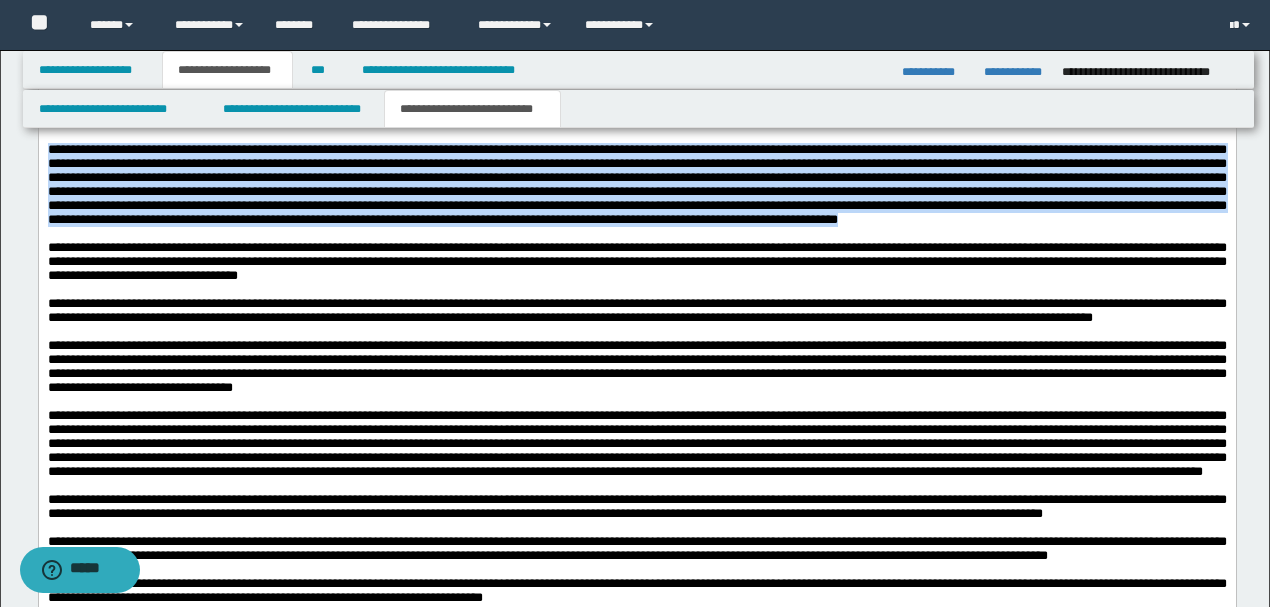 drag, startPoint x: 47, startPoint y: 249, endPoint x: 302, endPoint y: 342, distance: 271.42953 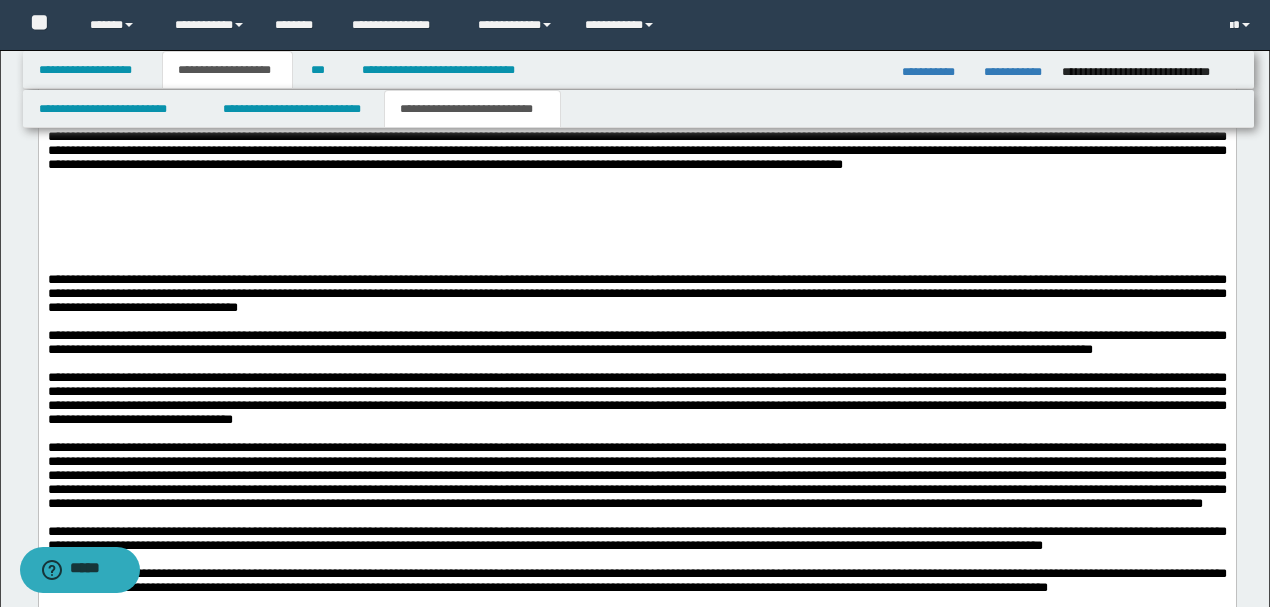 scroll, scrollTop: 1942, scrollLeft: 0, axis: vertical 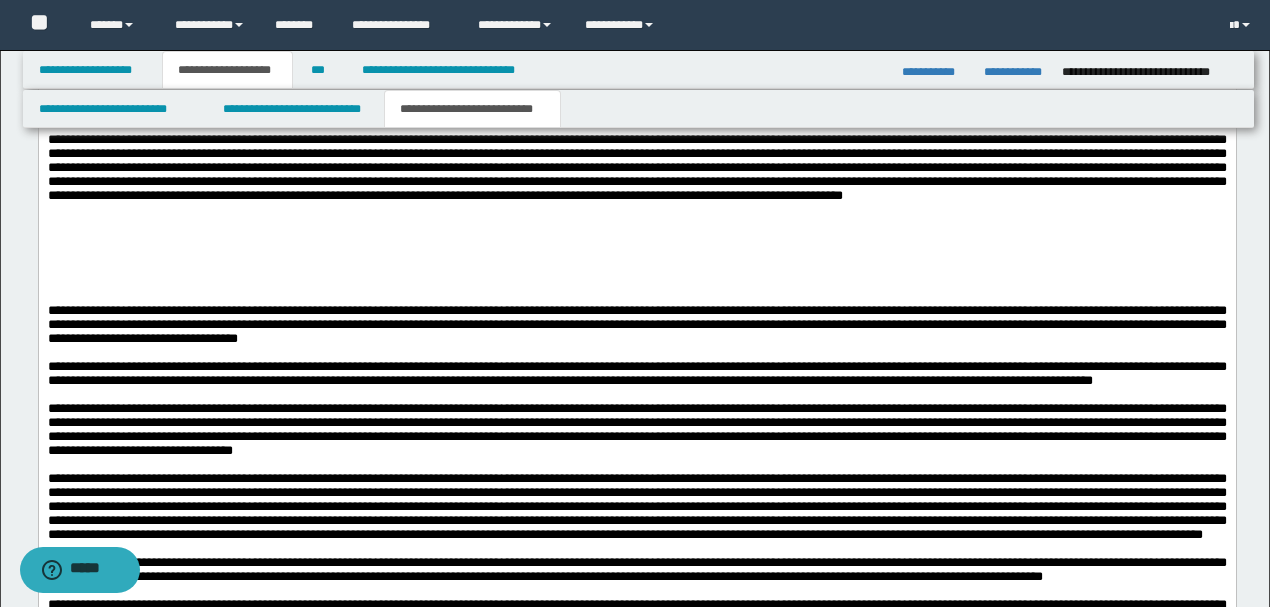 click at bounding box center [637, 225] 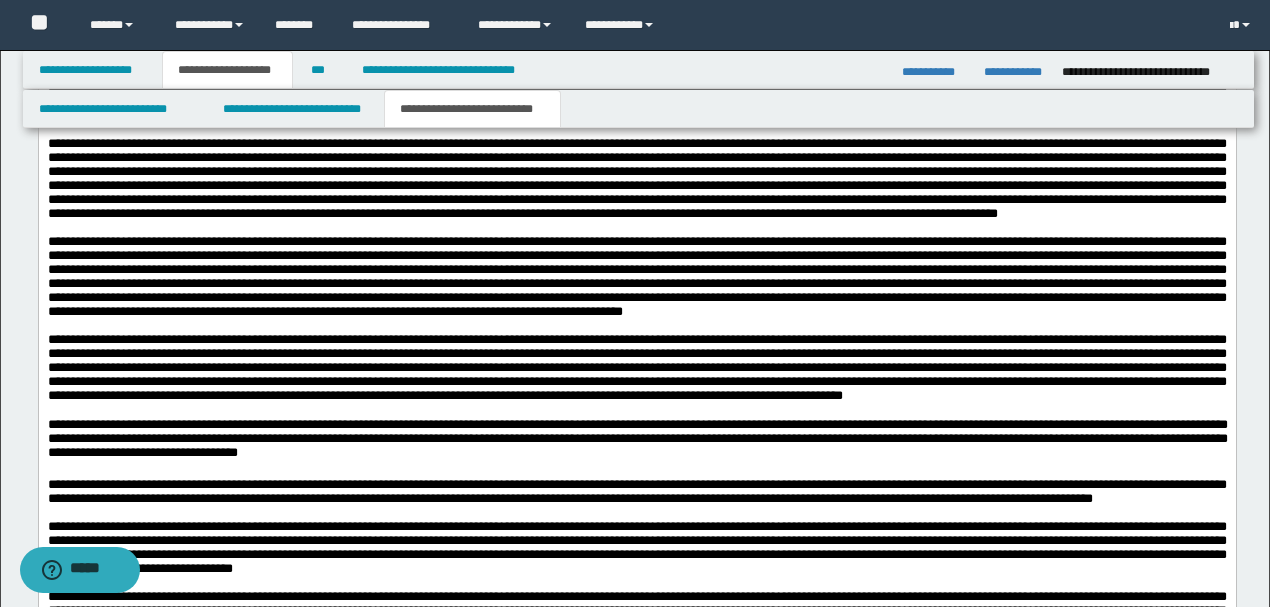 scroll, scrollTop: 1675, scrollLeft: 0, axis: vertical 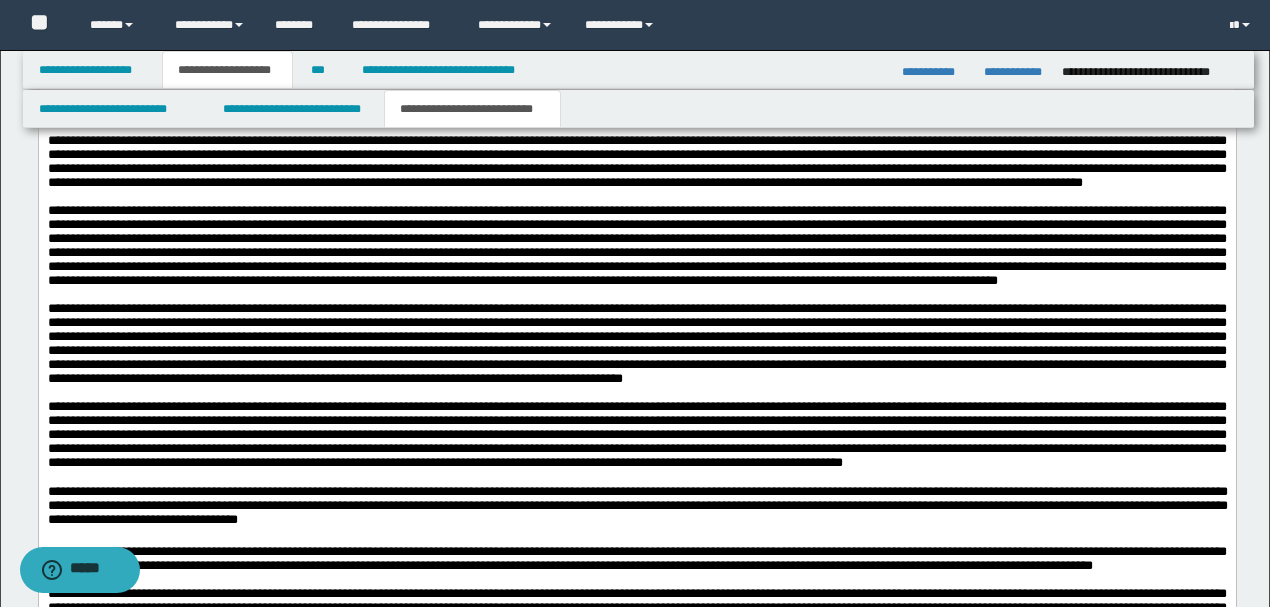 click at bounding box center [636, 246] 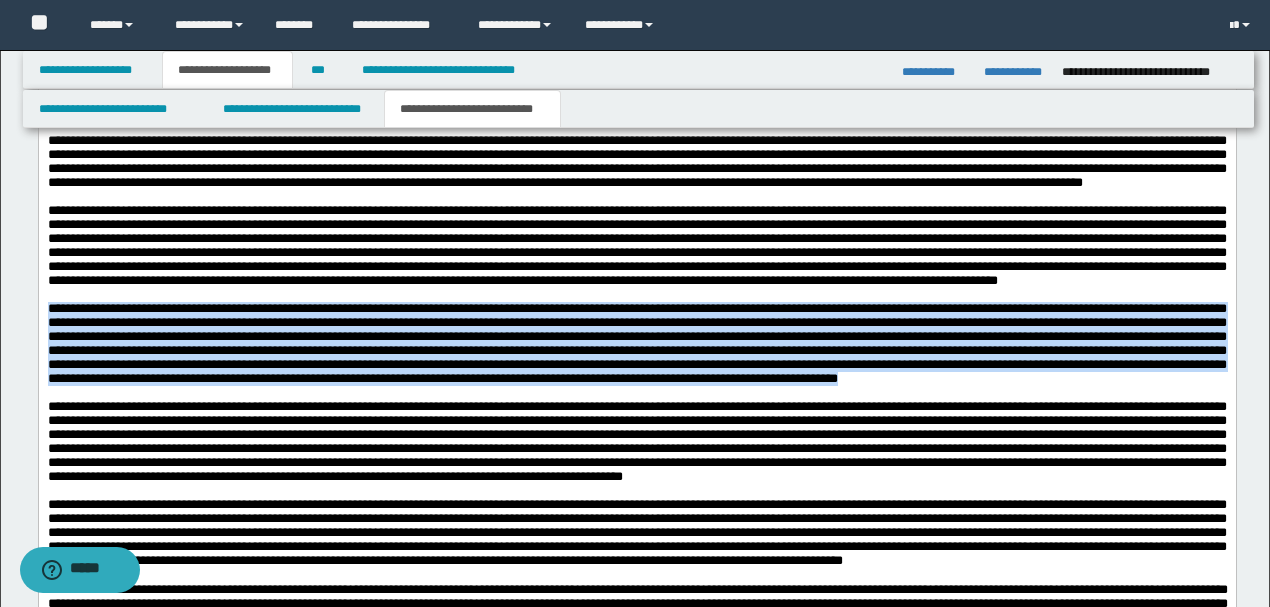 drag, startPoint x: 49, startPoint y: 376, endPoint x: 363, endPoint y: 468, distance: 327.20026 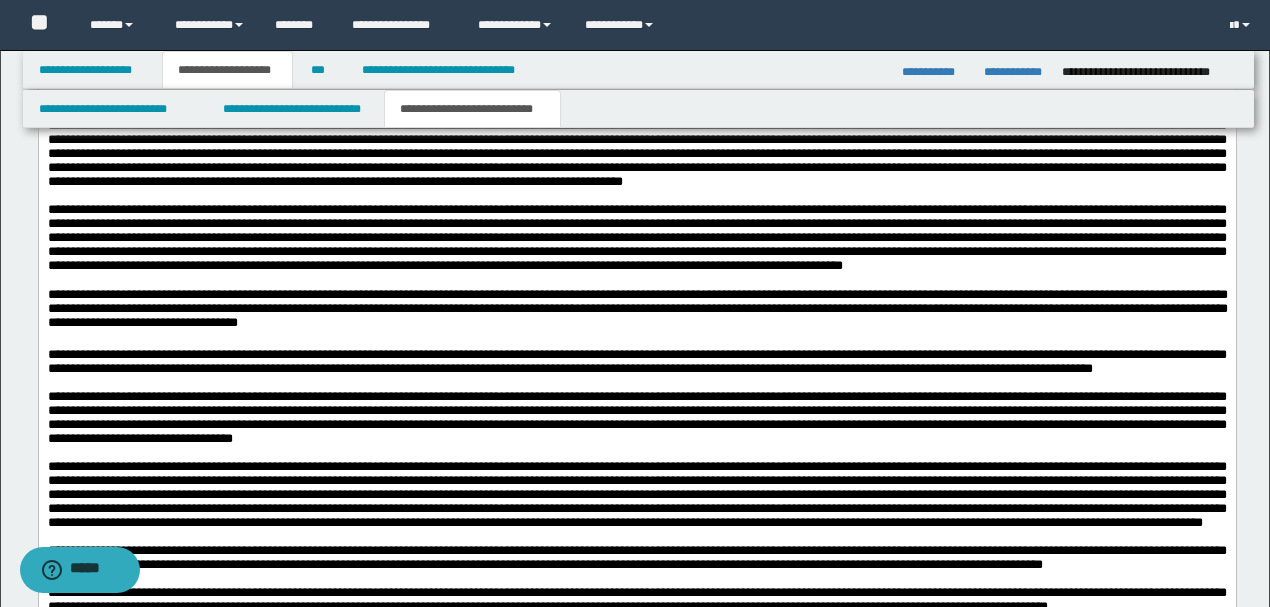 scroll, scrollTop: 1875, scrollLeft: 0, axis: vertical 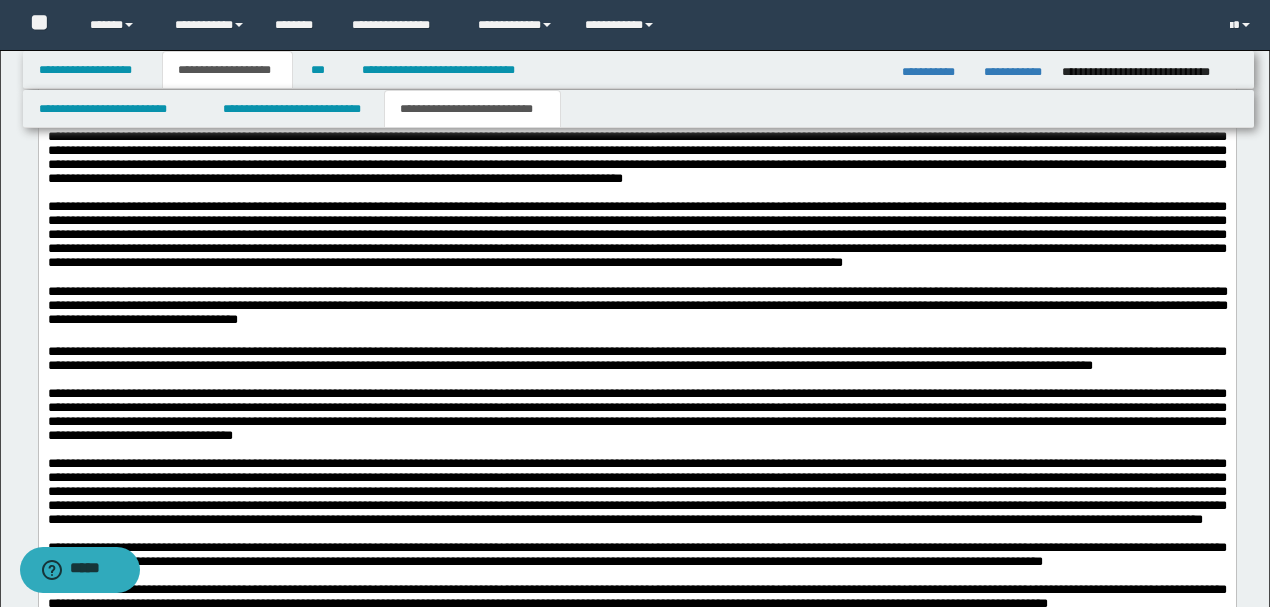click at bounding box center [636, 144] 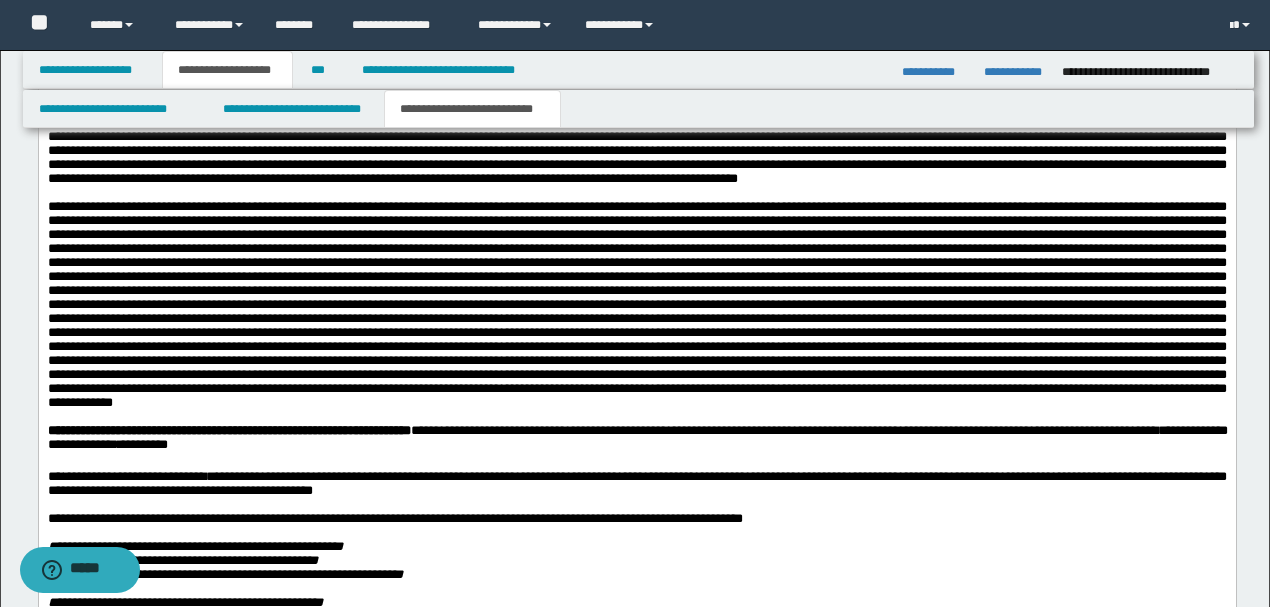scroll, scrollTop: 2608, scrollLeft: 0, axis: vertical 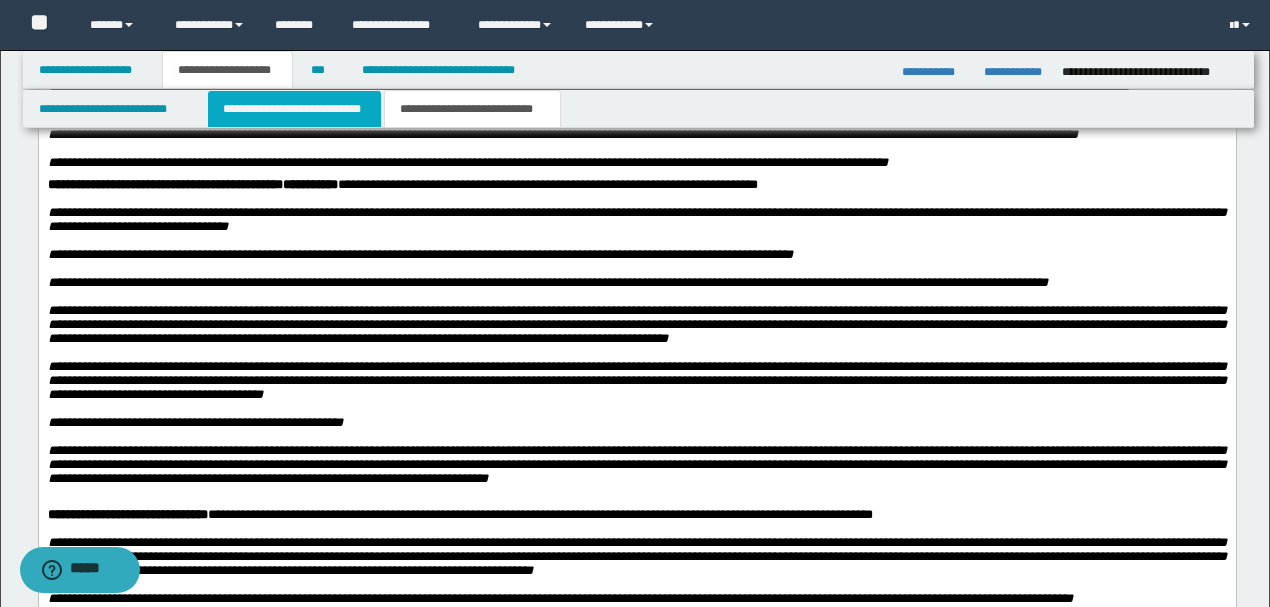 click on "**********" at bounding box center [294, 109] 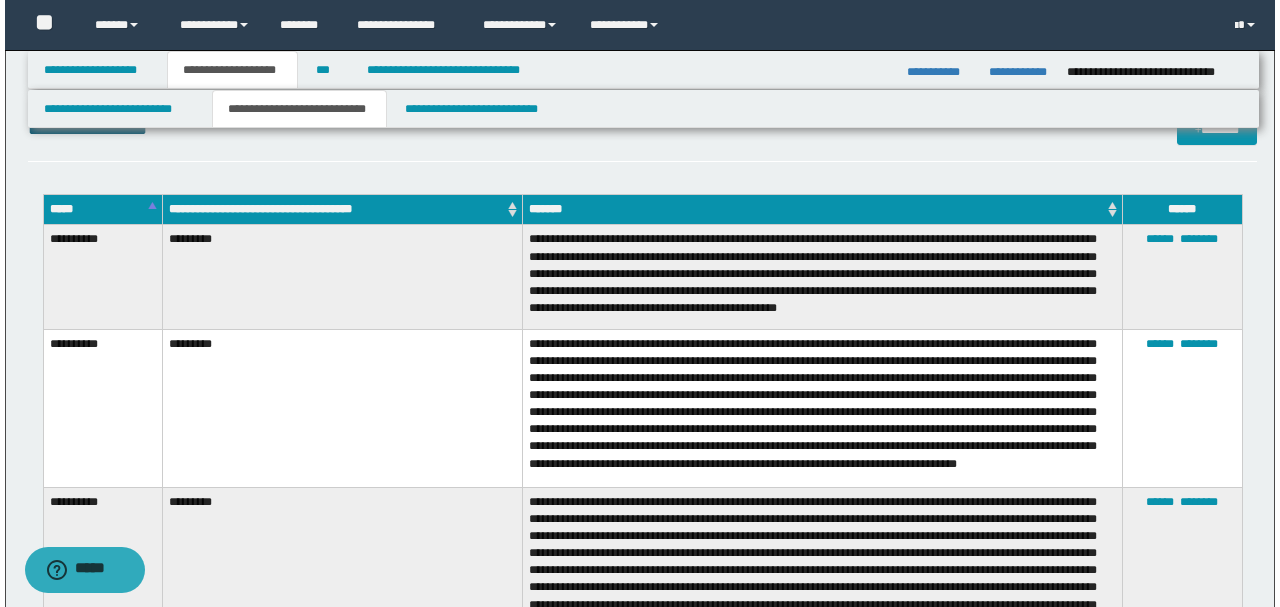 scroll, scrollTop: 4000, scrollLeft: 0, axis: vertical 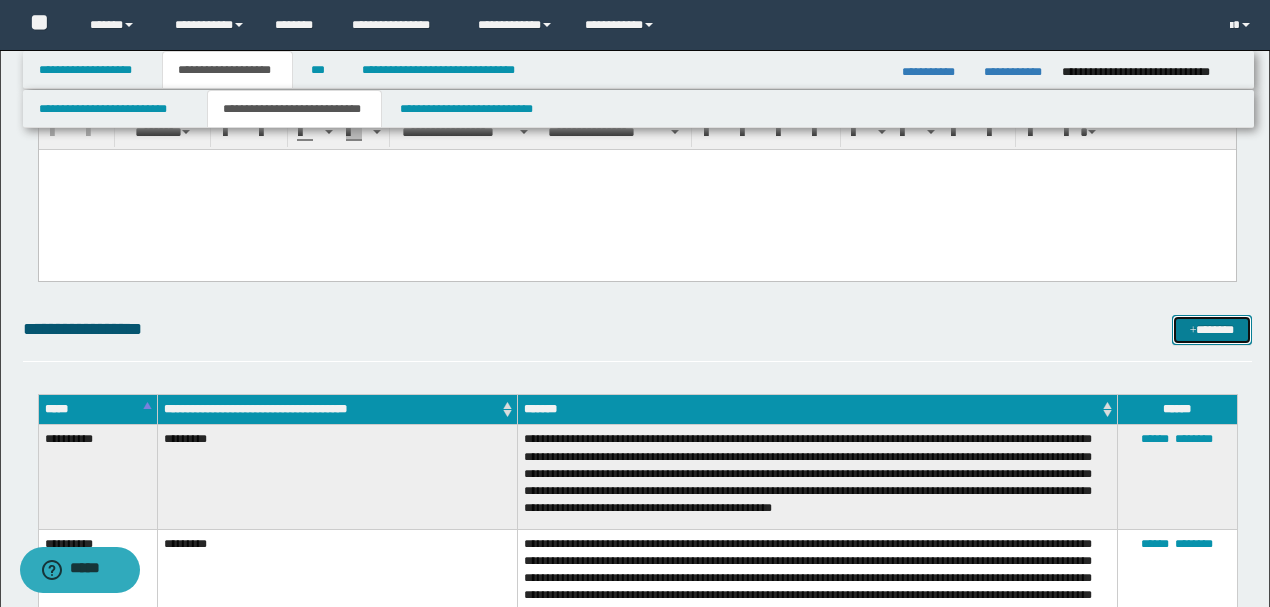 click at bounding box center (1193, 331) 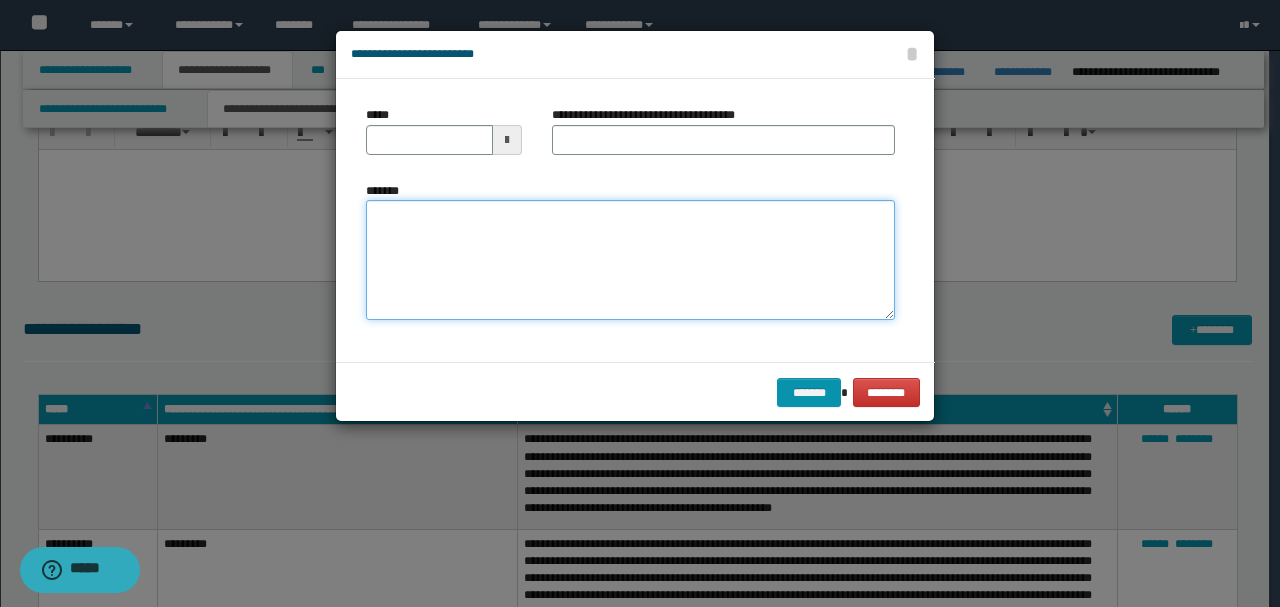 click on "*******" at bounding box center (630, 260) 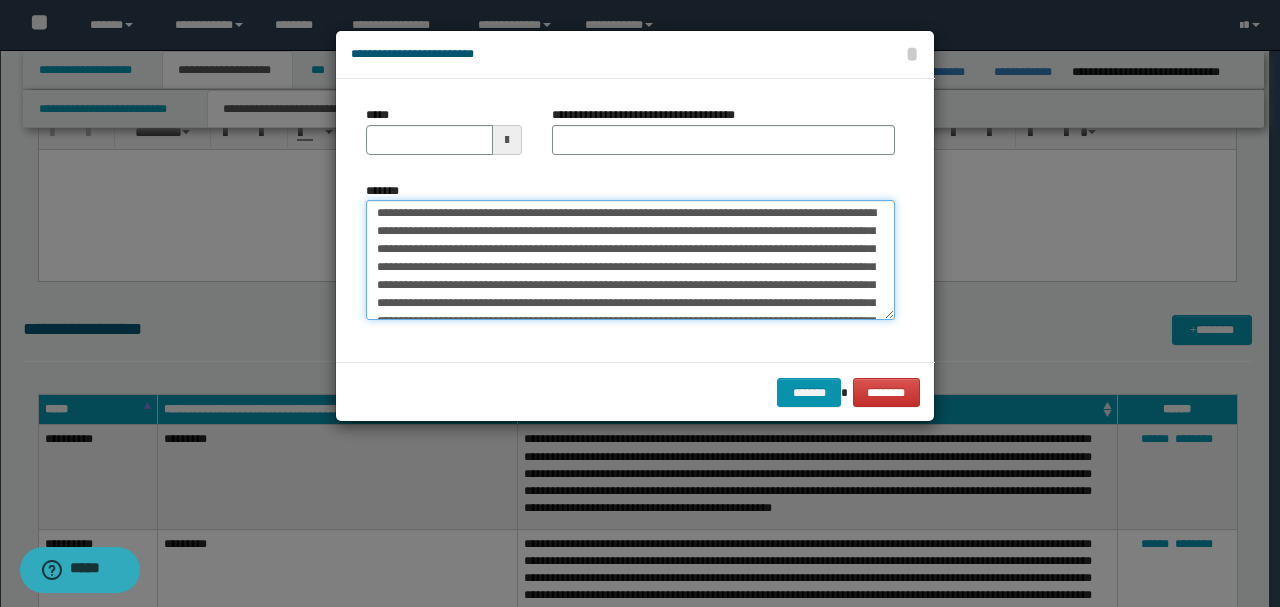 scroll, scrollTop: 0, scrollLeft: 0, axis: both 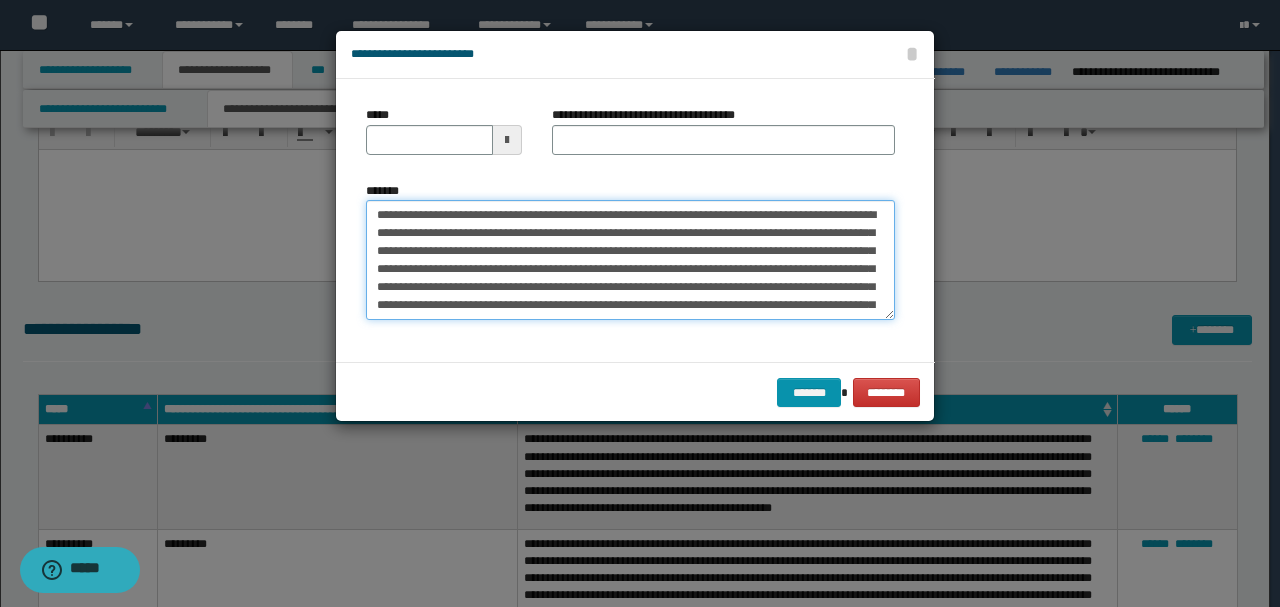 drag, startPoint x: 440, startPoint y: 214, endPoint x: 361, endPoint y: 206, distance: 79.40403 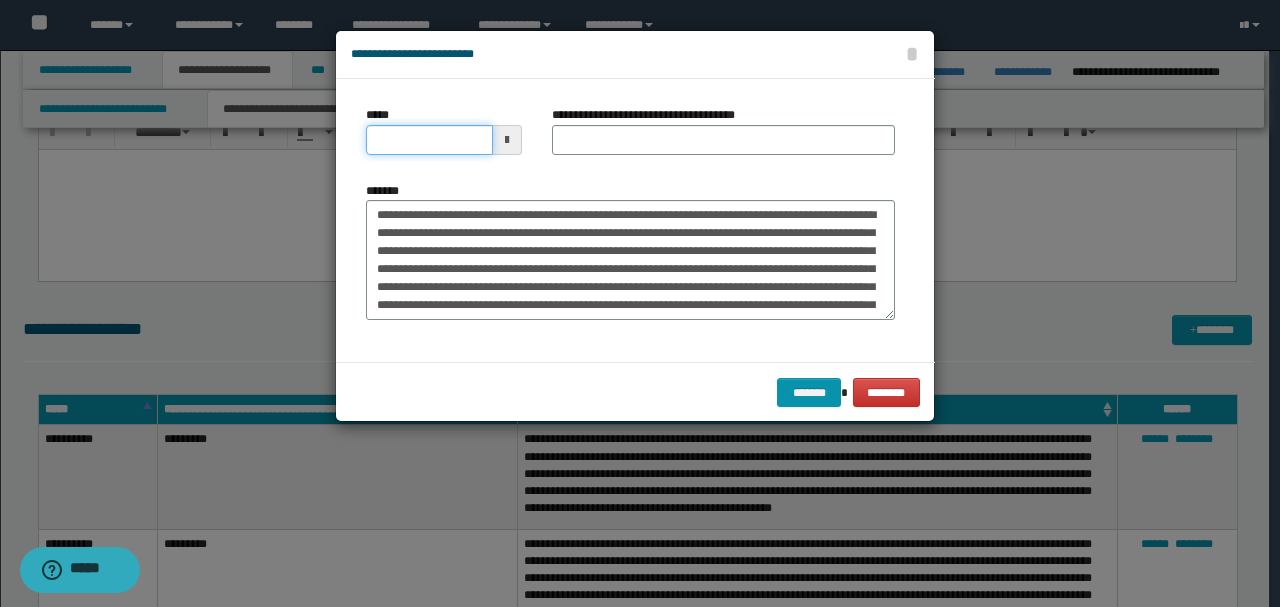 click on "*****" at bounding box center (429, 140) 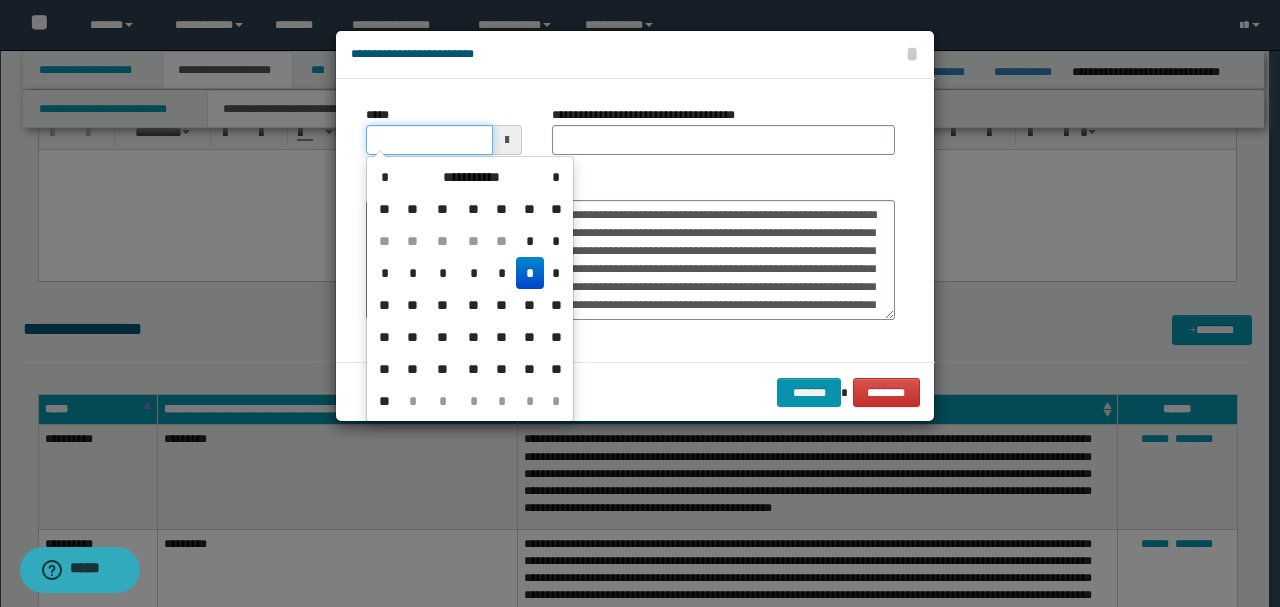 type on "**********" 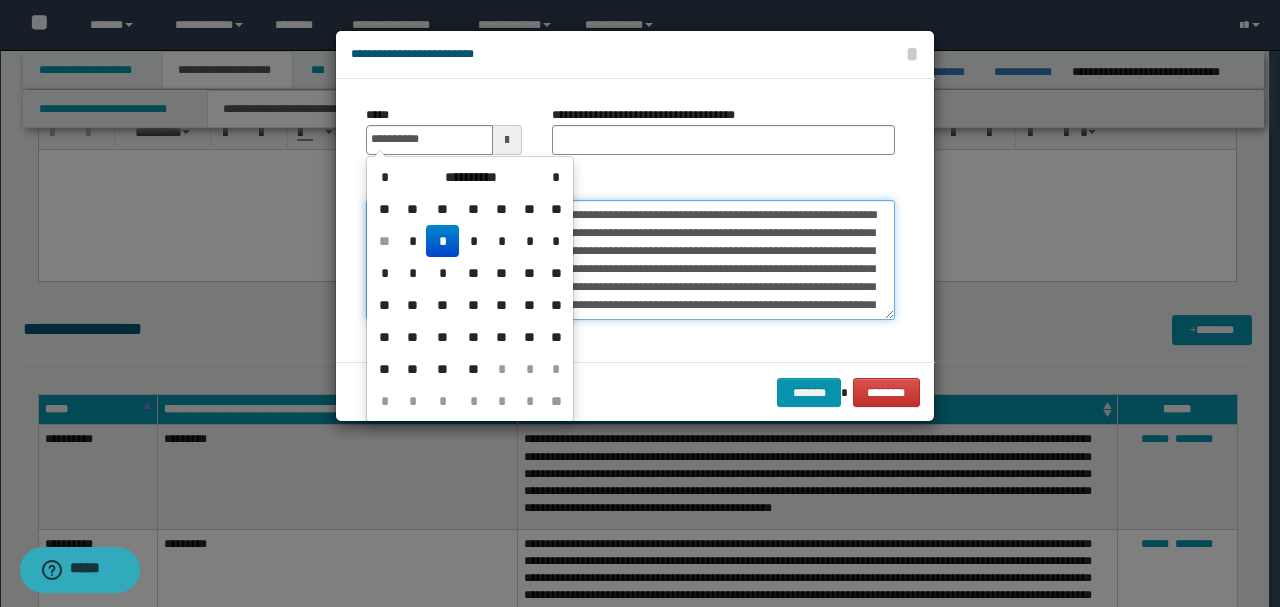click on "*******" at bounding box center [630, 259] 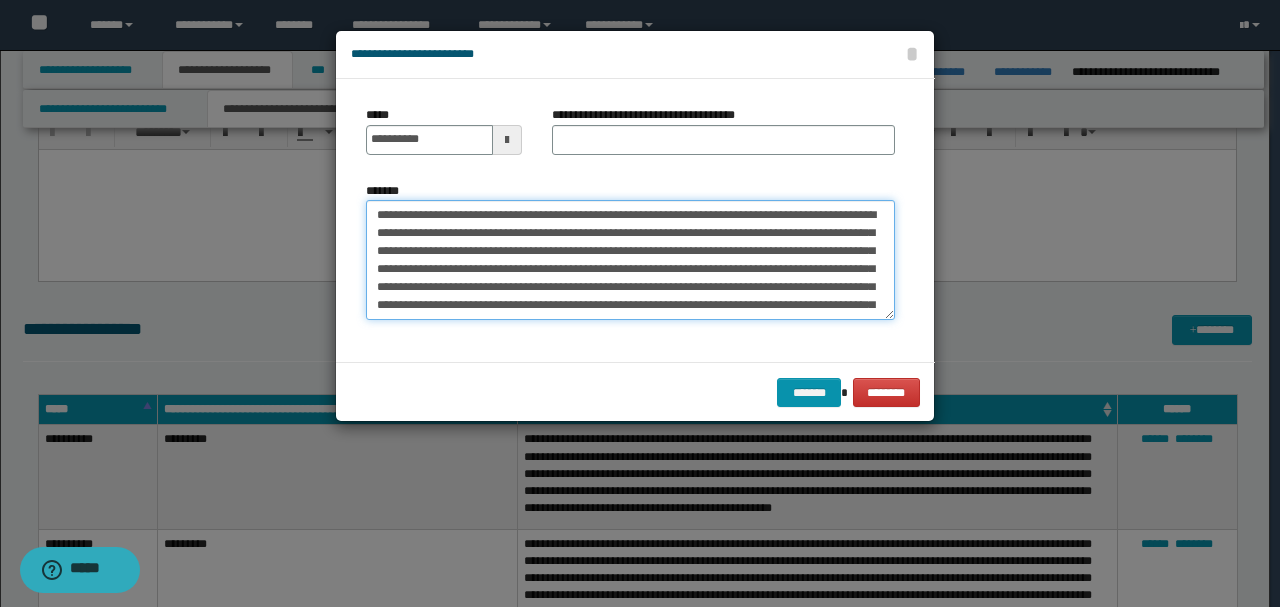 drag, startPoint x: 456, startPoint y: 211, endPoint x: 210, endPoint y: 211, distance: 246 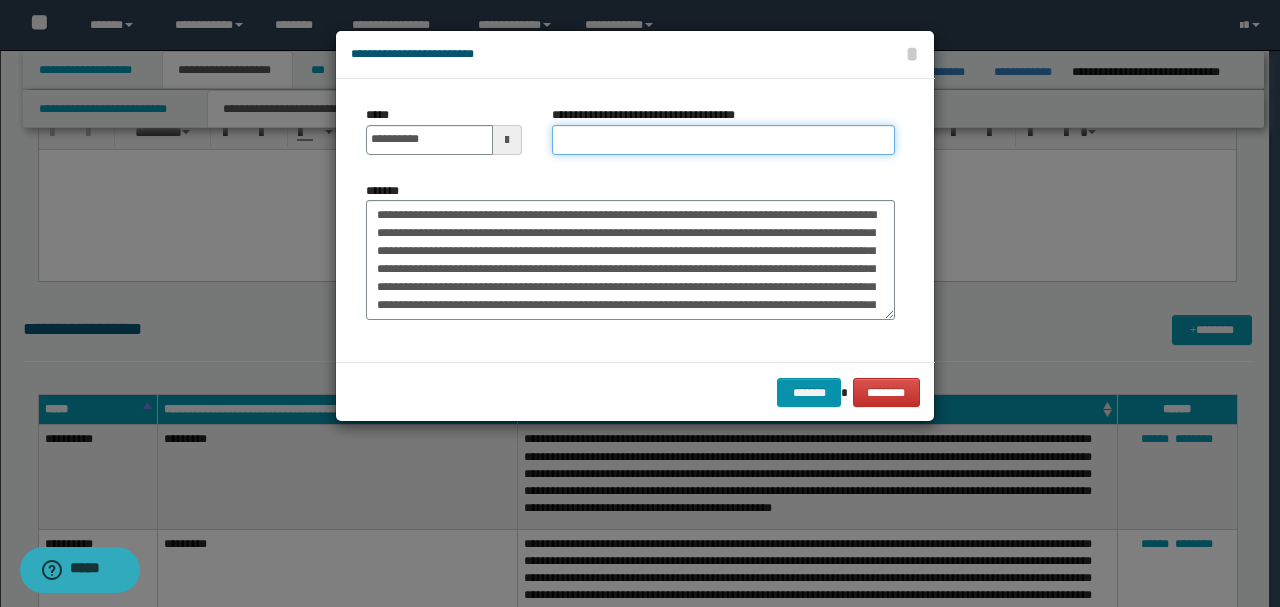 click on "**********" at bounding box center (723, 140) 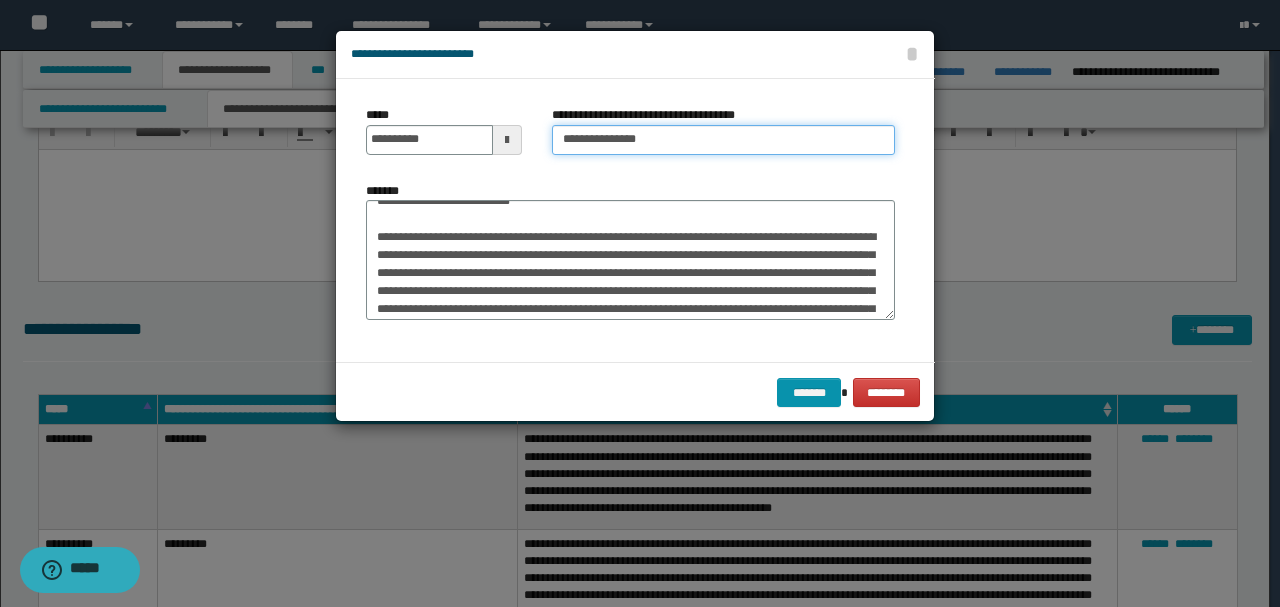 type on "**********" 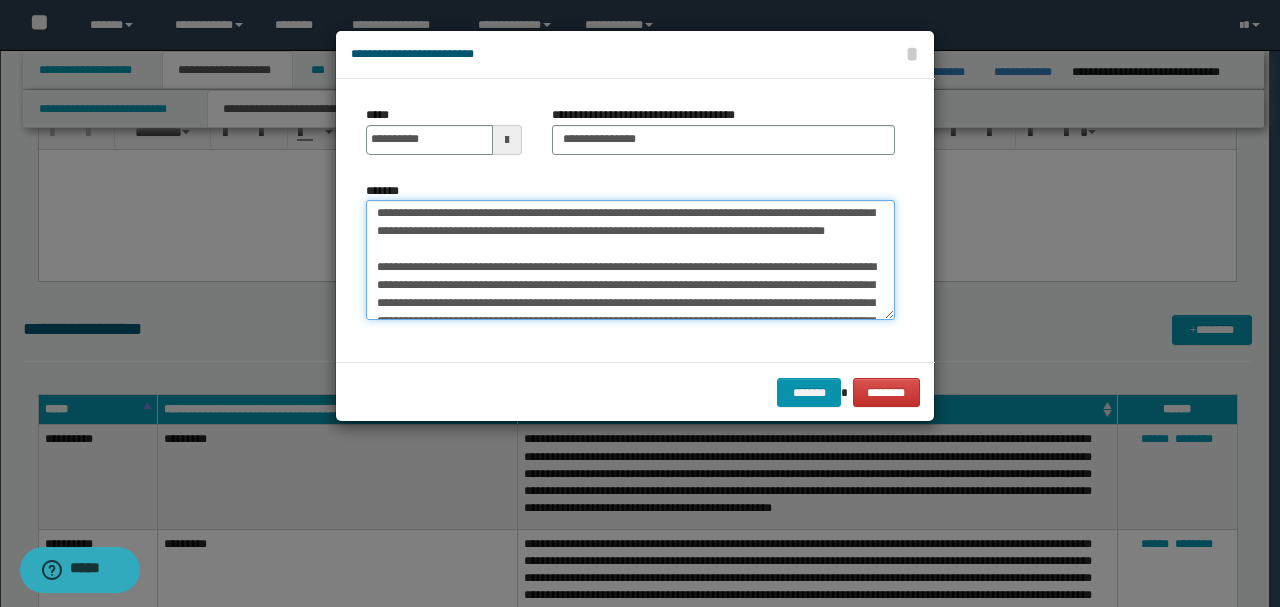 scroll, scrollTop: 1008, scrollLeft: 0, axis: vertical 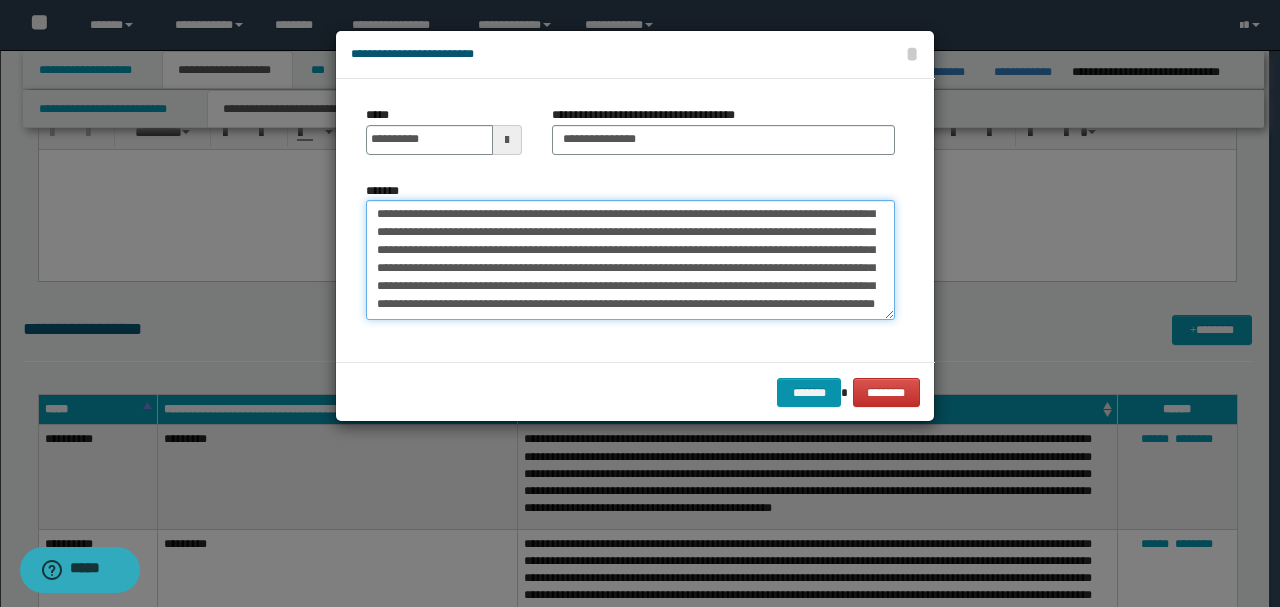 drag, startPoint x: 454, startPoint y: 243, endPoint x: 488, endPoint y: 364, distance: 125.68612 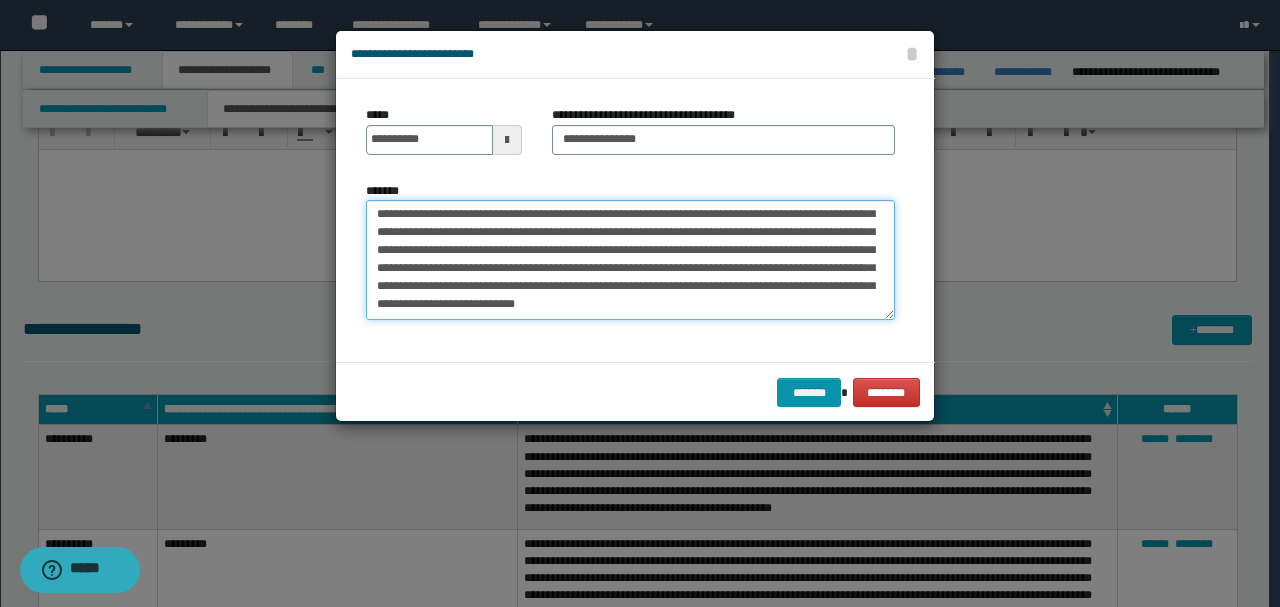 scroll, scrollTop: 198, scrollLeft: 0, axis: vertical 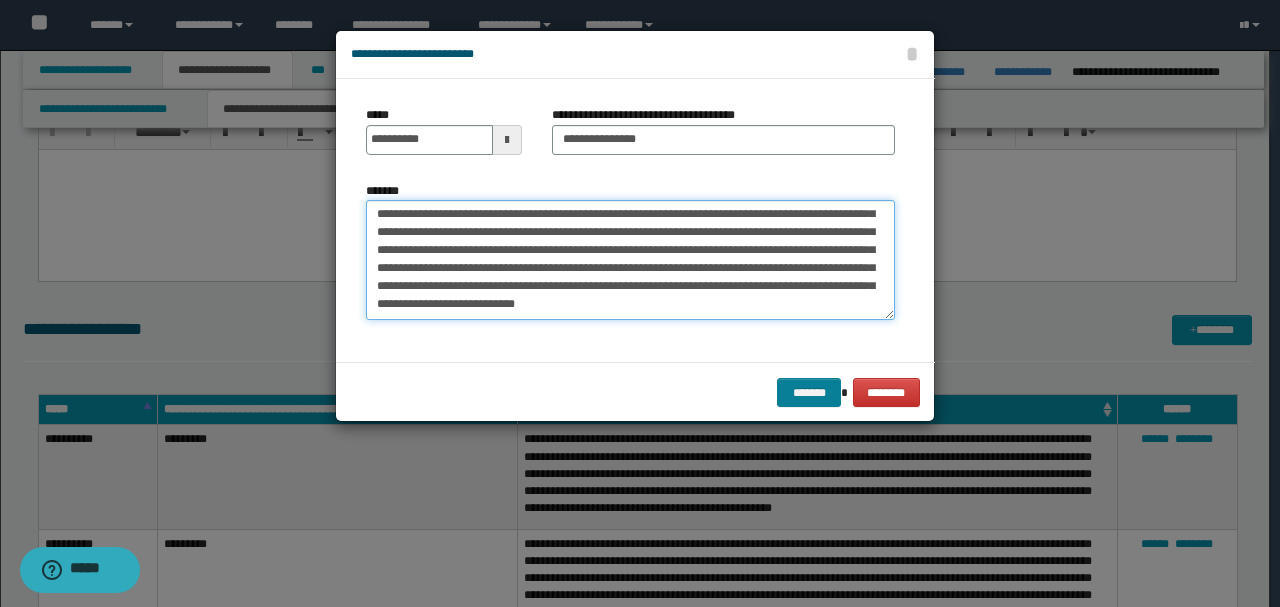type on "**********" 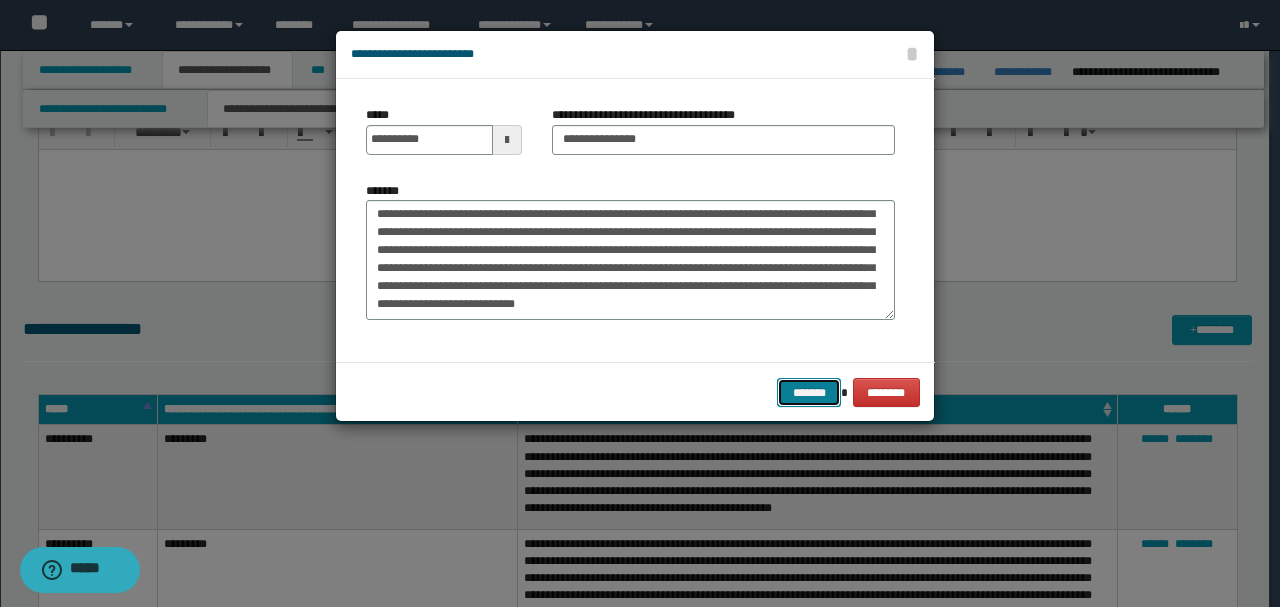 click on "*******" at bounding box center (809, 392) 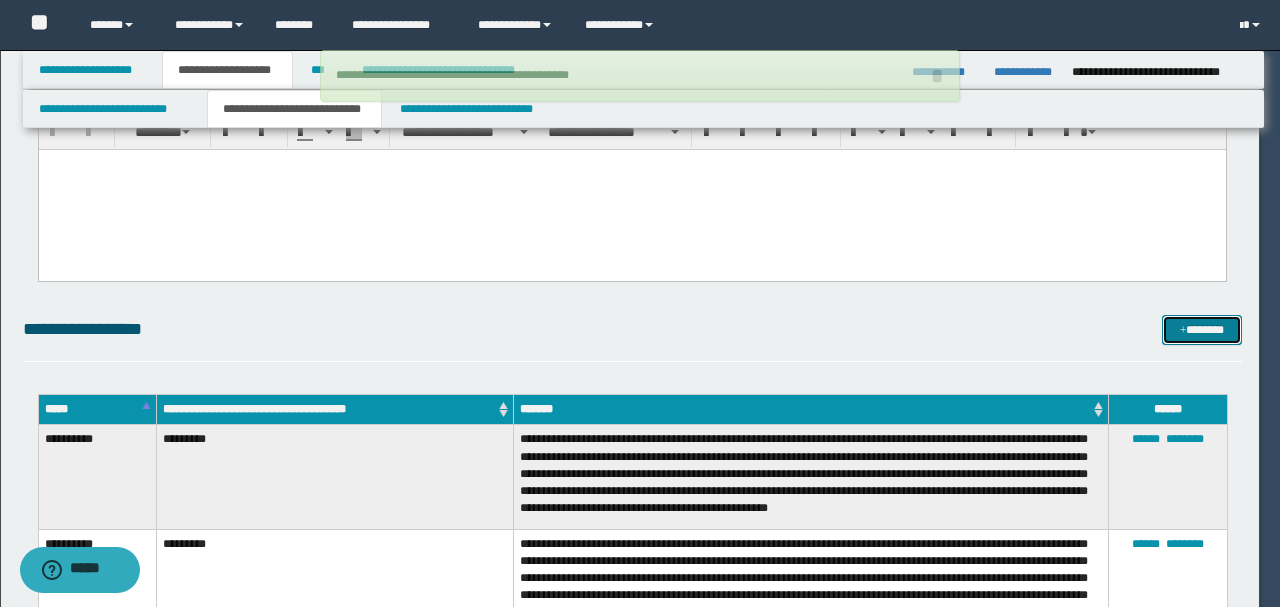 type 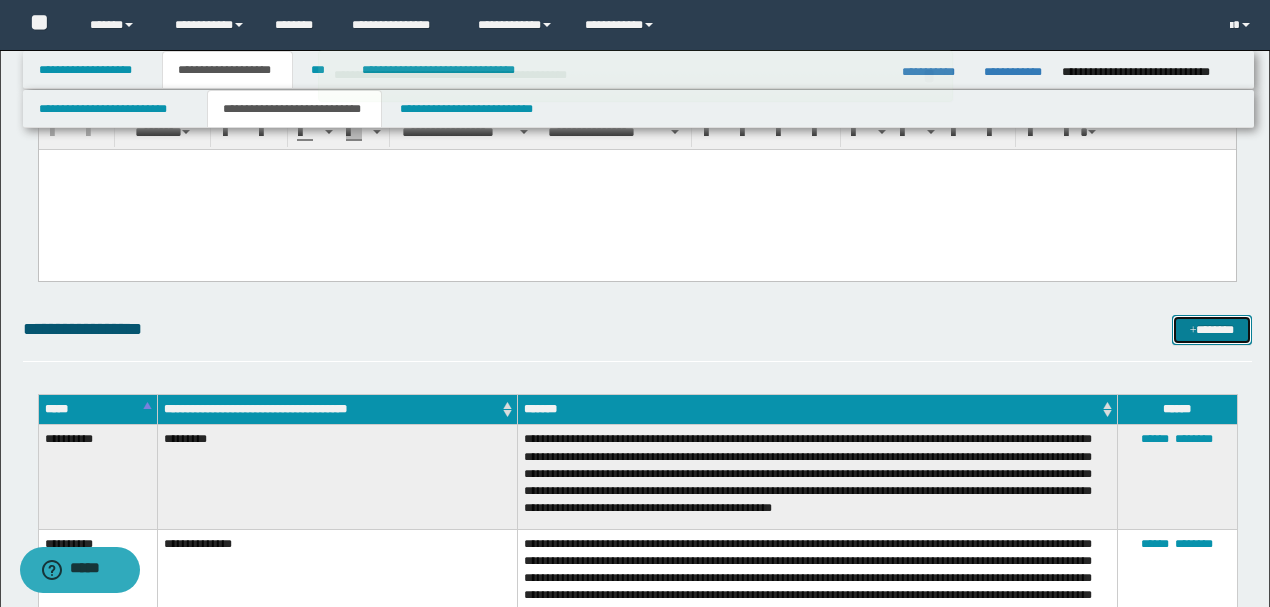 click on "*******" at bounding box center [1211, 329] 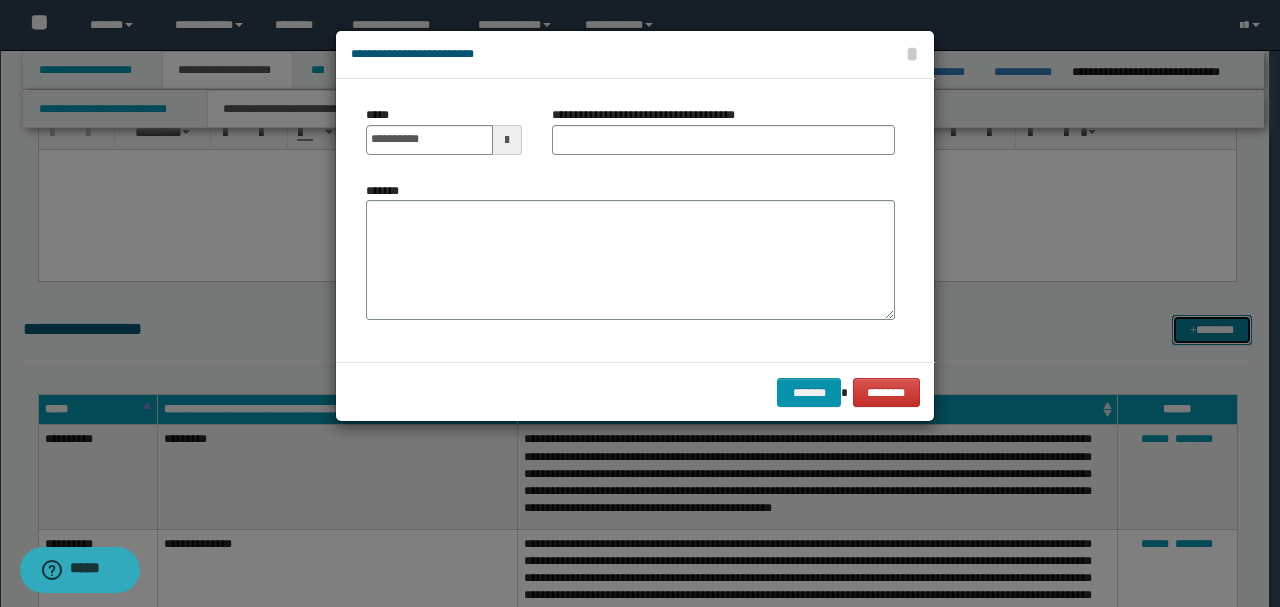 scroll, scrollTop: 0, scrollLeft: 0, axis: both 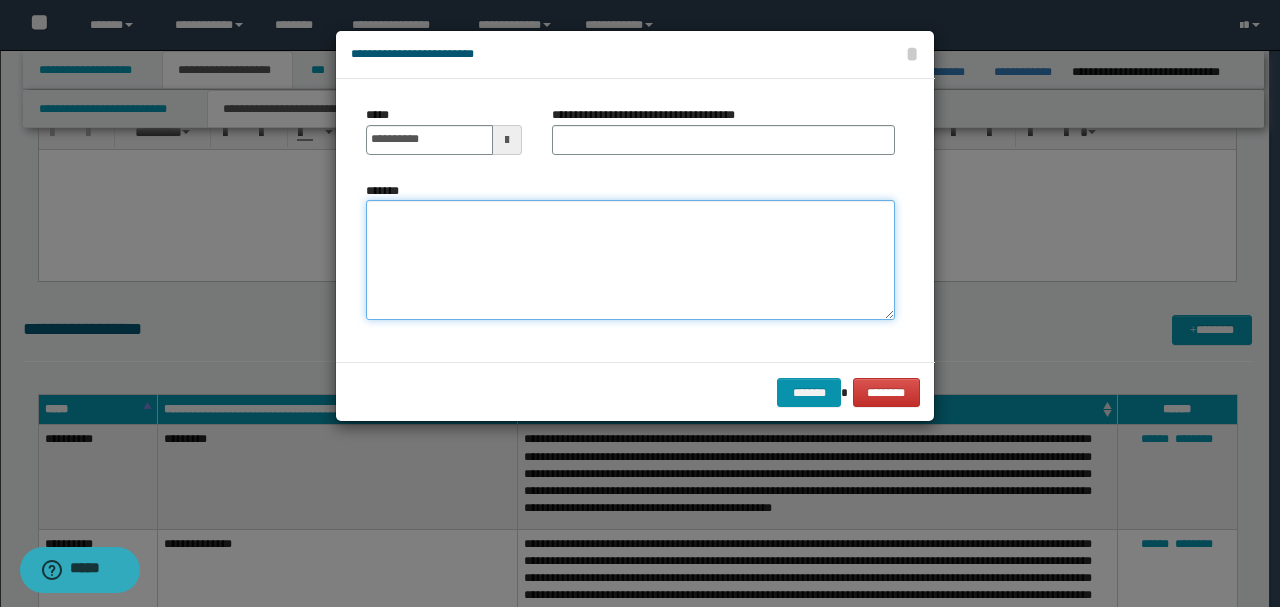 click on "*******" at bounding box center (630, 259) 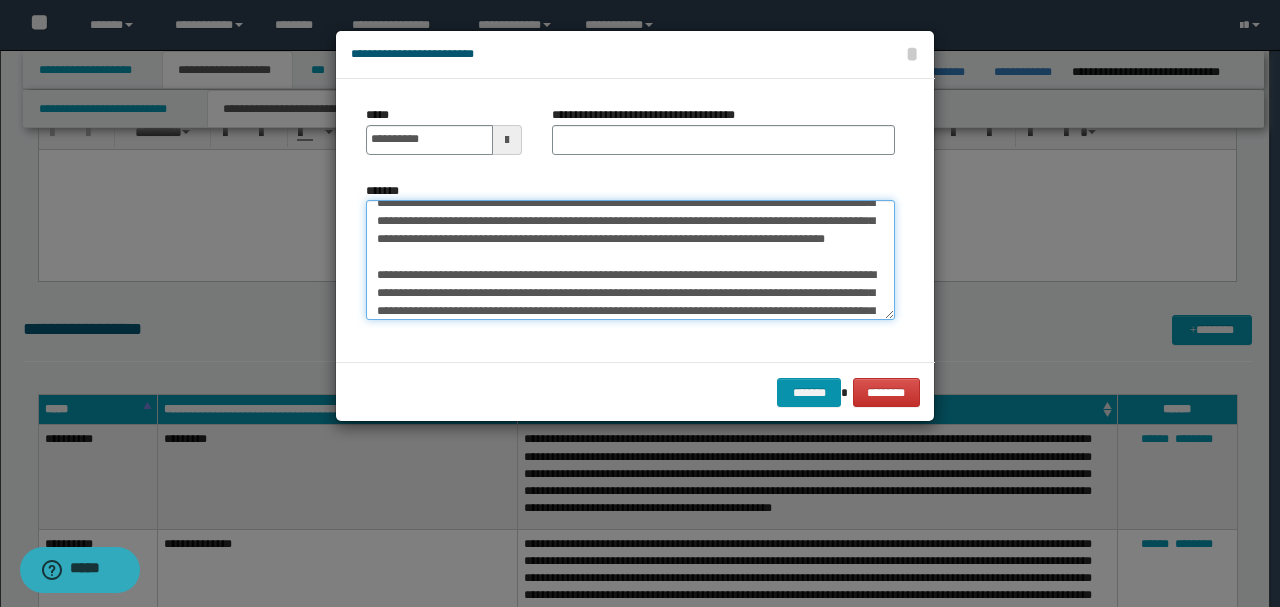 scroll, scrollTop: 453, scrollLeft: 0, axis: vertical 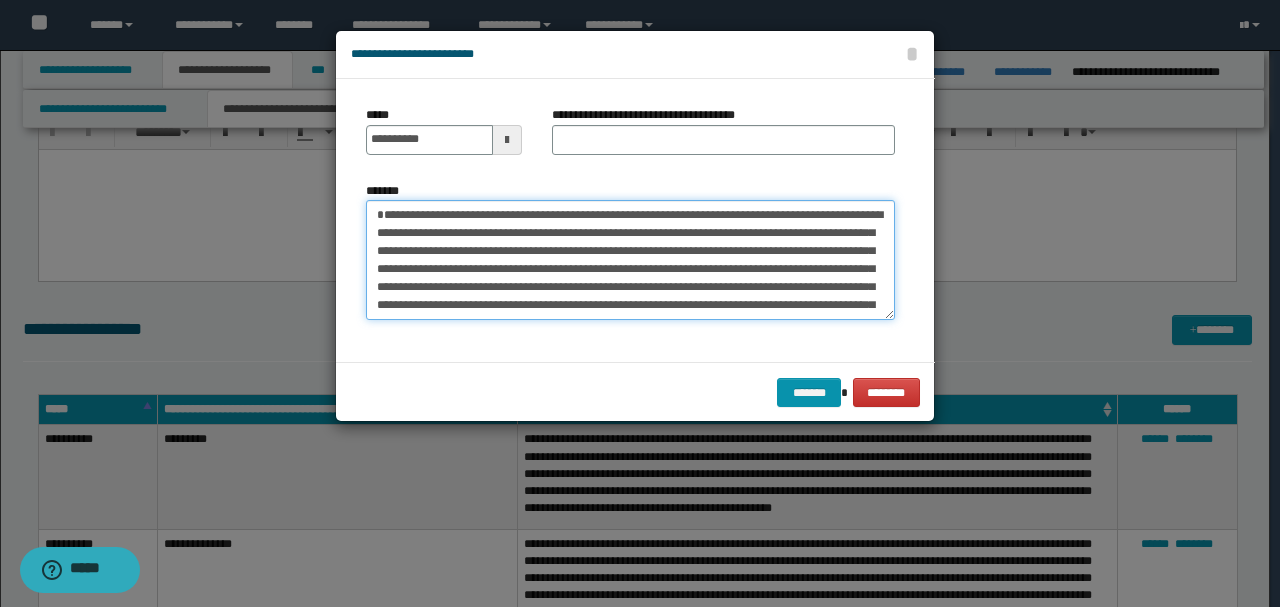 drag, startPoint x: 456, startPoint y: 314, endPoint x: 311, endPoint y: 157, distance: 213.71477 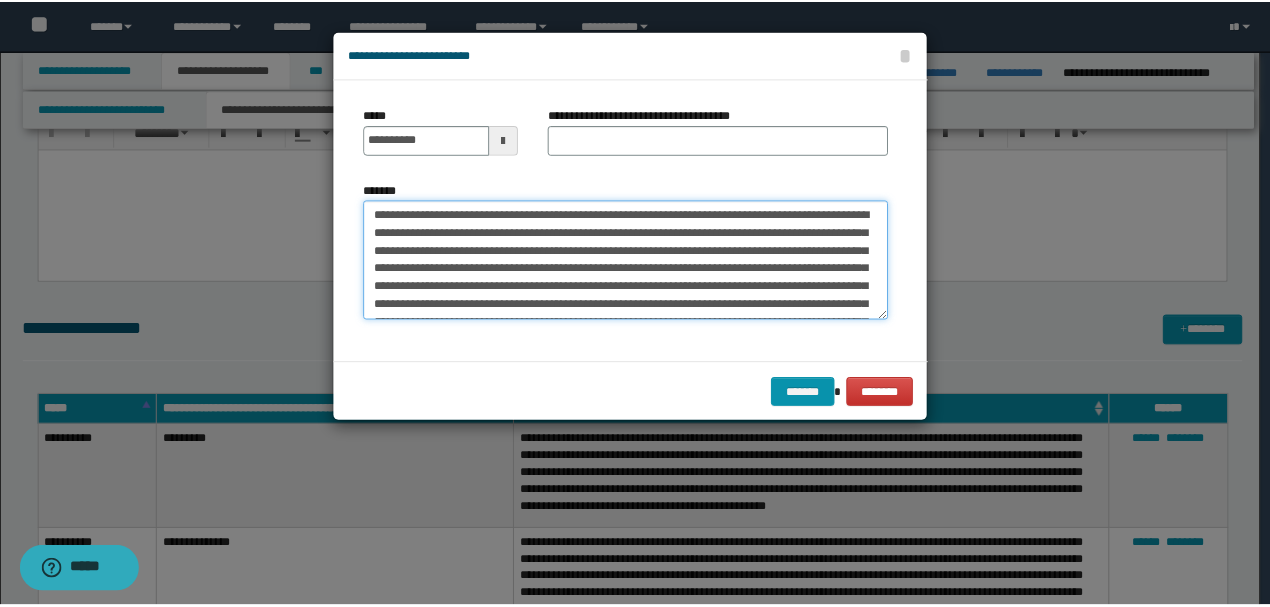 scroll, scrollTop: 0, scrollLeft: 0, axis: both 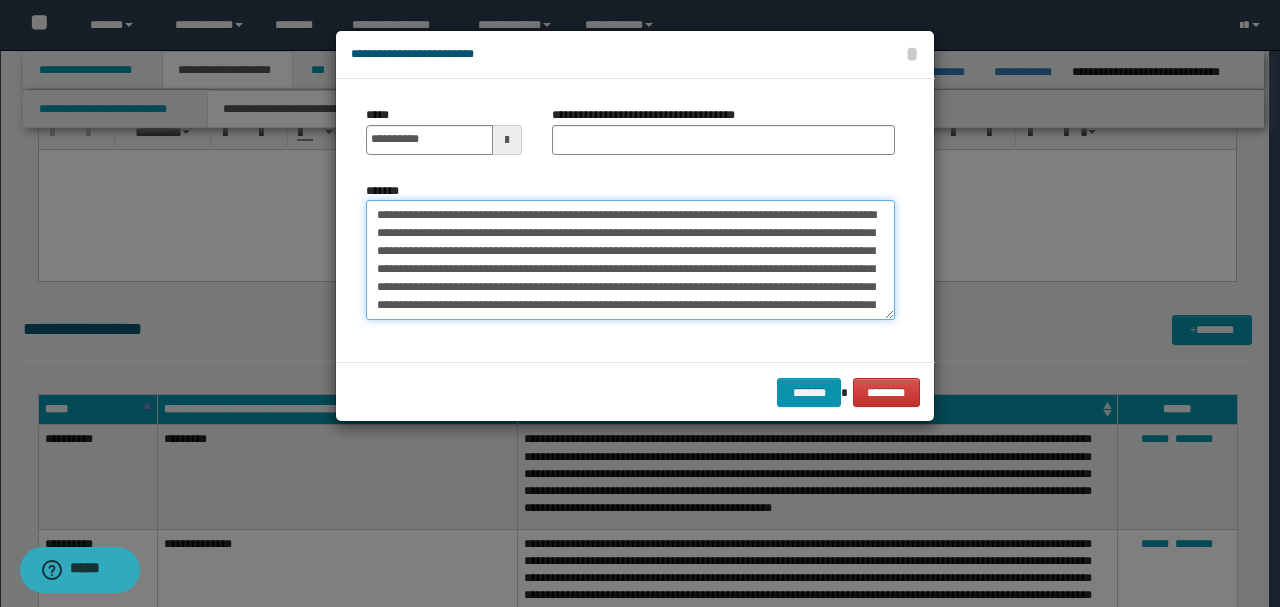 type on "**********" 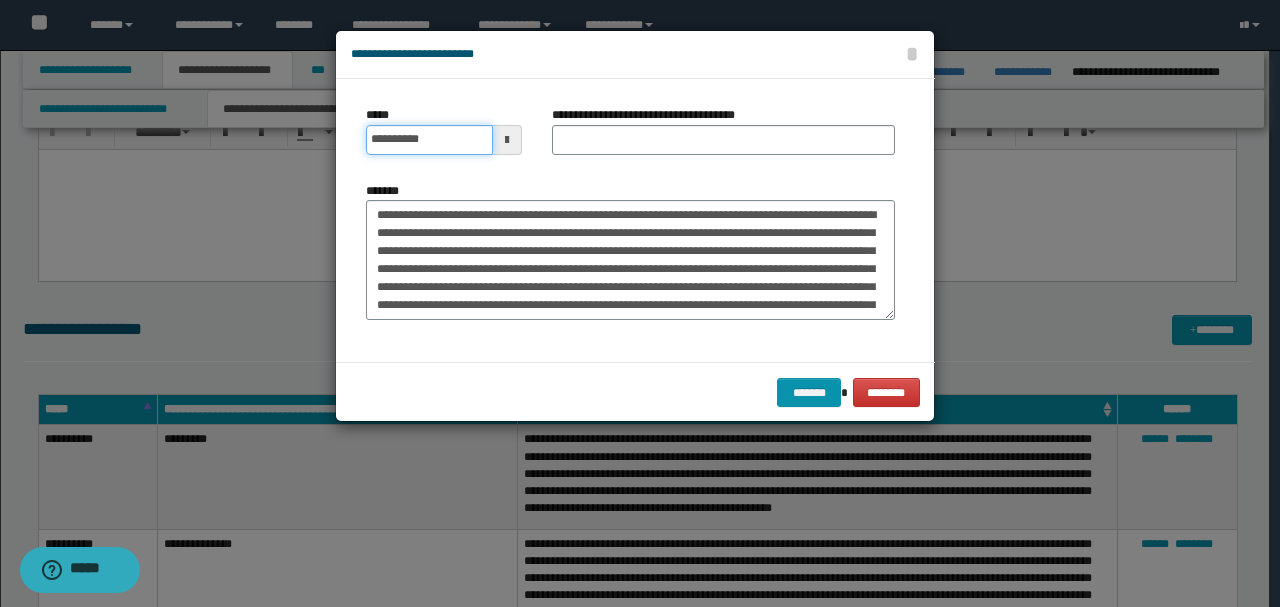 click on "**********" at bounding box center [429, 140] 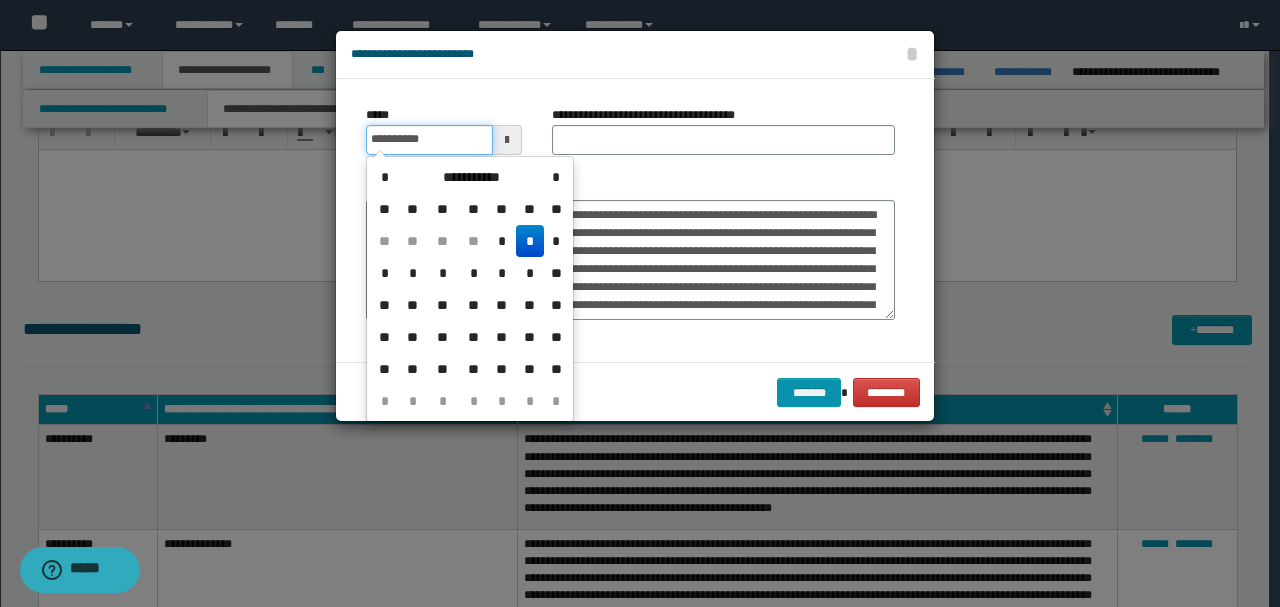 type on "**********" 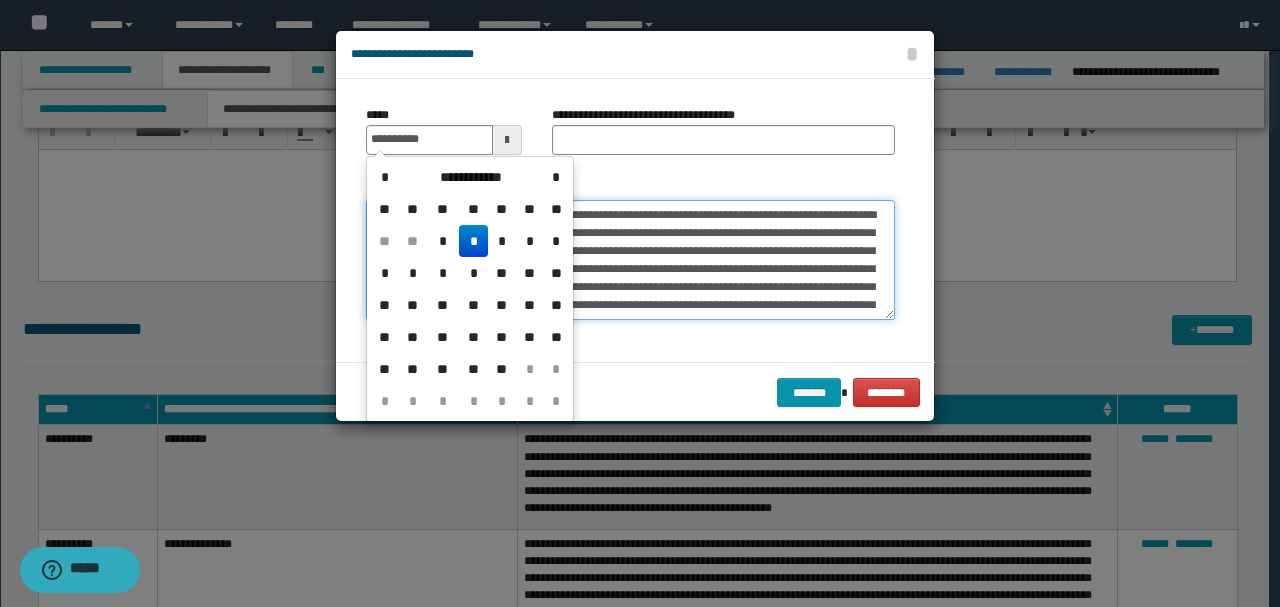 click on "*******" at bounding box center (630, 259) 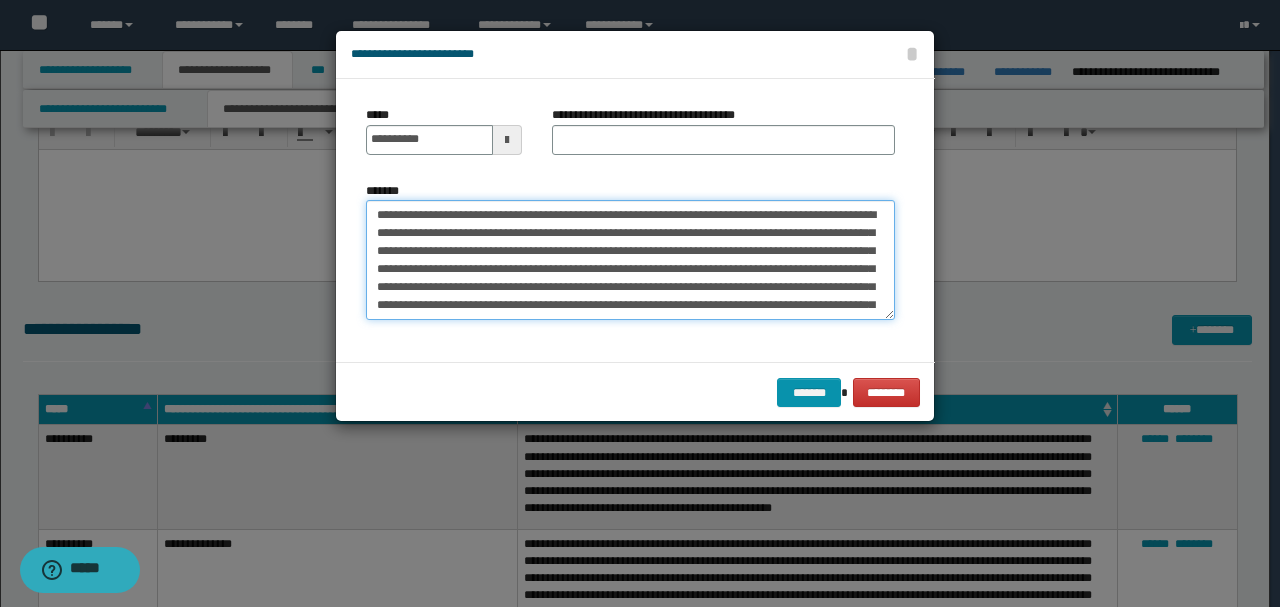 drag, startPoint x: 440, startPoint y: 214, endPoint x: 350, endPoint y: 214, distance: 90 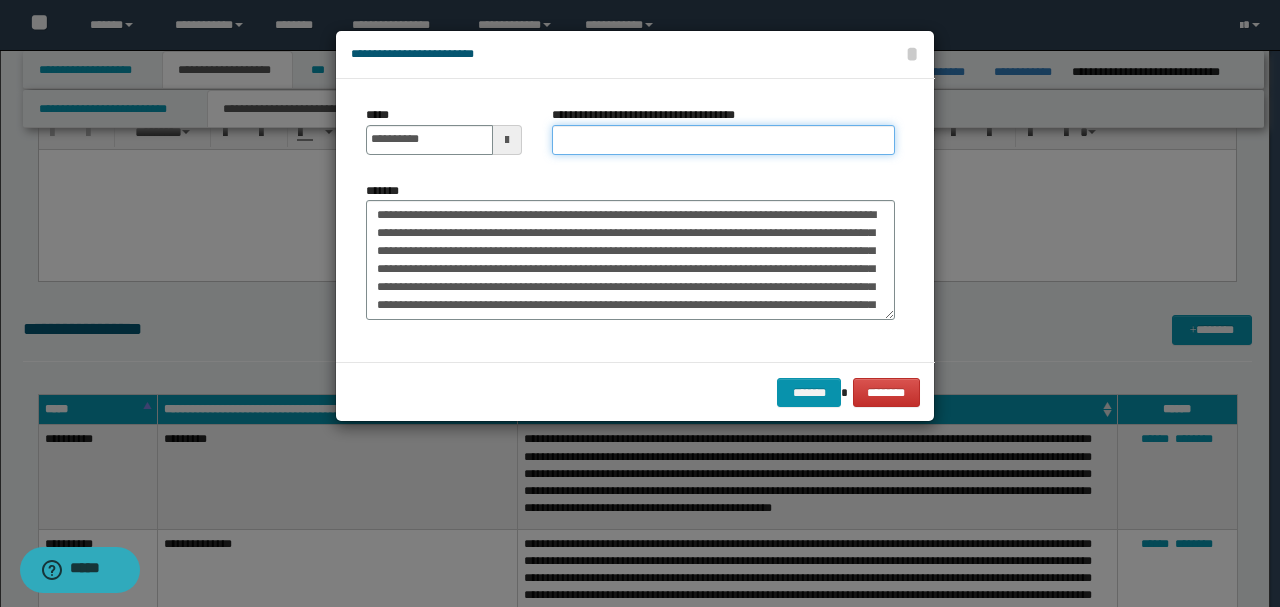 click on "**********" at bounding box center [723, 140] 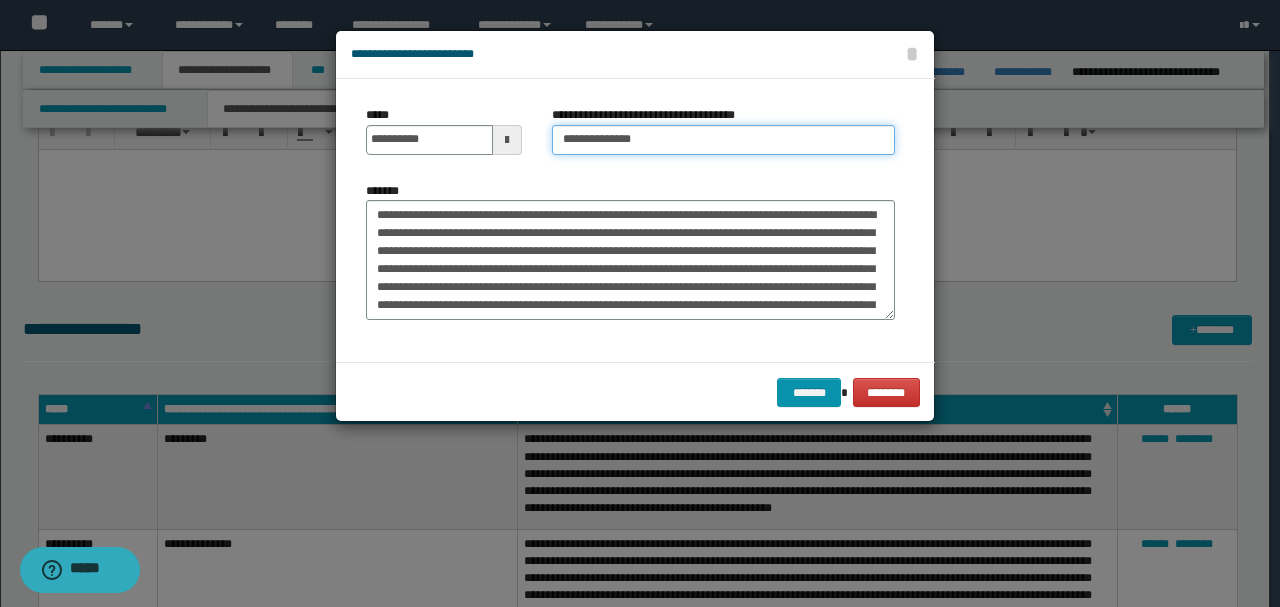 type on "**********" 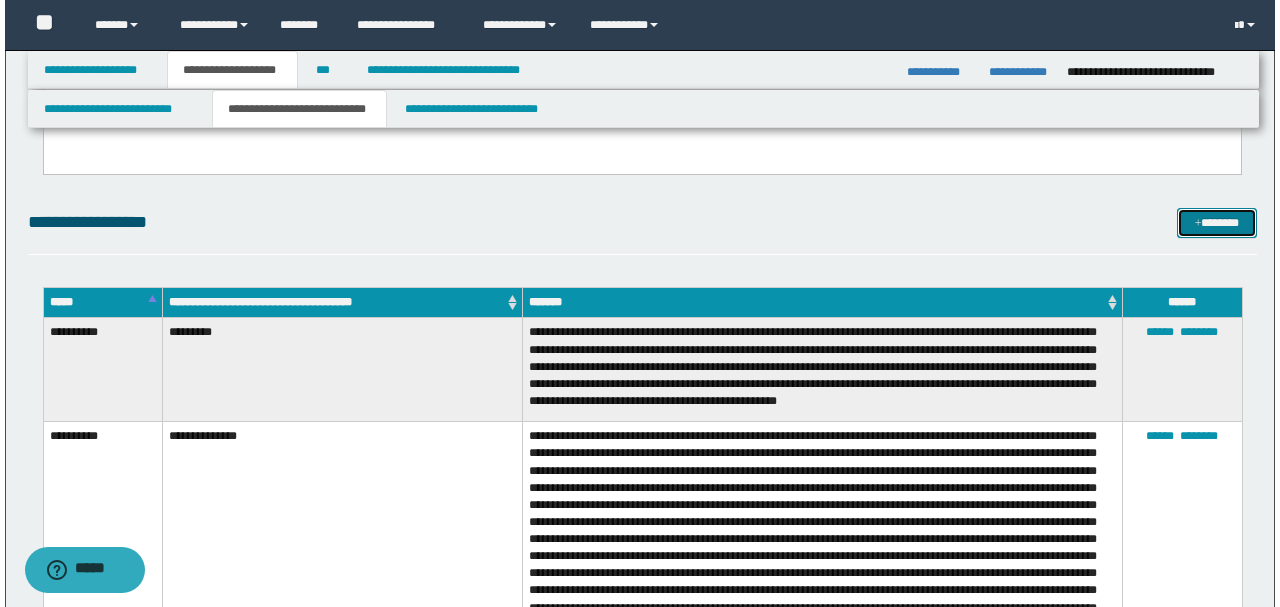 scroll, scrollTop: 4000, scrollLeft: 0, axis: vertical 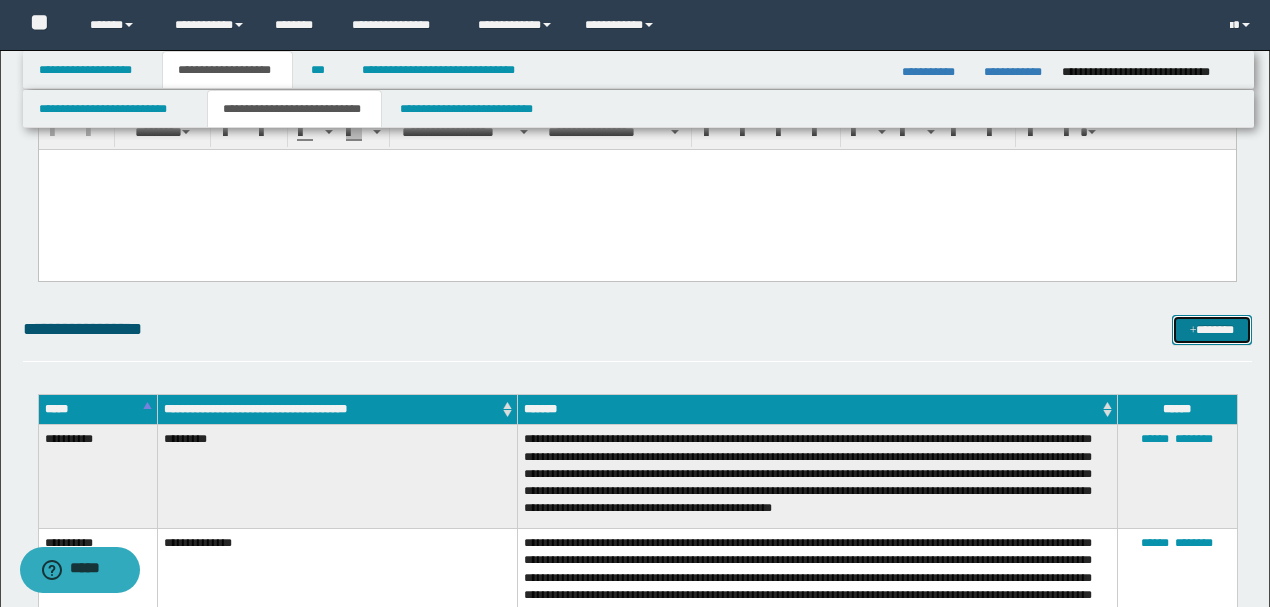 click at bounding box center [1193, 331] 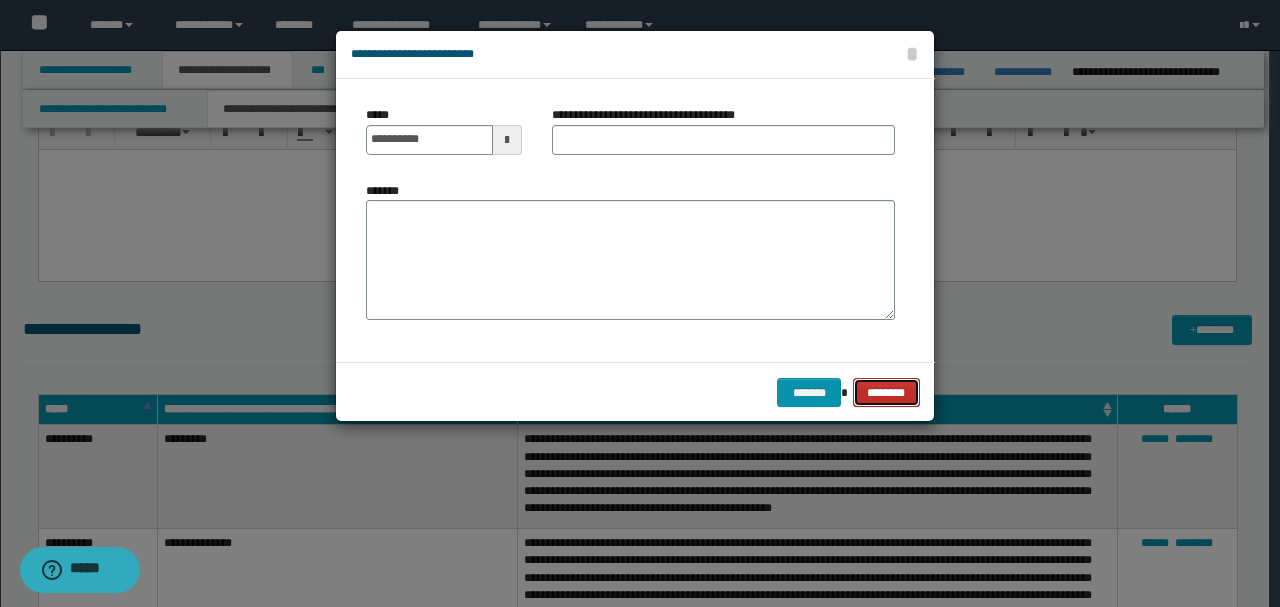click on "********" at bounding box center (886, 392) 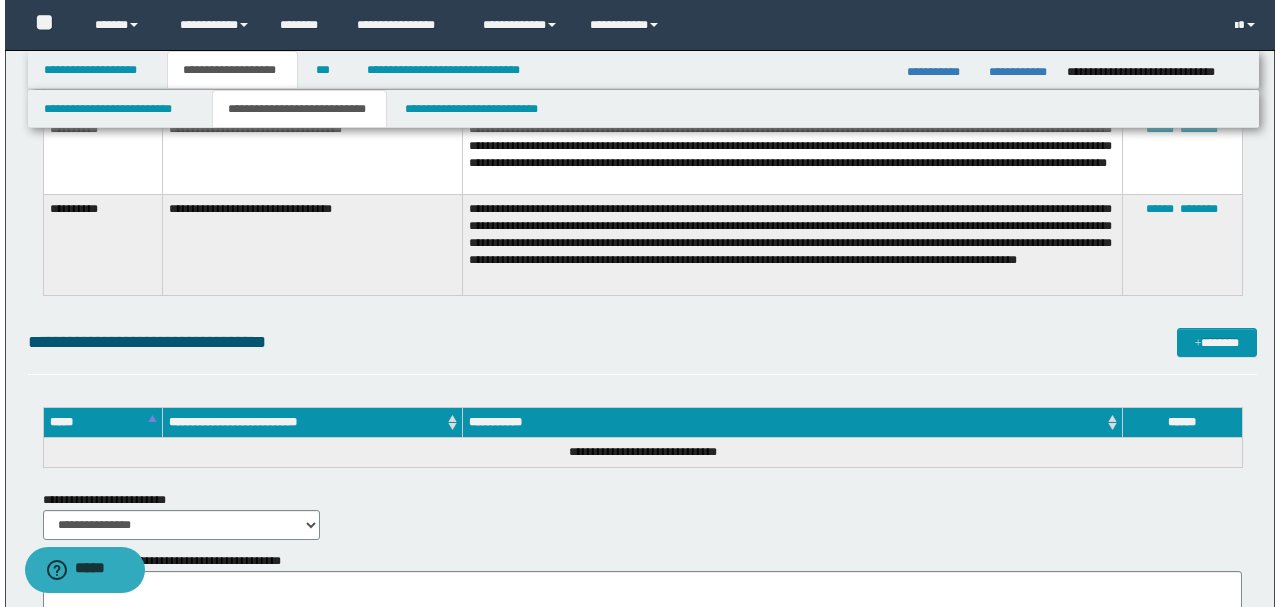 scroll, scrollTop: 7133, scrollLeft: 0, axis: vertical 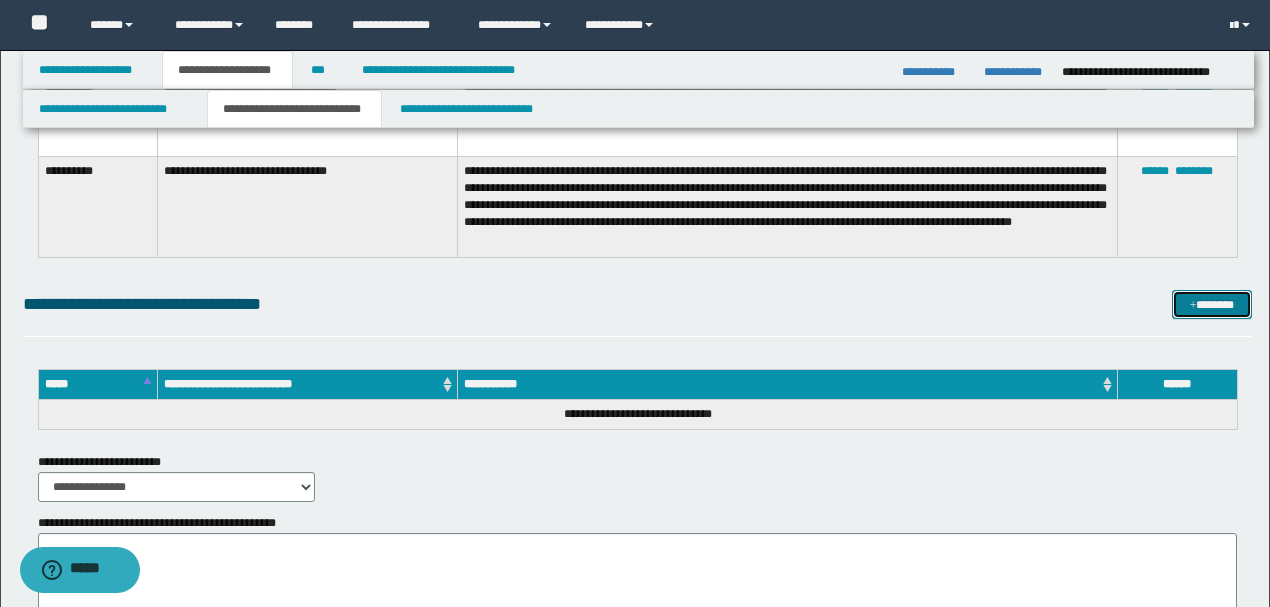 click on "*******" at bounding box center (1211, 304) 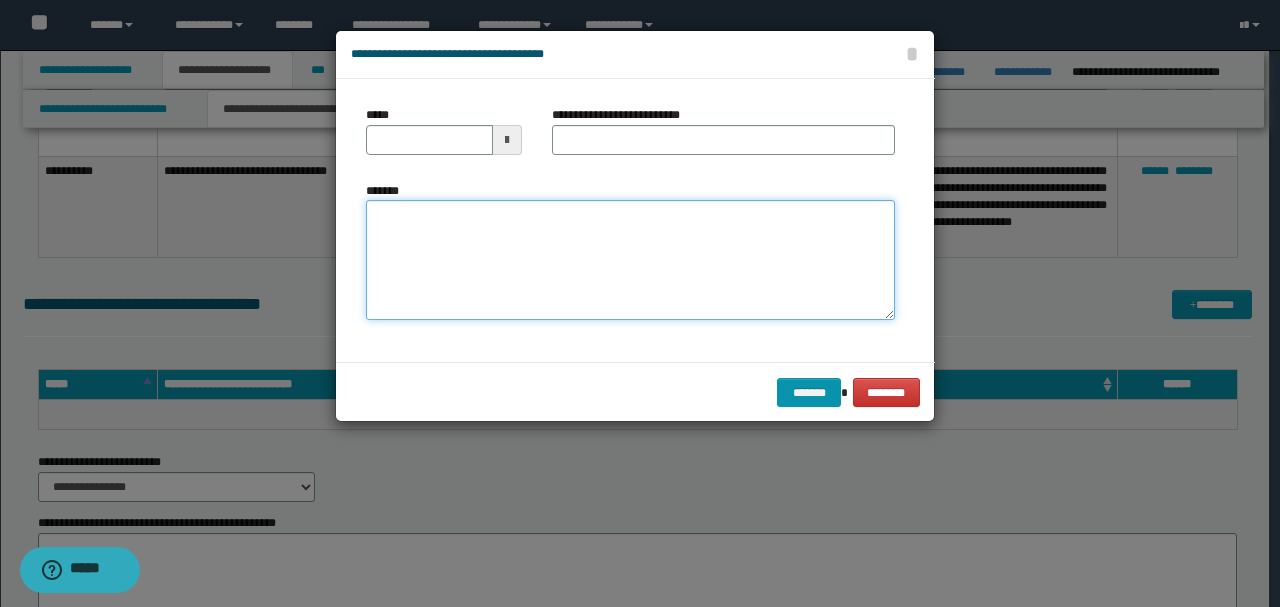 click on "*******" at bounding box center [630, 260] 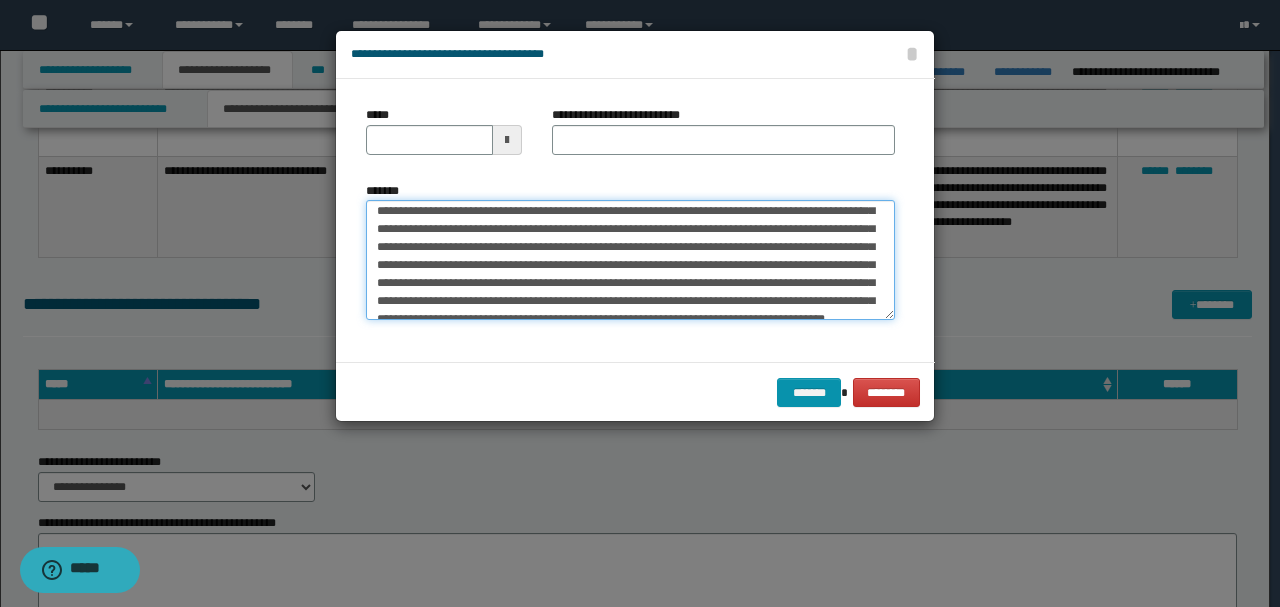 scroll, scrollTop: 0, scrollLeft: 0, axis: both 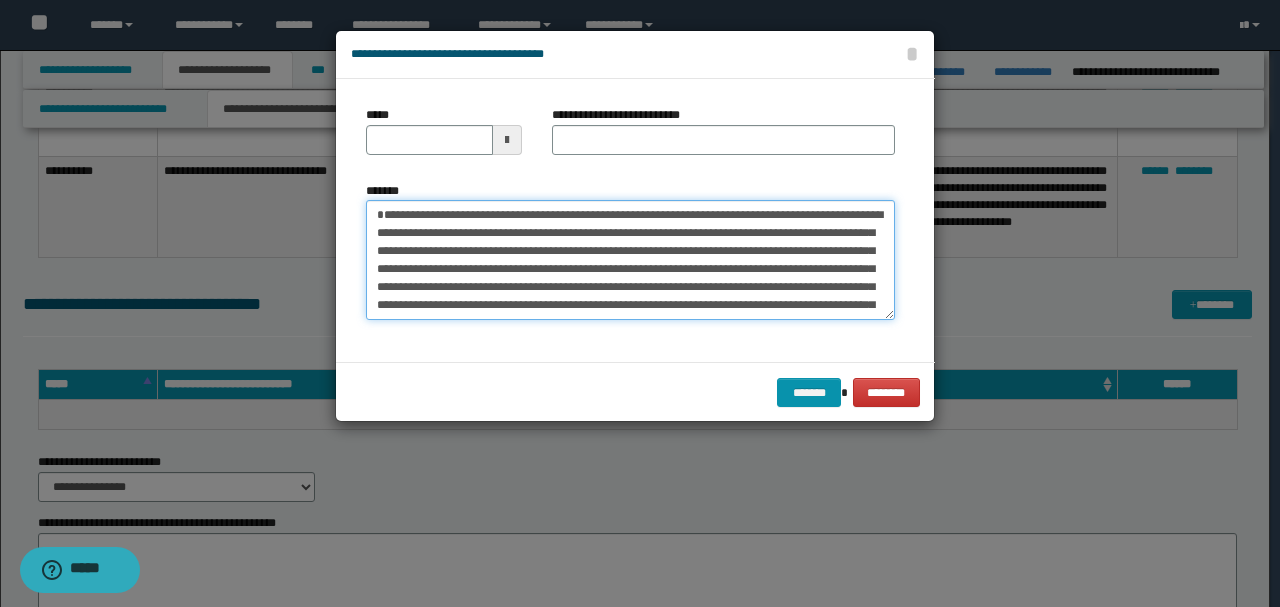drag, startPoint x: 440, startPoint y: 231, endPoint x: 400, endPoint y: 203, distance: 48.82622 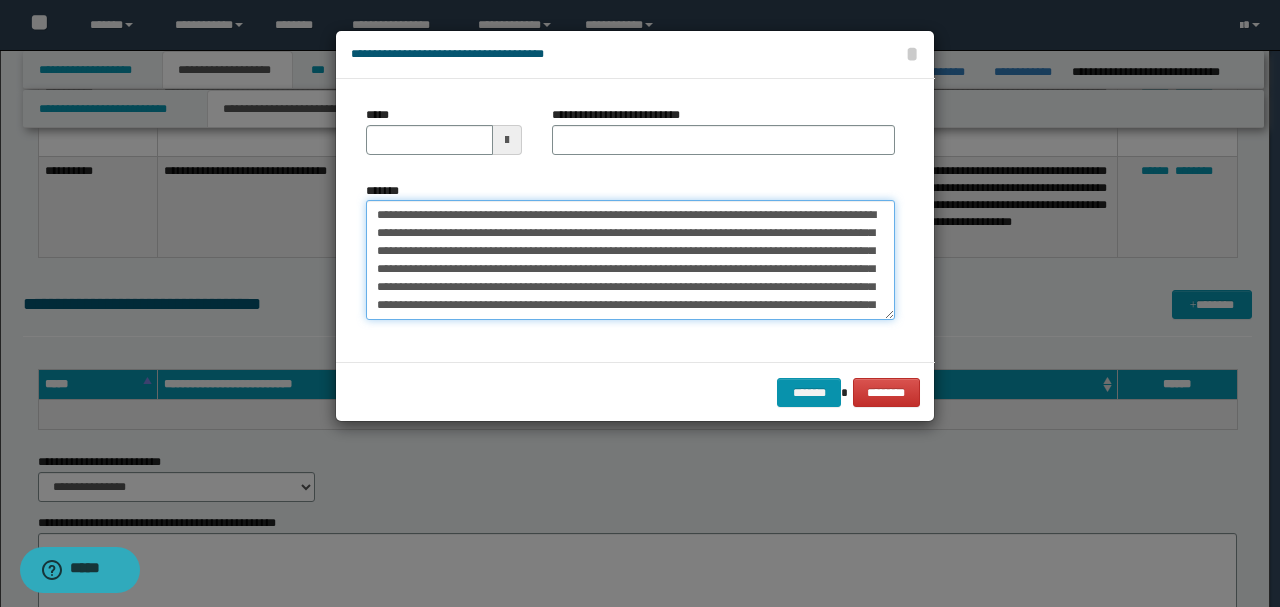type on "**********" 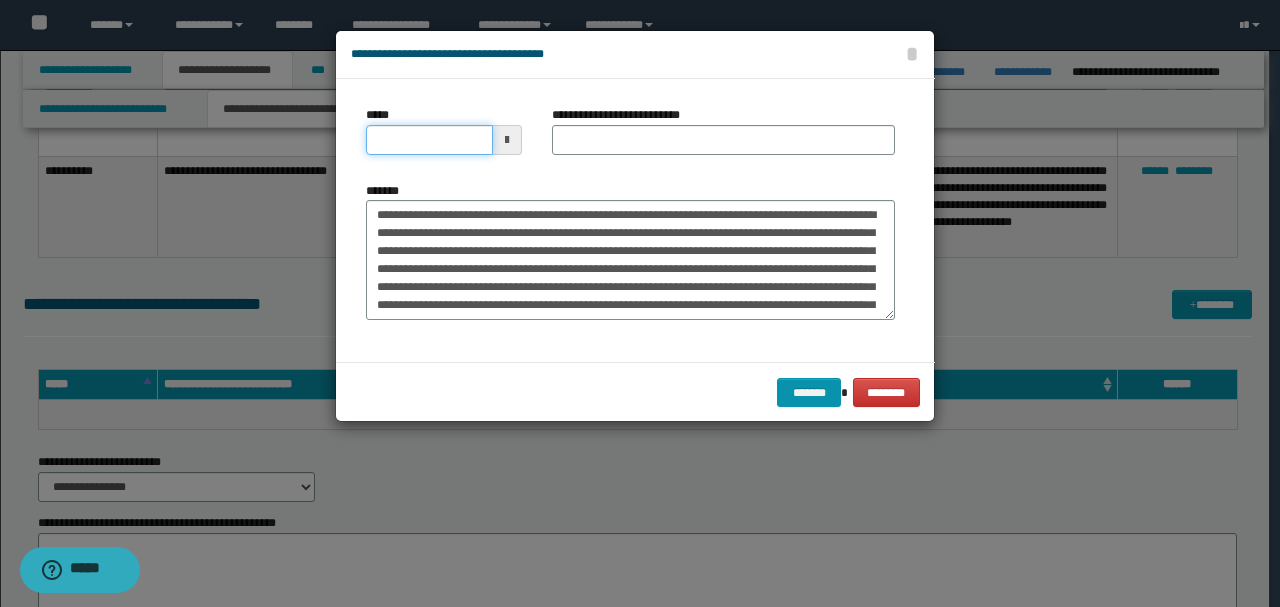 click on "*****" at bounding box center [429, 140] 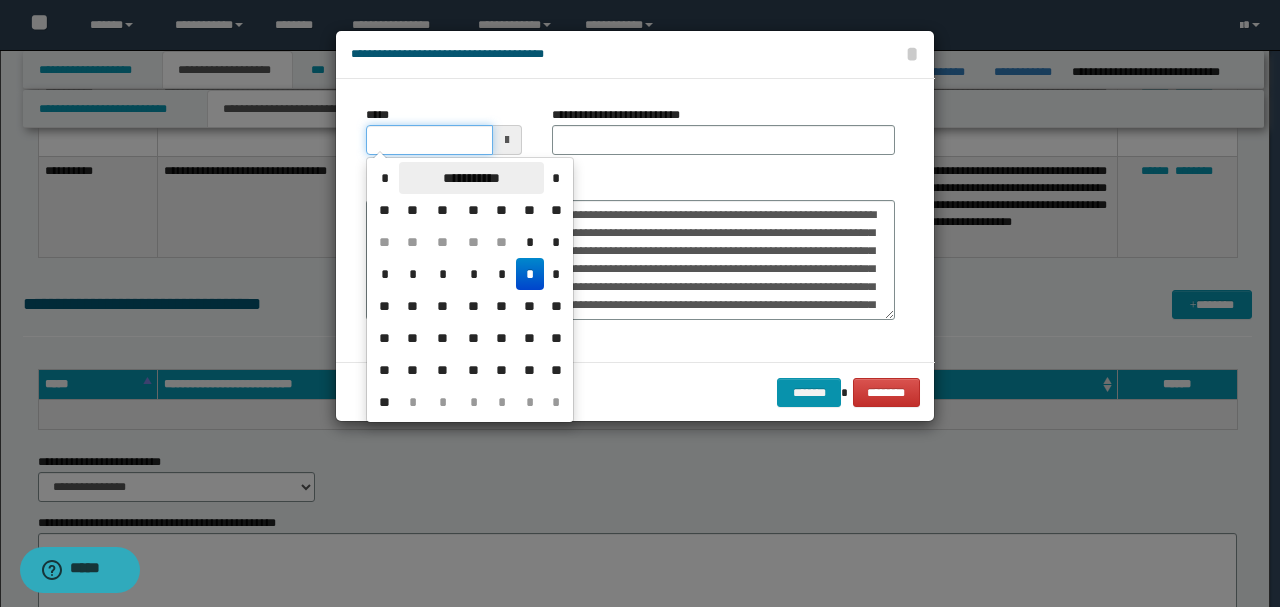 type on "**********" 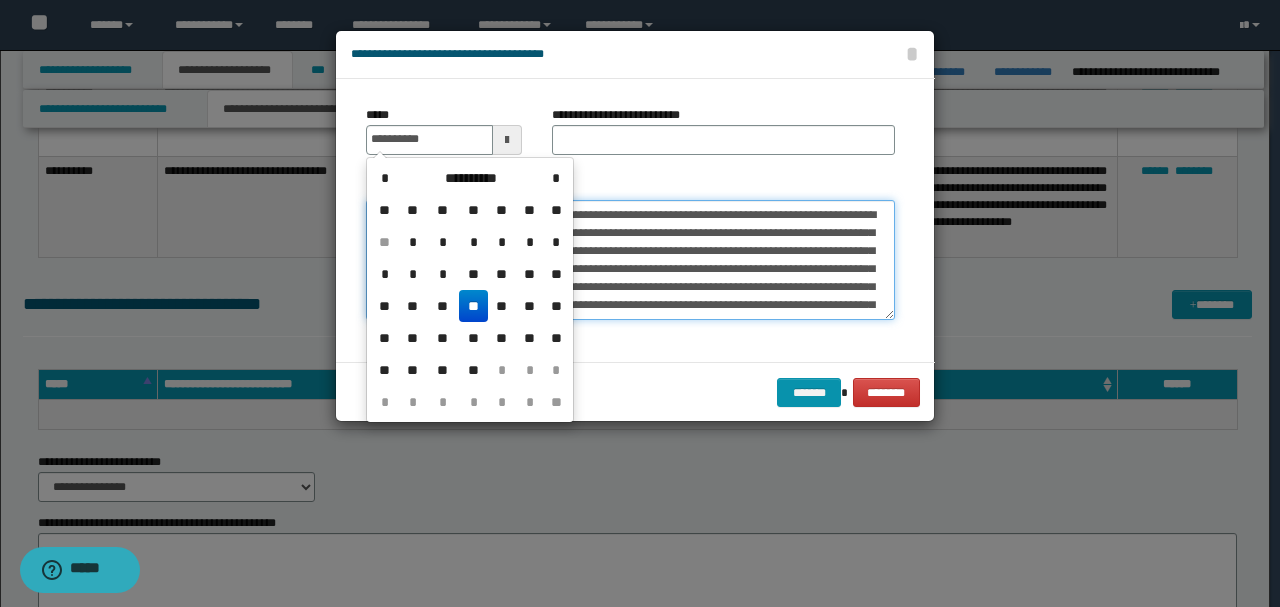 click on "*******" at bounding box center (630, 259) 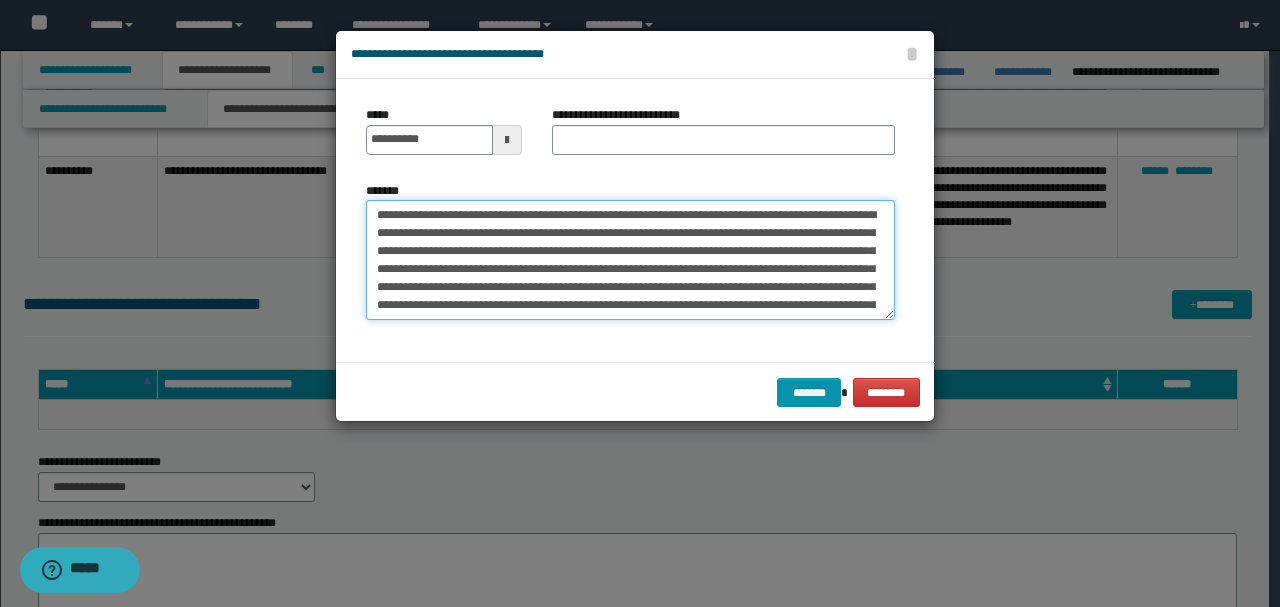 drag, startPoint x: 456, startPoint y: 215, endPoint x: 306, endPoint y: 210, distance: 150.08331 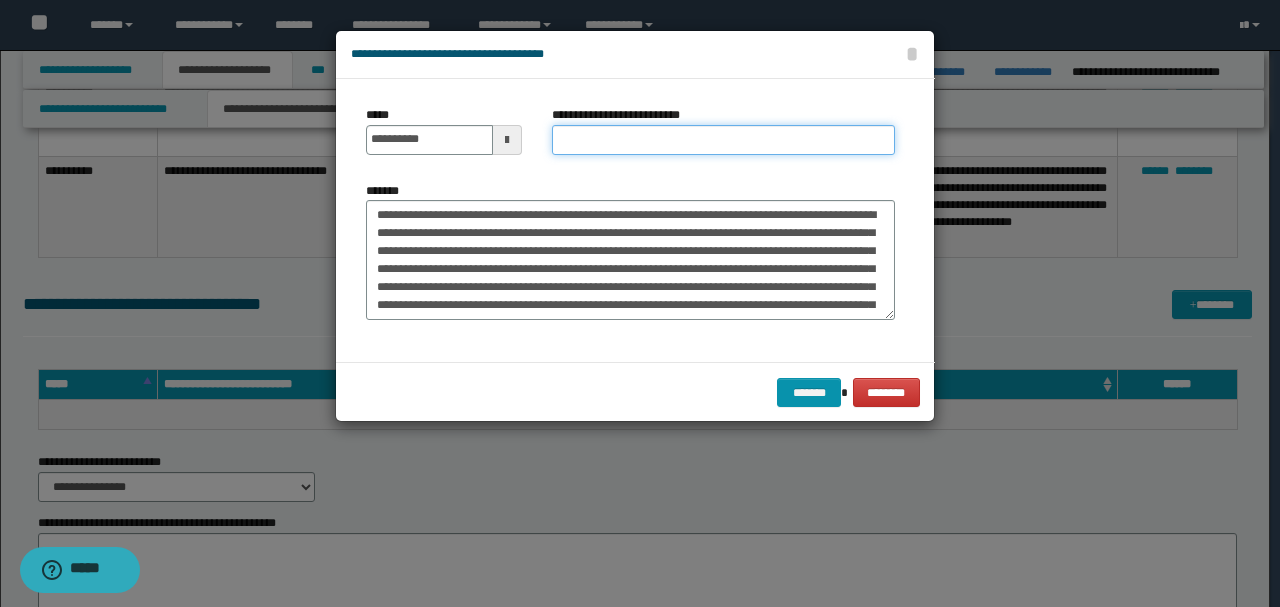 click on "**********" at bounding box center (723, 140) 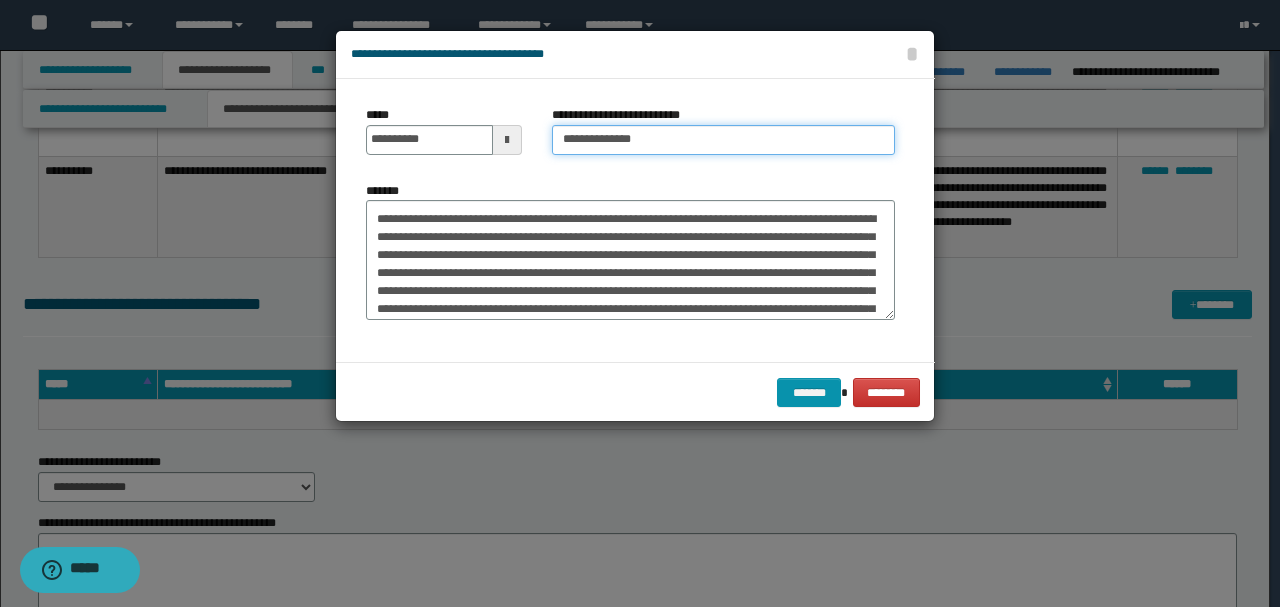 type on "**********" 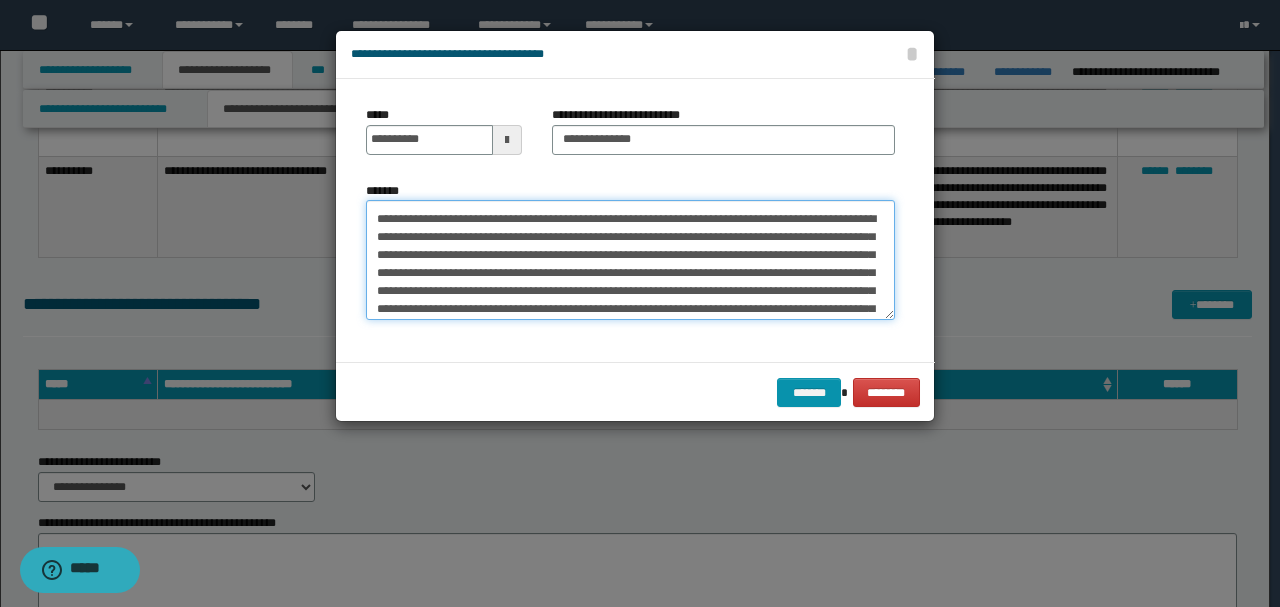 scroll, scrollTop: 450, scrollLeft: 0, axis: vertical 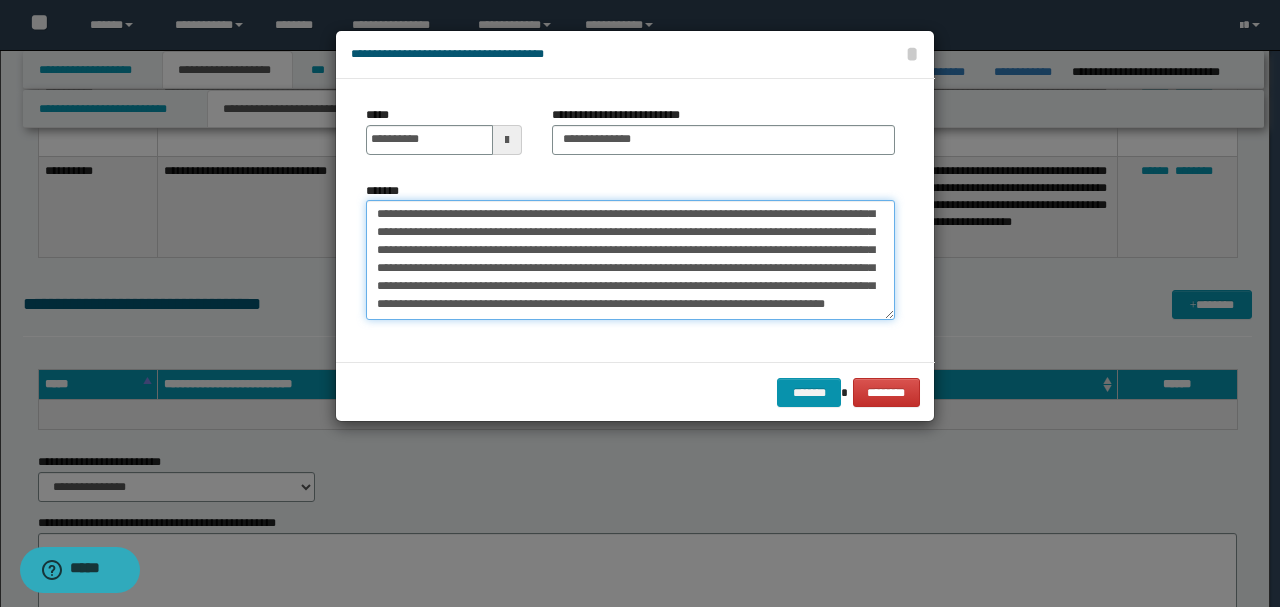 drag, startPoint x: 536, startPoint y: 222, endPoint x: 581, endPoint y: 387, distance: 171.0263 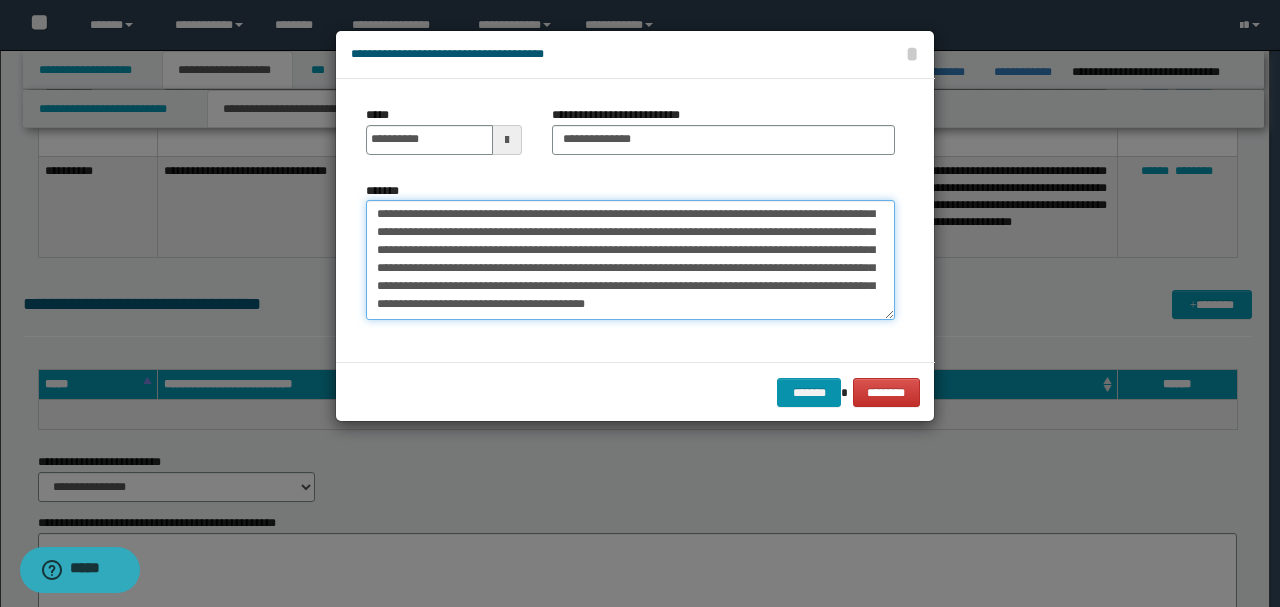 scroll, scrollTop: 180, scrollLeft: 0, axis: vertical 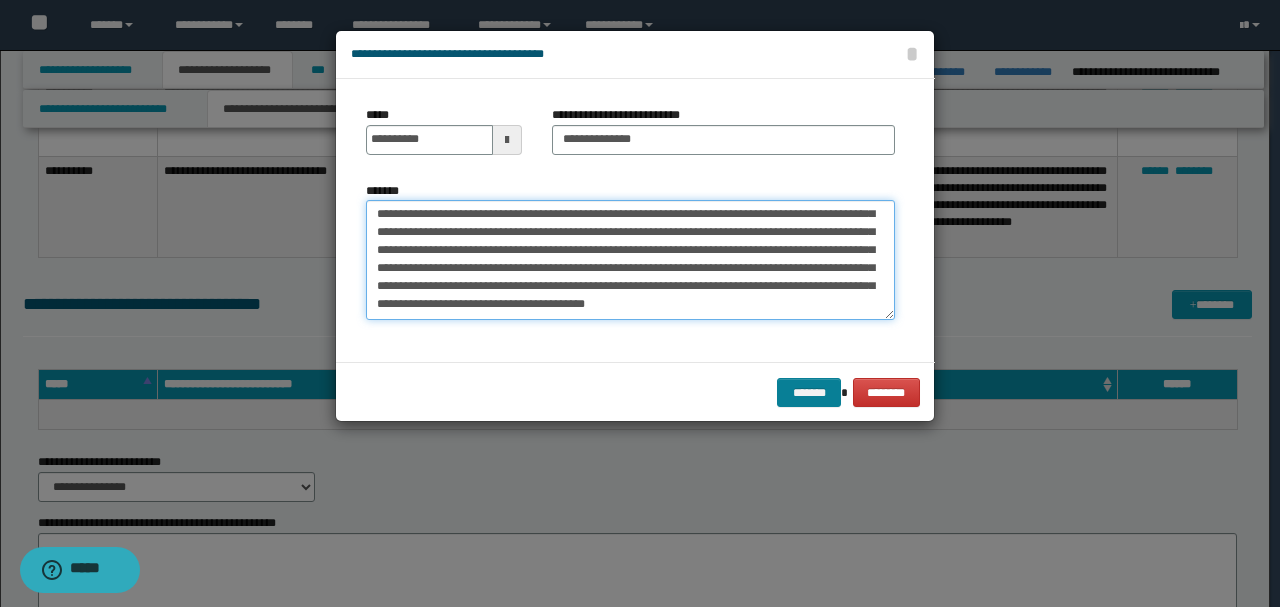 type on "**********" 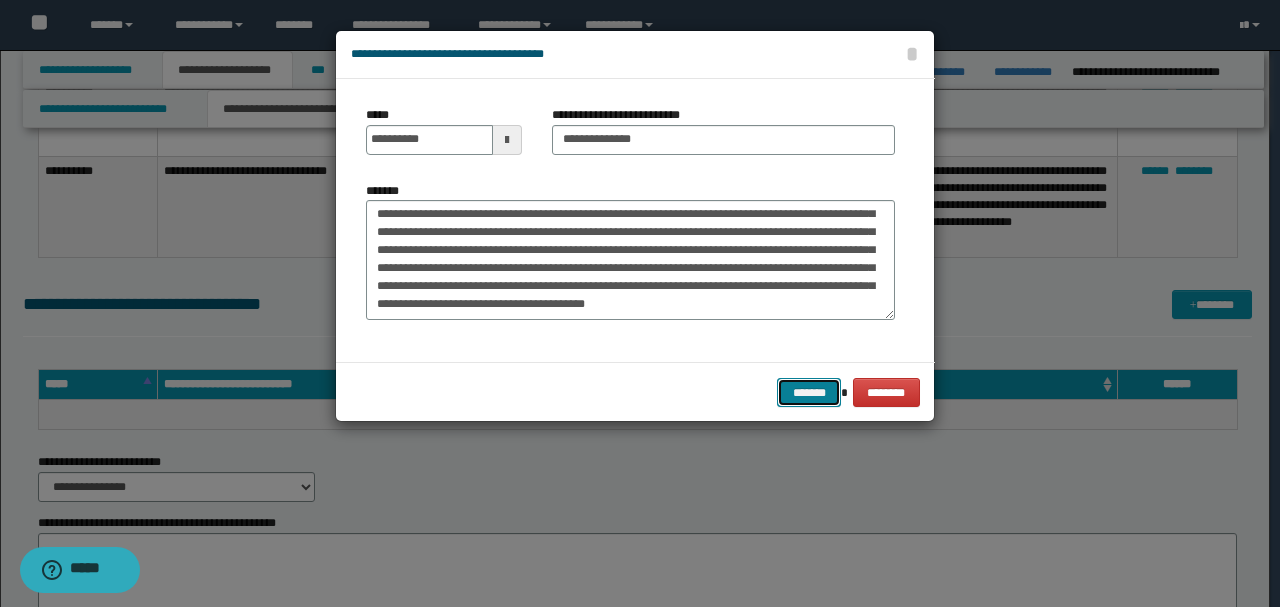 click on "*******" at bounding box center [809, 392] 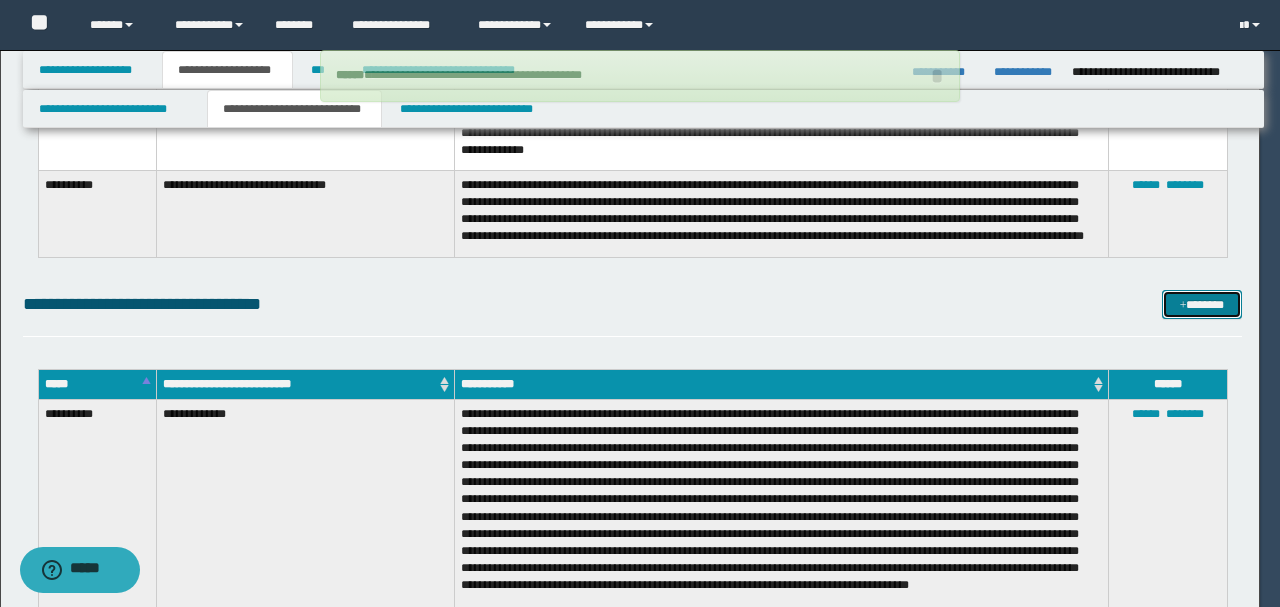 type 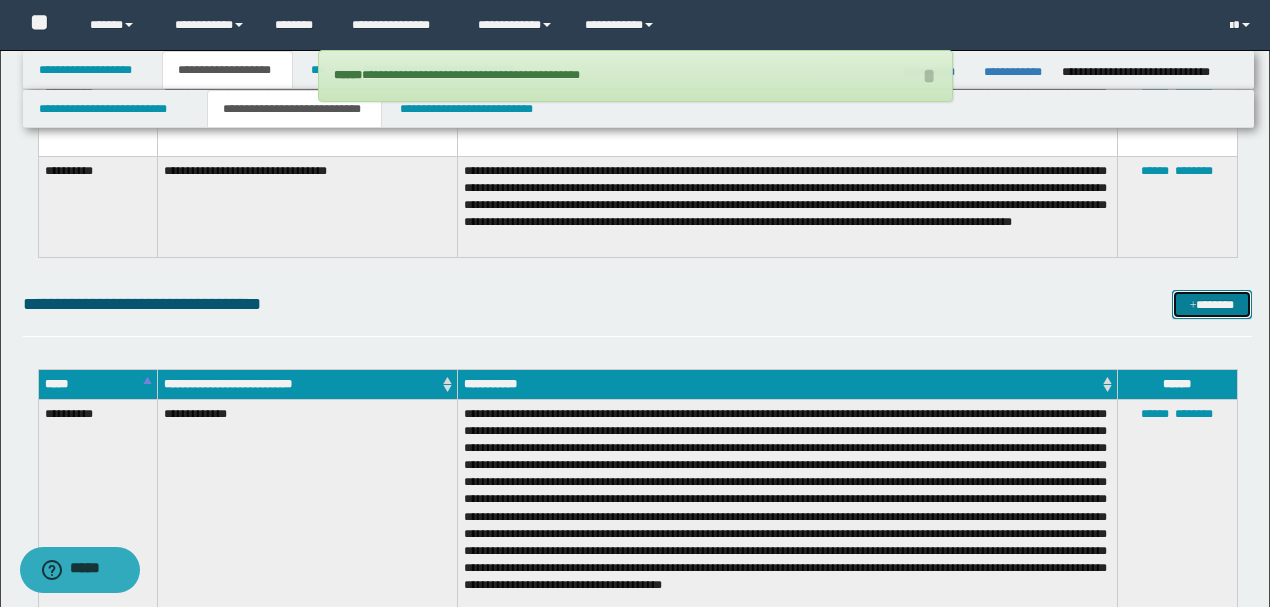 click on "*******" at bounding box center (1211, 304) 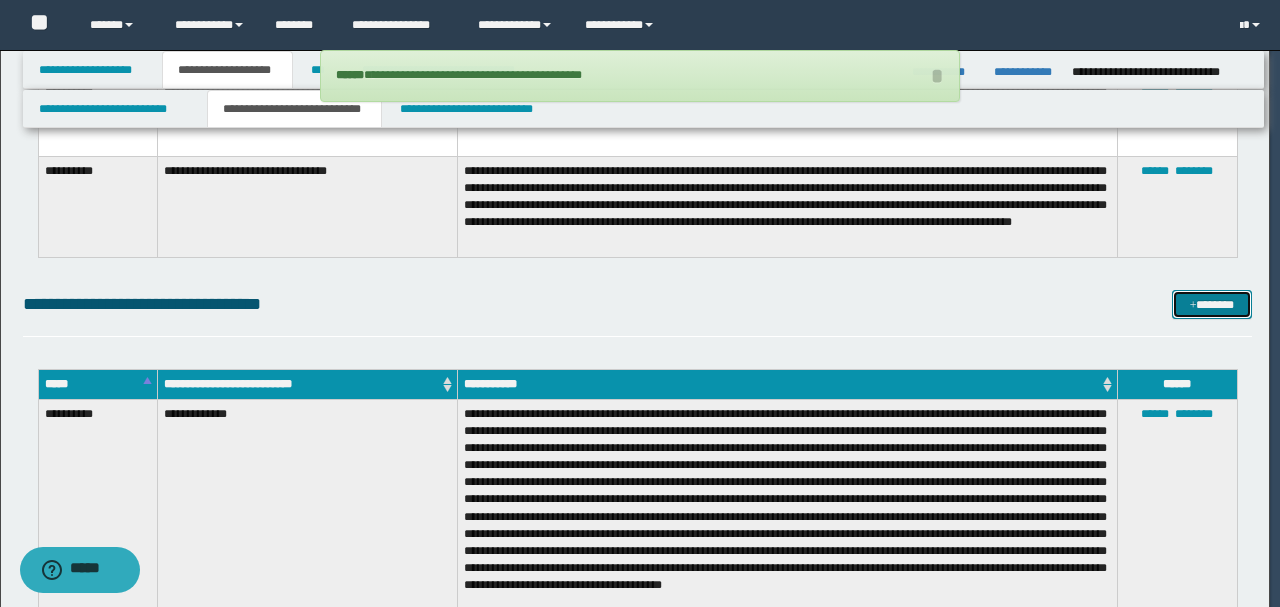 scroll, scrollTop: 0, scrollLeft: 0, axis: both 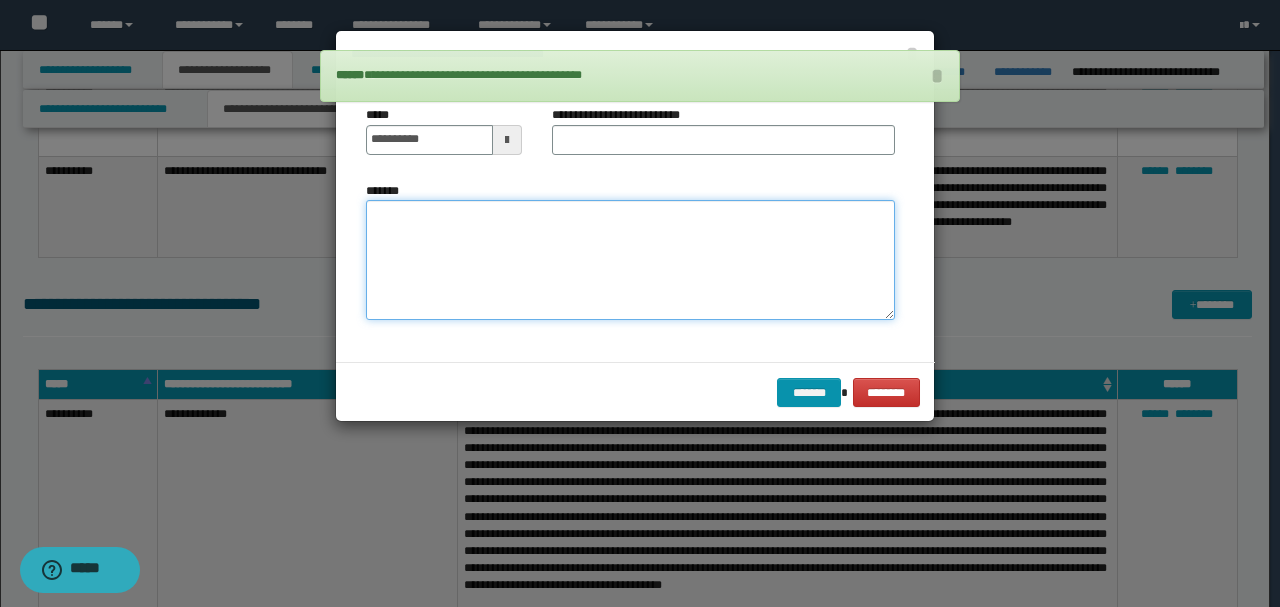 click on "*******" at bounding box center (630, 259) 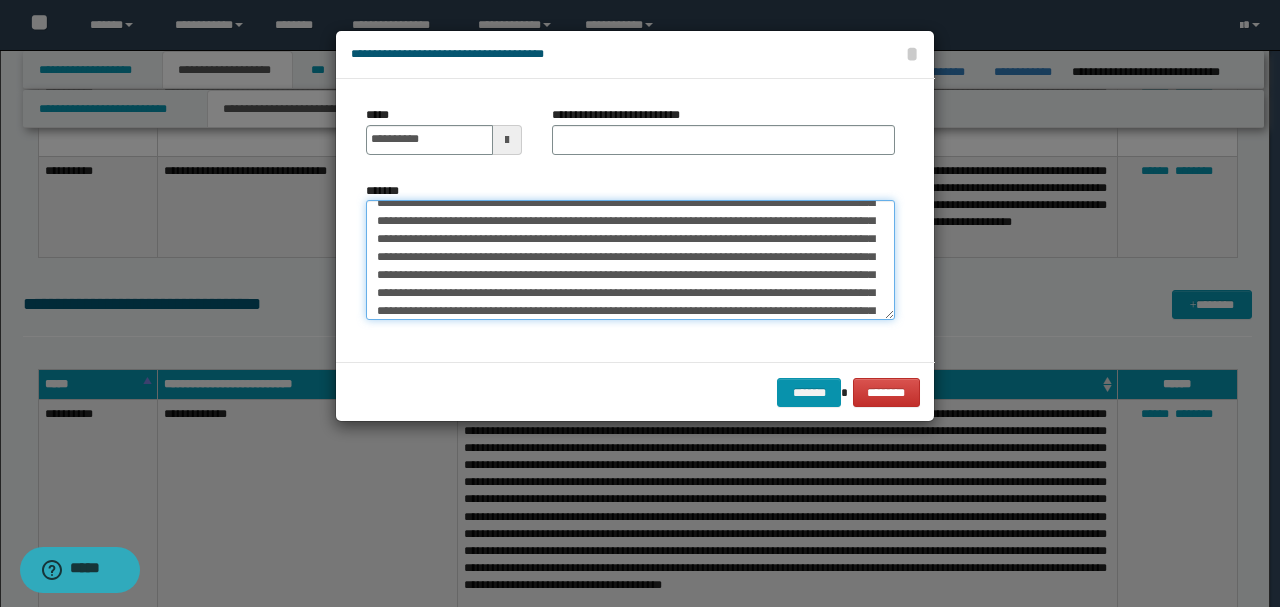 scroll, scrollTop: 0, scrollLeft: 0, axis: both 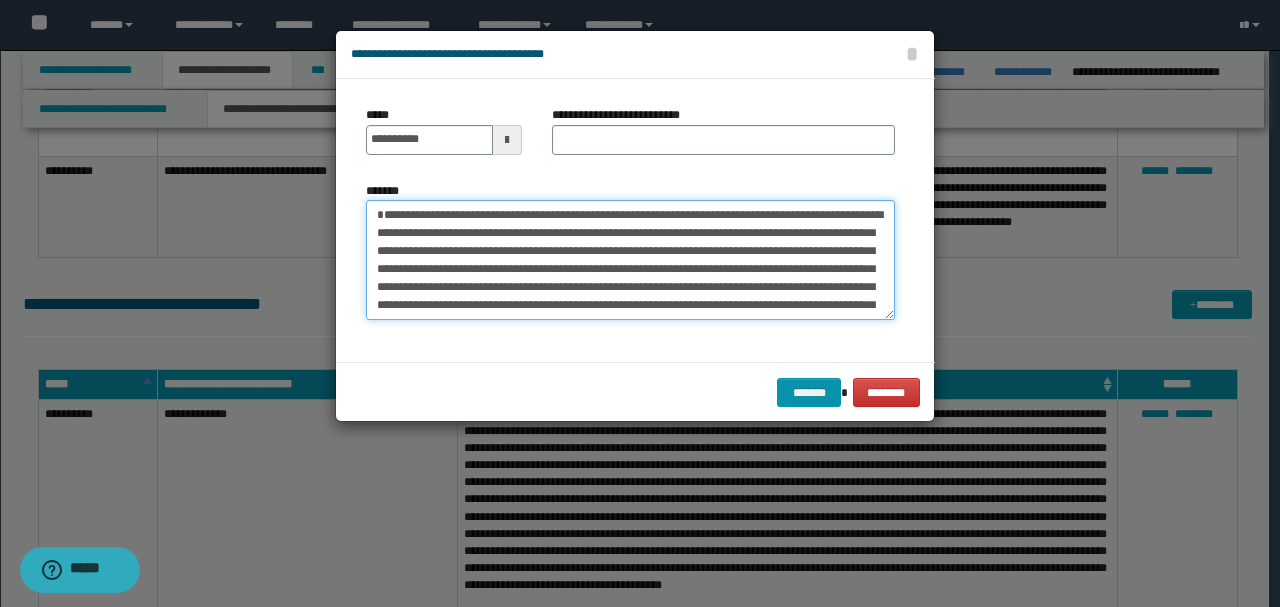 drag, startPoint x: 441, startPoint y: 233, endPoint x: 351, endPoint y: 177, distance: 106 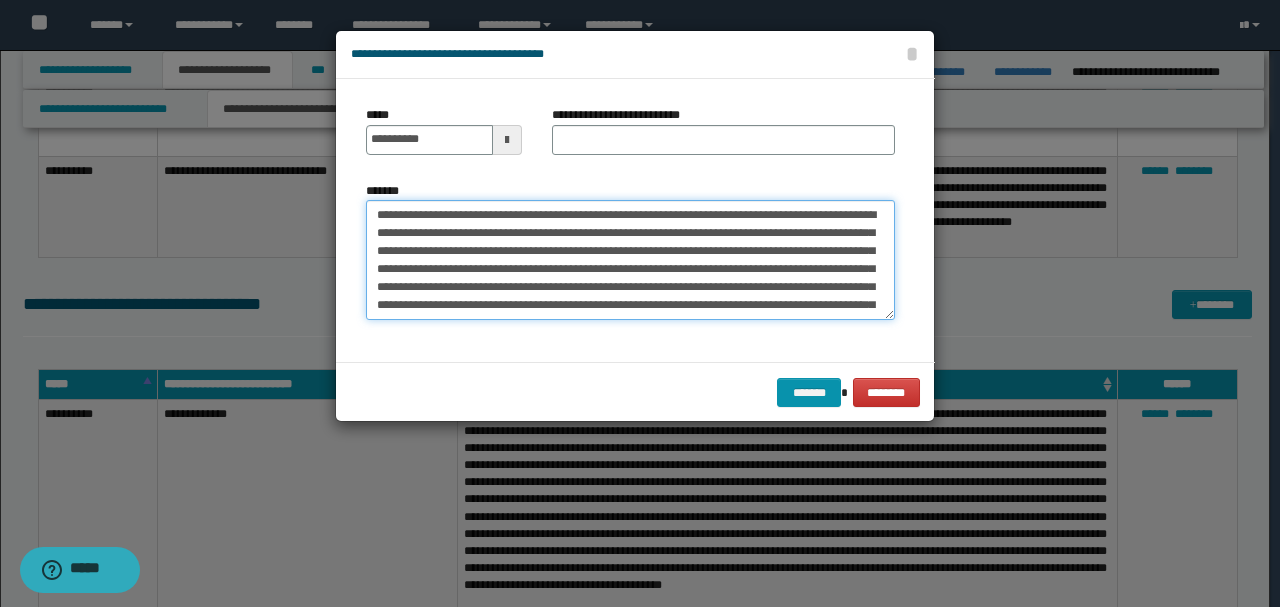 type on "**********" 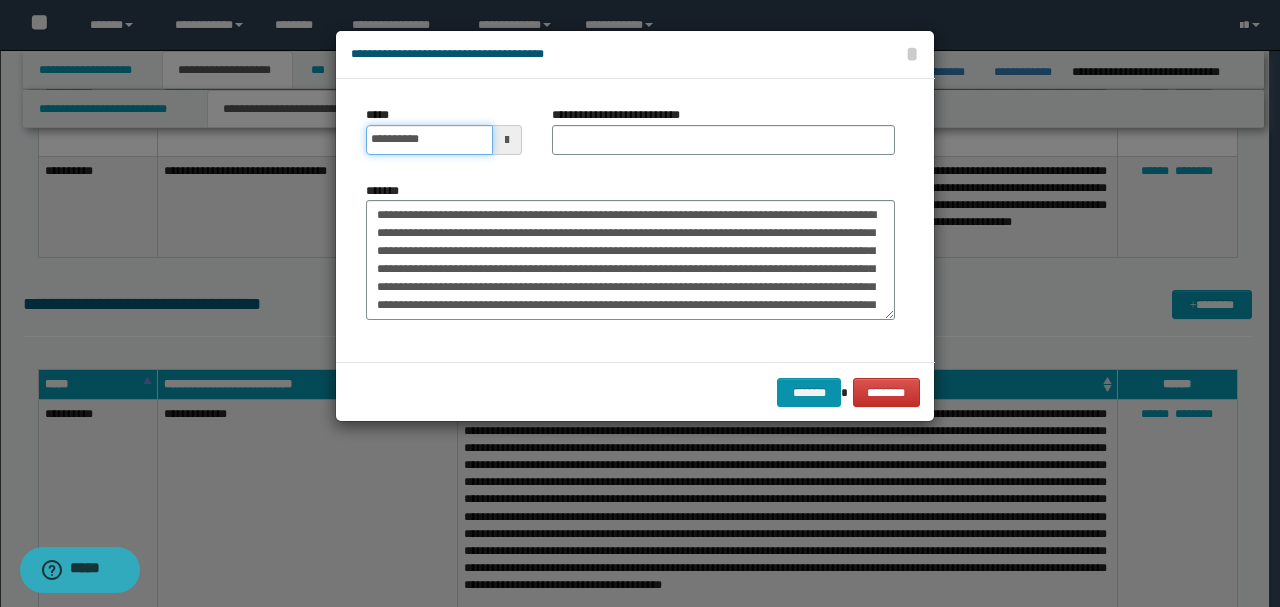 click on "**********" at bounding box center (429, 140) 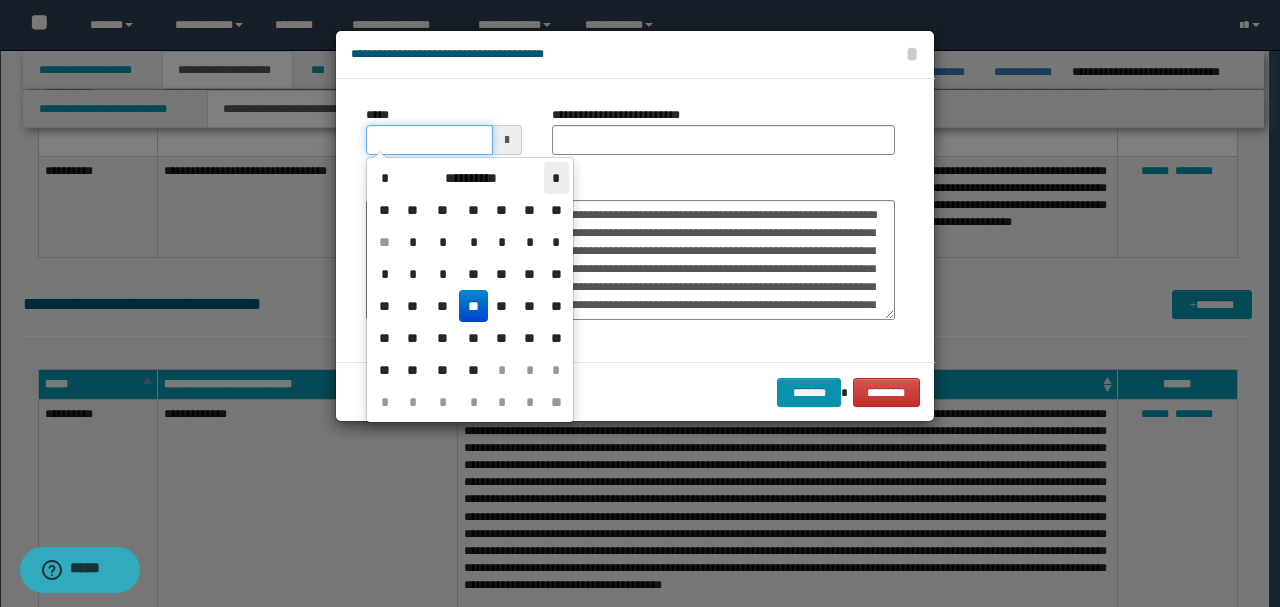 type on "**********" 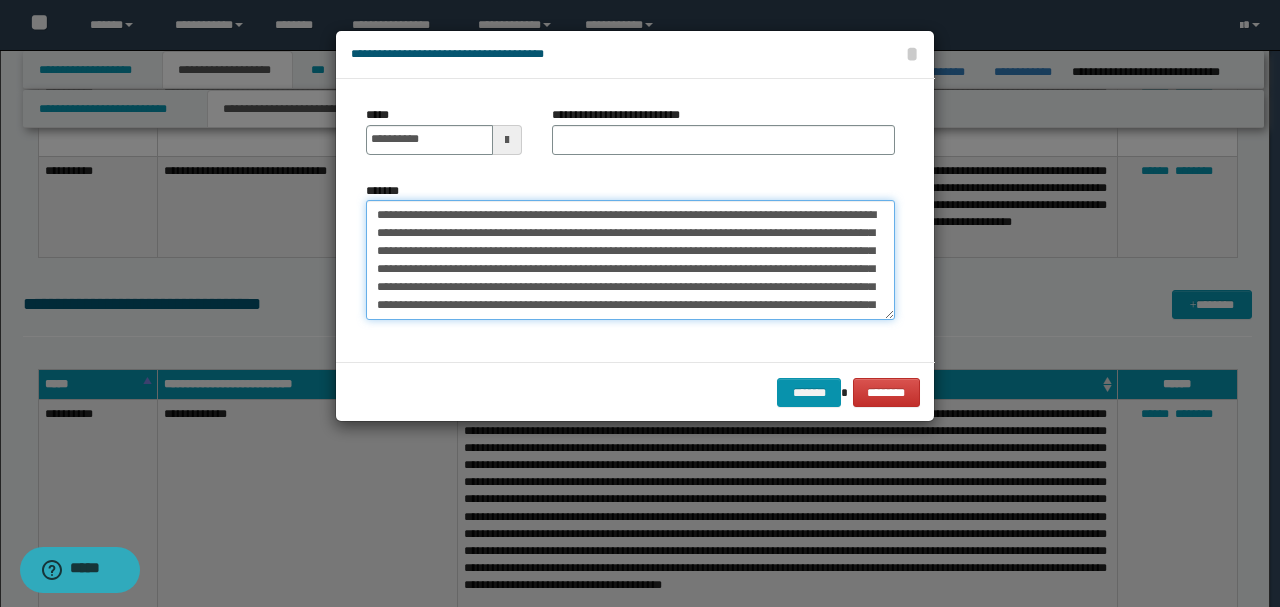 click on "*******" at bounding box center (630, 259) 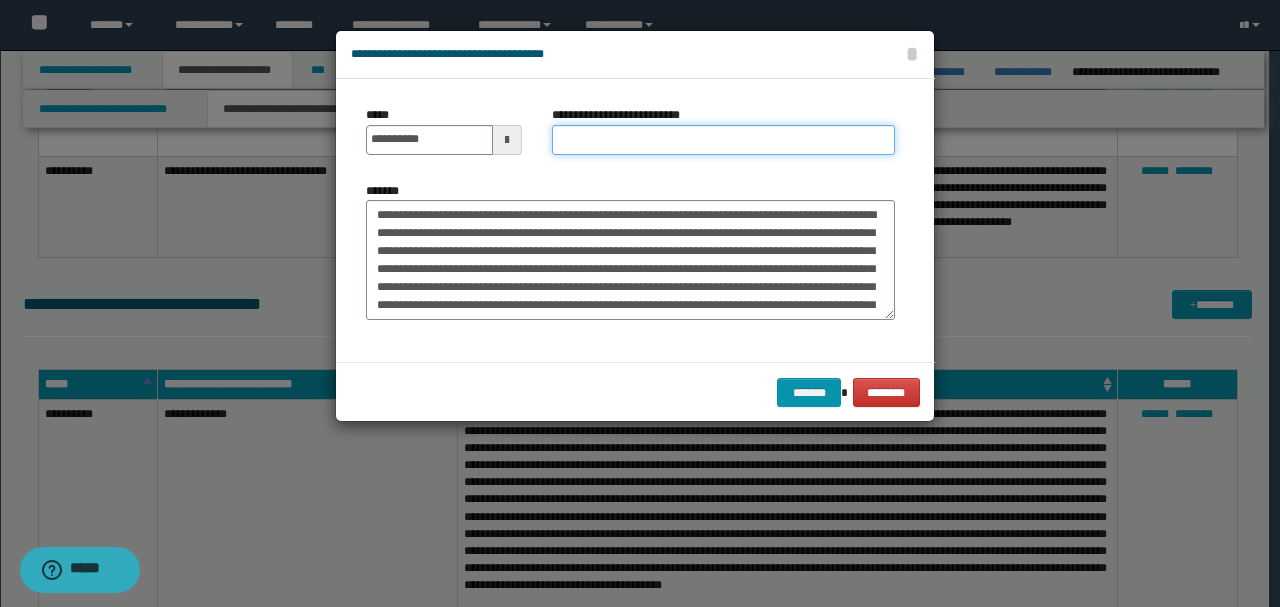 click on "**********" at bounding box center [723, 140] 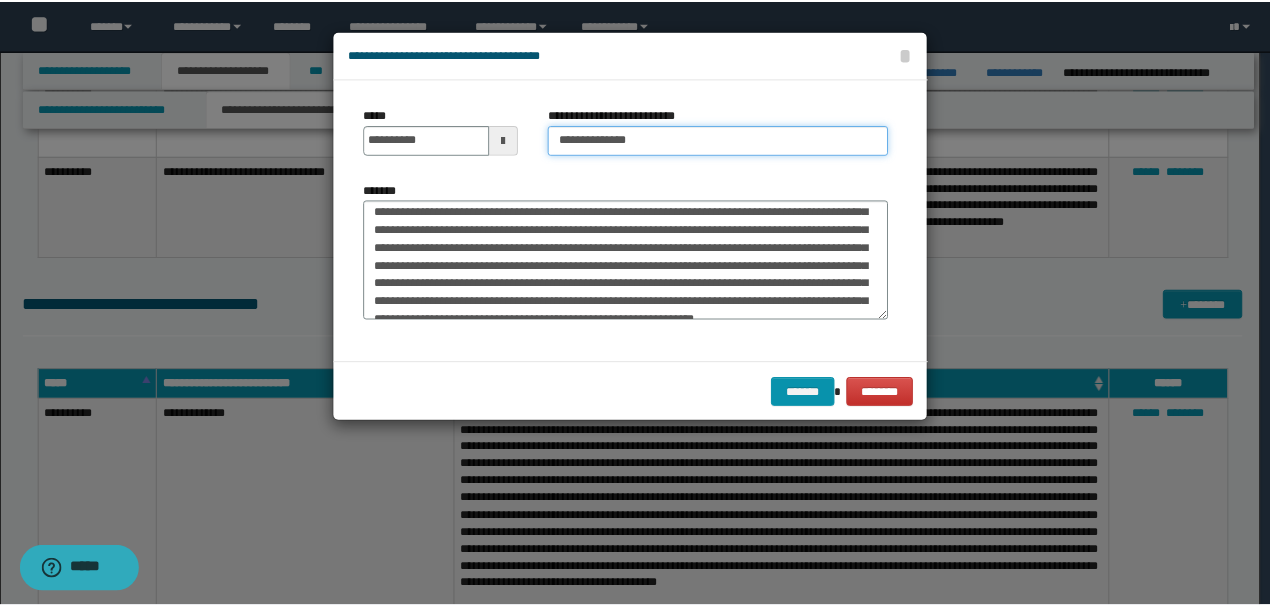 scroll, scrollTop: 144, scrollLeft: 0, axis: vertical 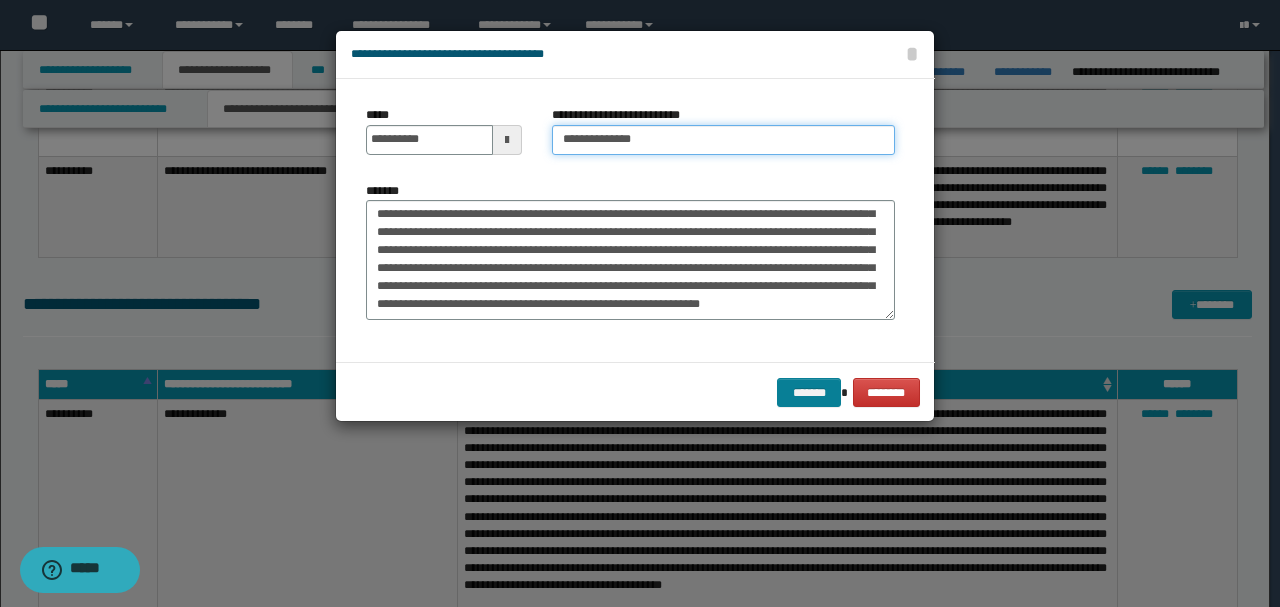 type on "**********" 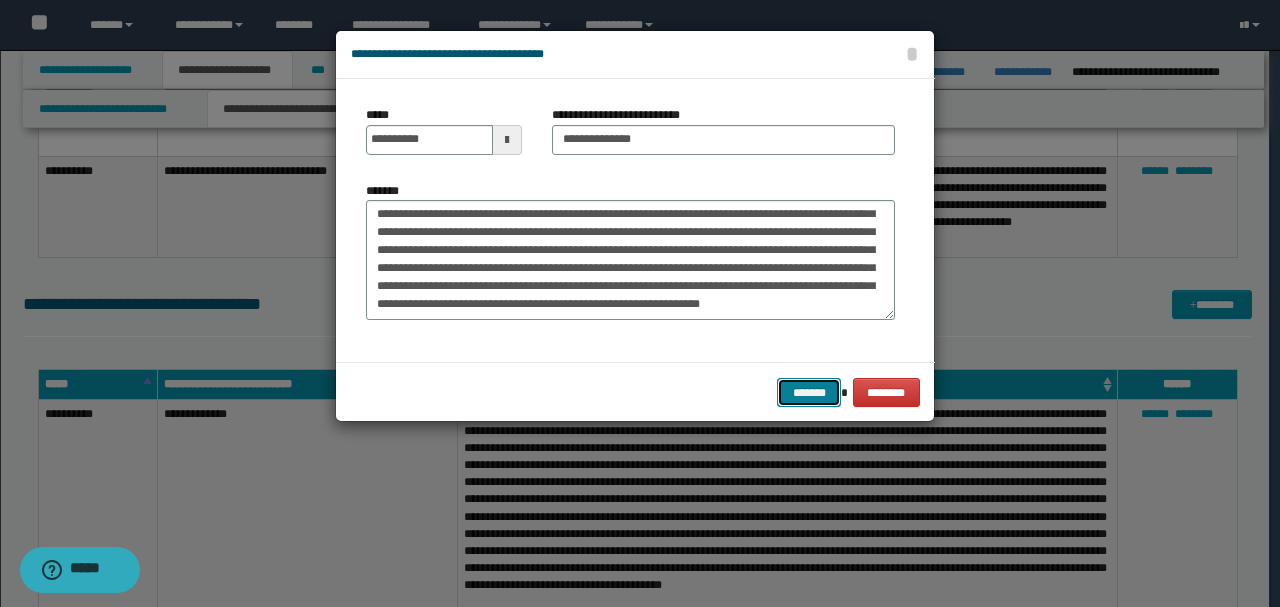 click on "*******" at bounding box center [809, 392] 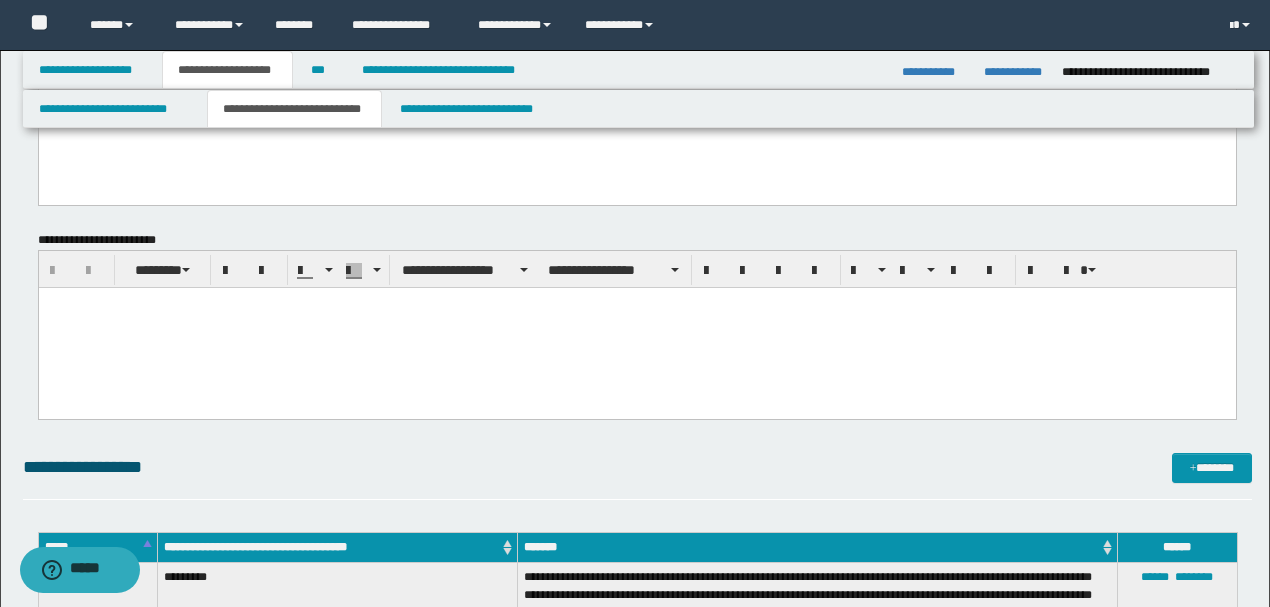 scroll, scrollTop: 3866, scrollLeft: 0, axis: vertical 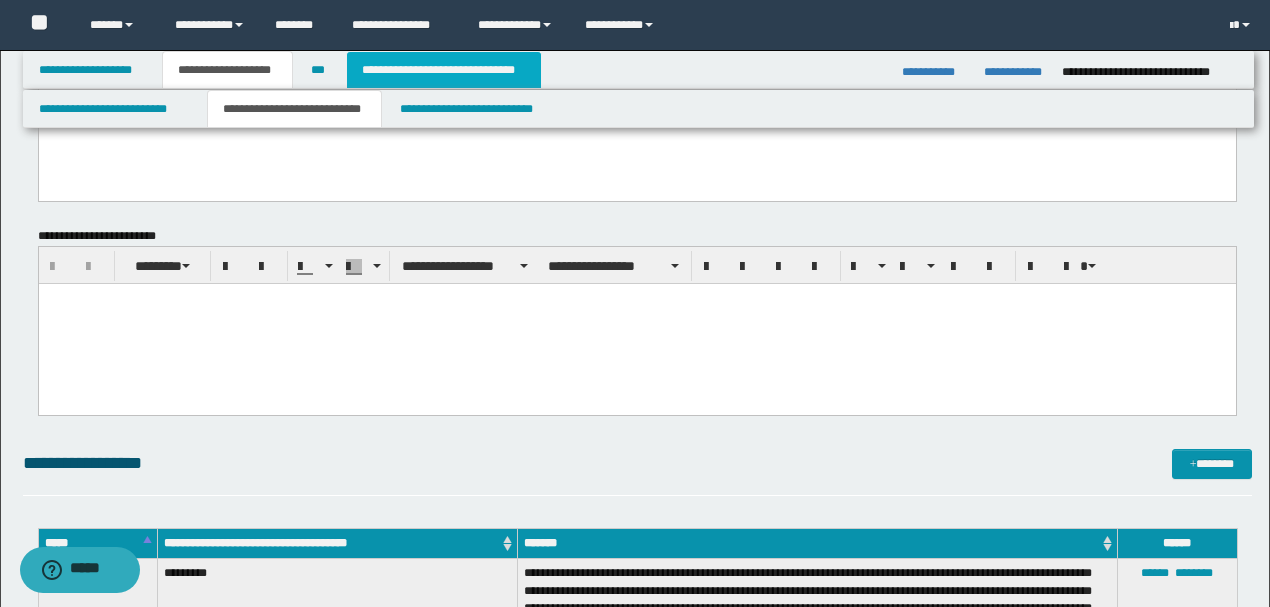 click on "**********" at bounding box center [444, 70] 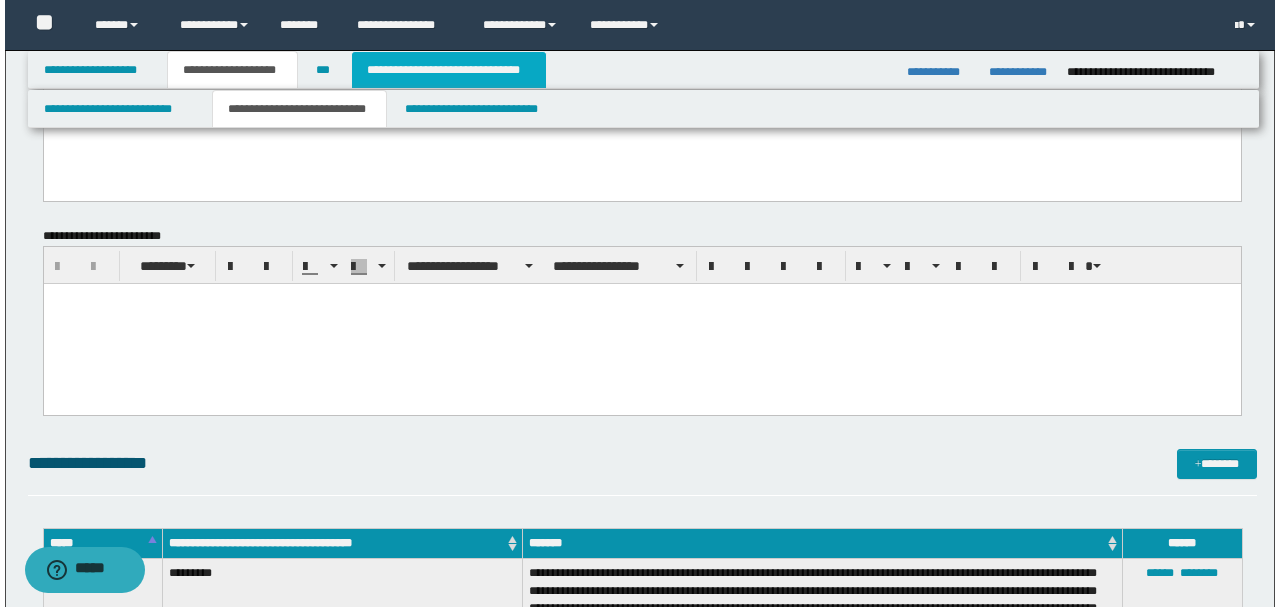 scroll, scrollTop: 0, scrollLeft: 0, axis: both 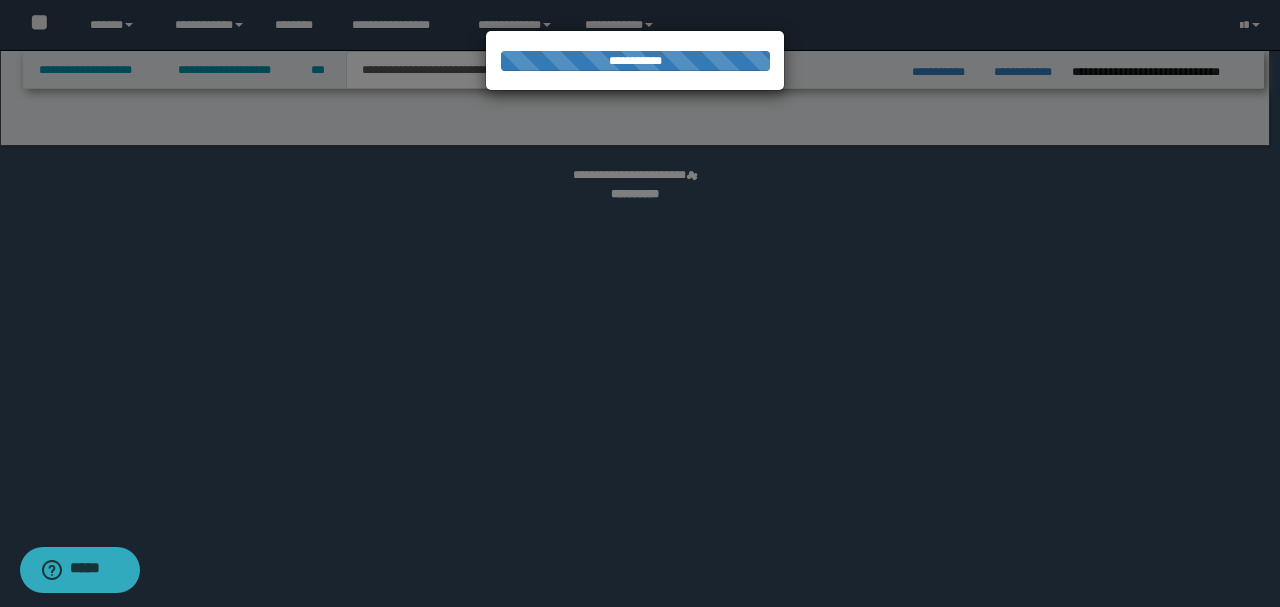 select on "*" 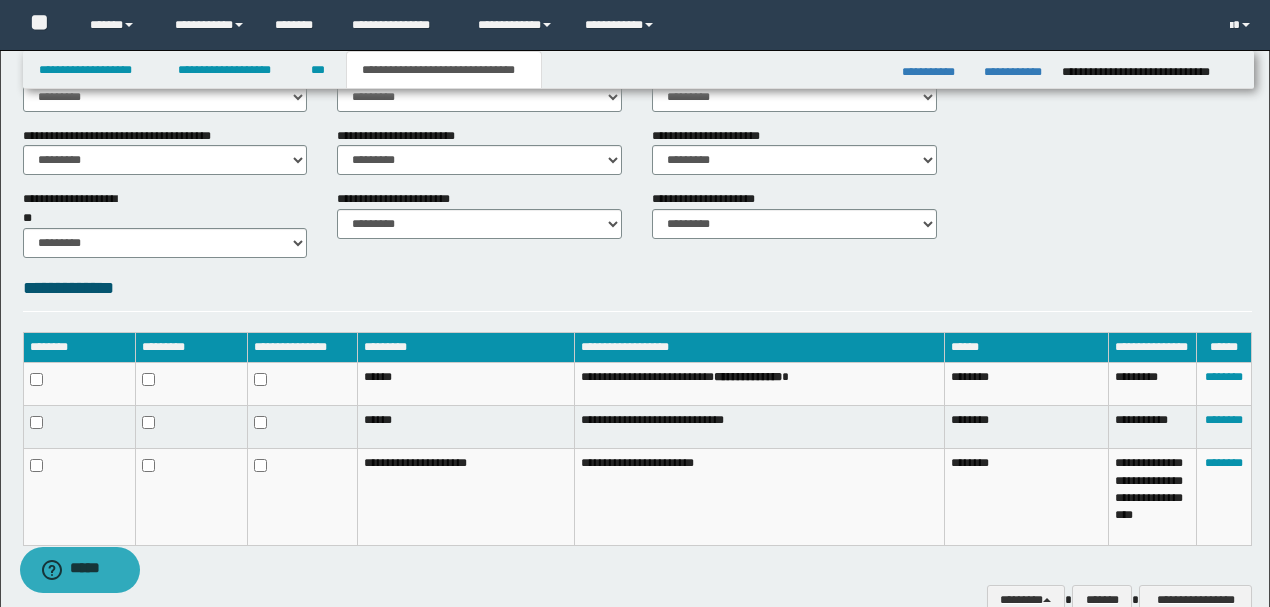 scroll, scrollTop: 881, scrollLeft: 0, axis: vertical 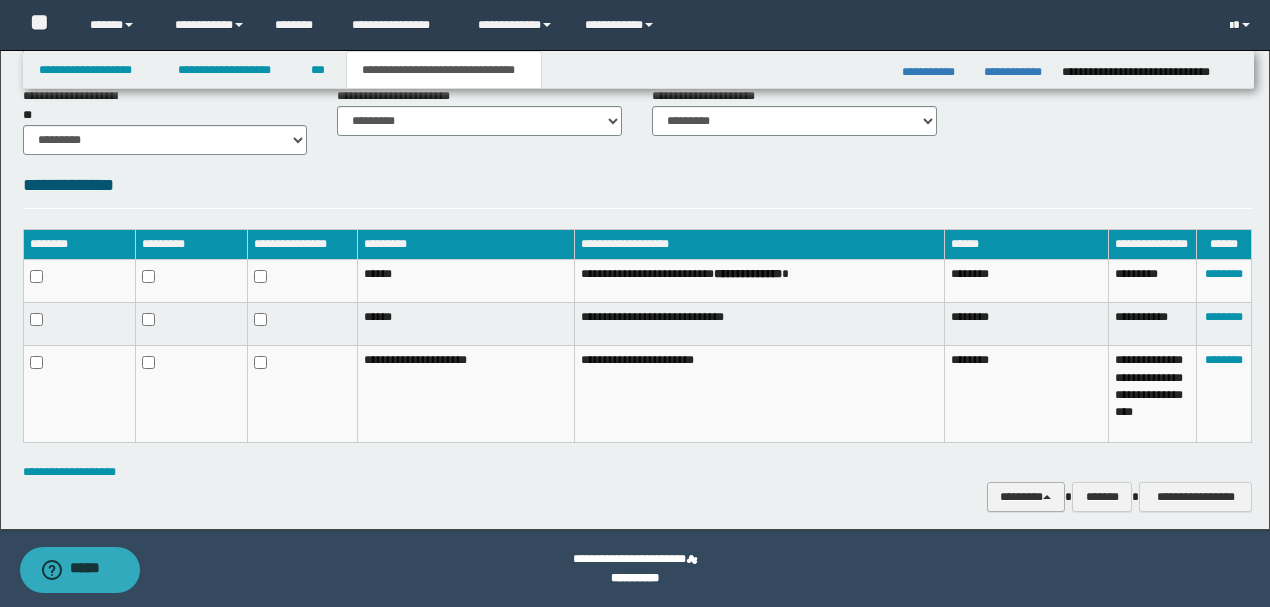 click at bounding box center [1047, 497] 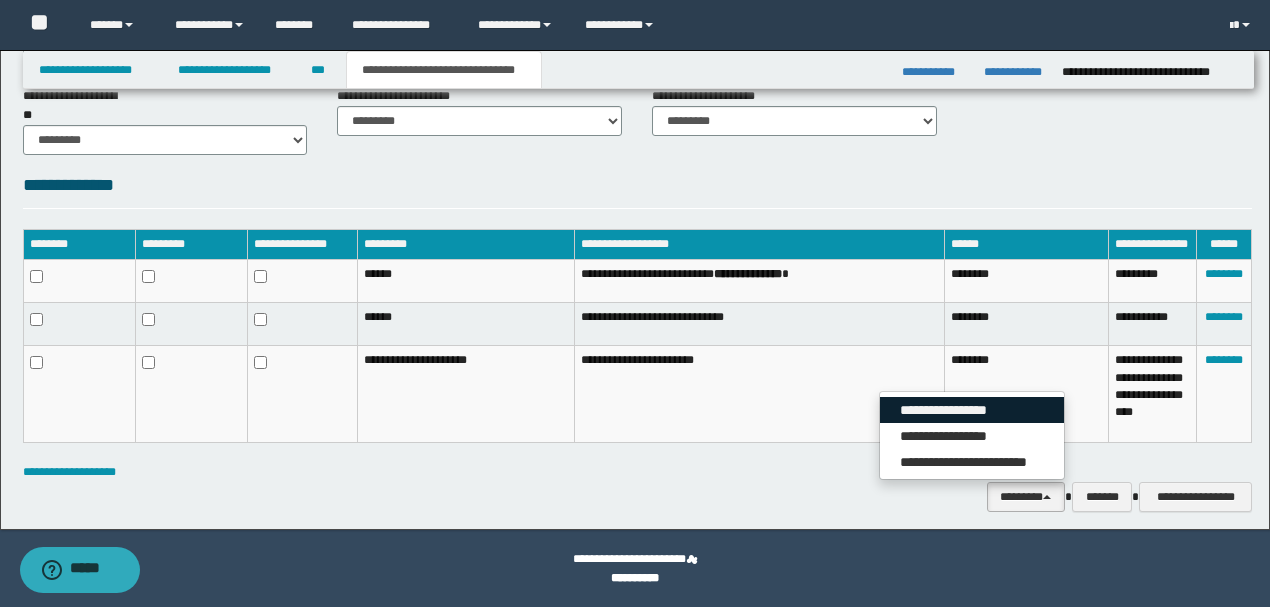 click on "**********" at bounding box center [972, 410] 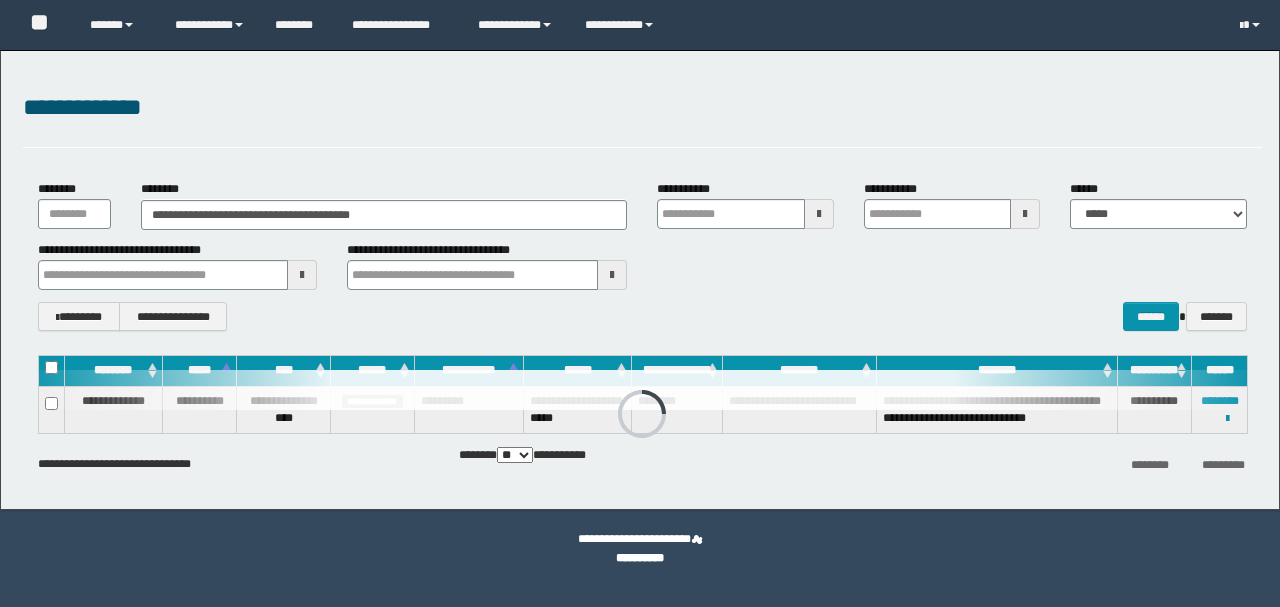 scroll, scrollTop: 0, scrollLeft: 0, axis: both 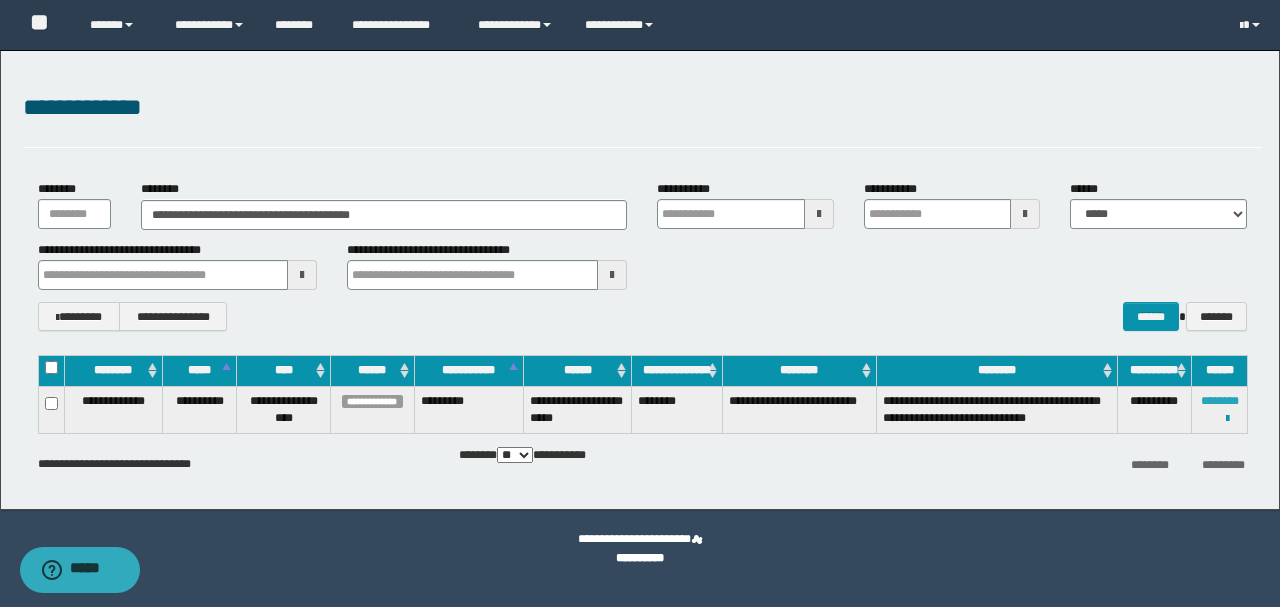click on "********" at bounding box center [1220, 401] 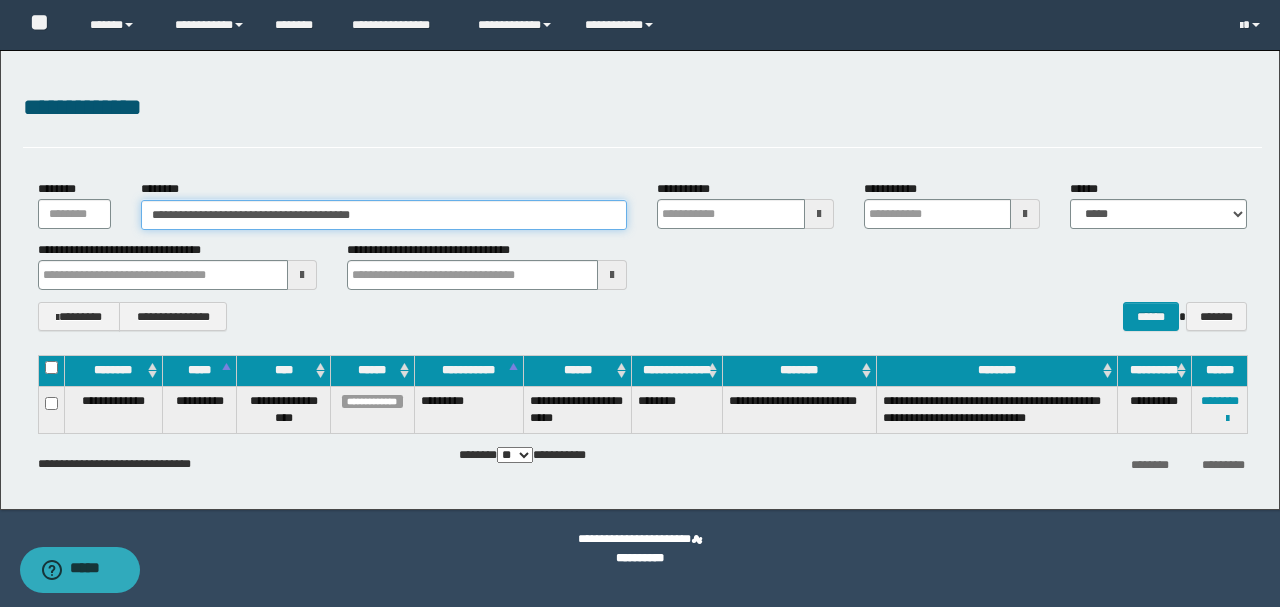 drag, startPoint x: 436, startPoint y: 211, endPoint x: 0, endPoint y: 211, distance: 436 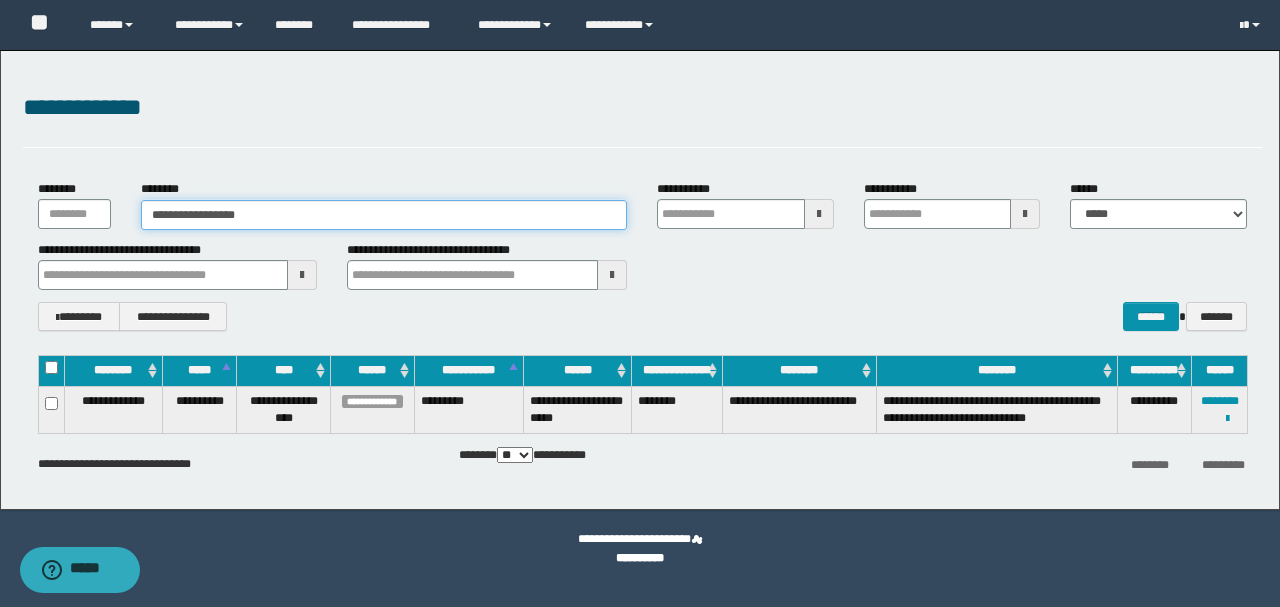 type on "**********" 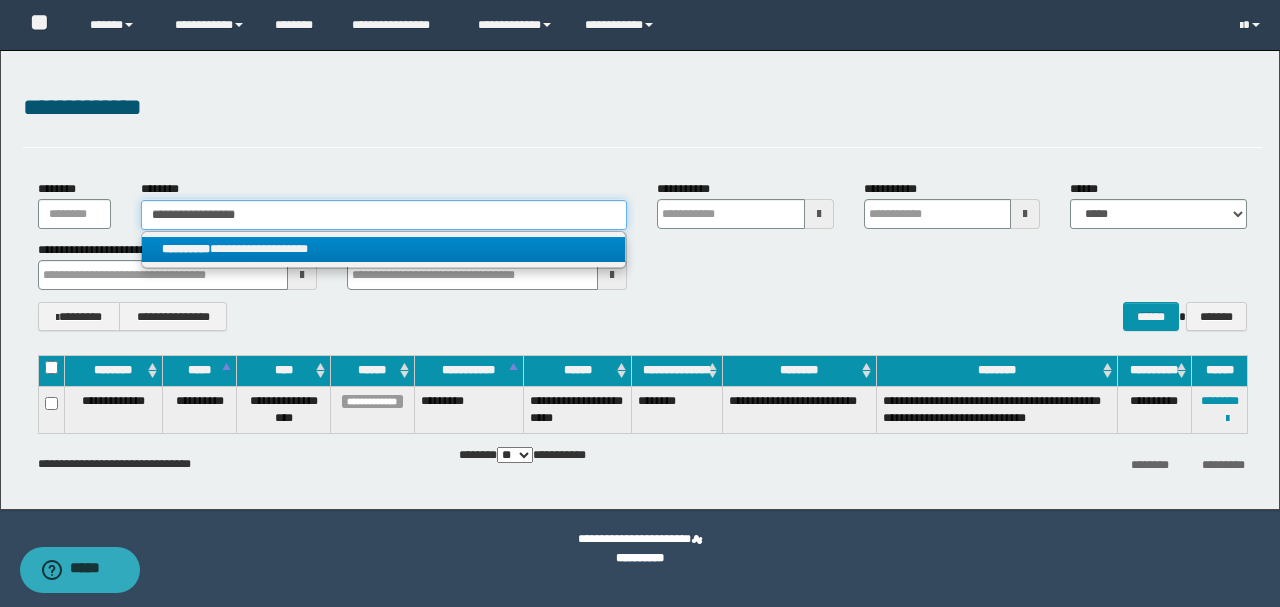 type on "**********" 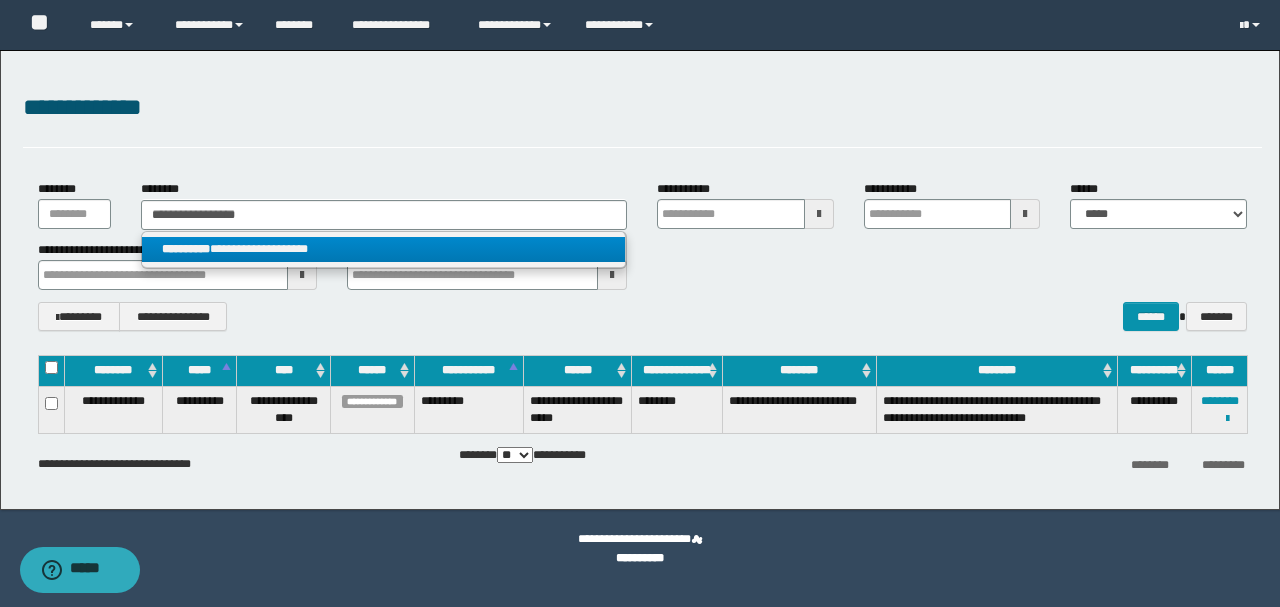 click on "**********" at bounding box center (384, 249) 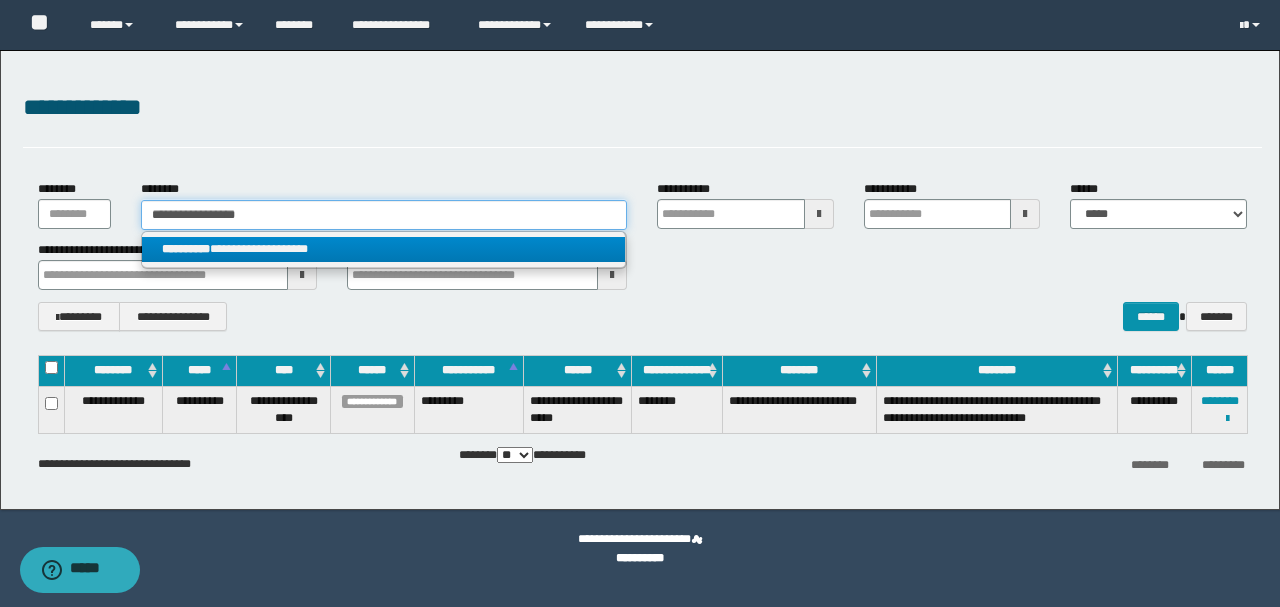 type 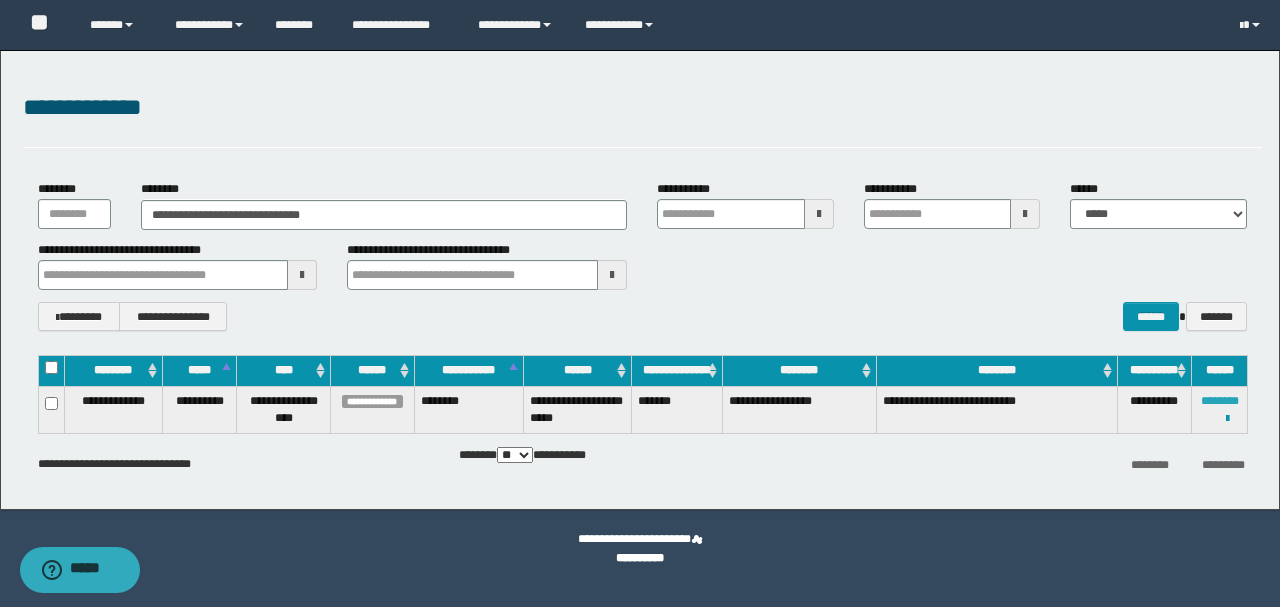 click on "********" at bounding box center (1220, 401) 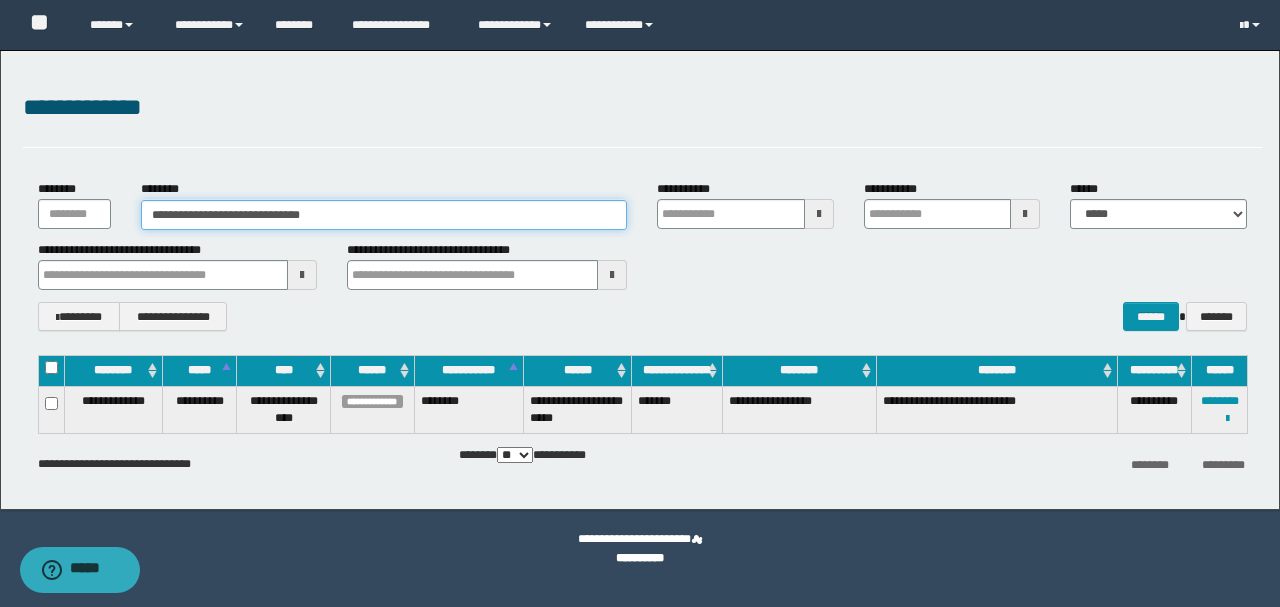 drag, startPoint x: 358, startPoint y: 209, endPoint x: 129, endPoint y: 209, distance: 229 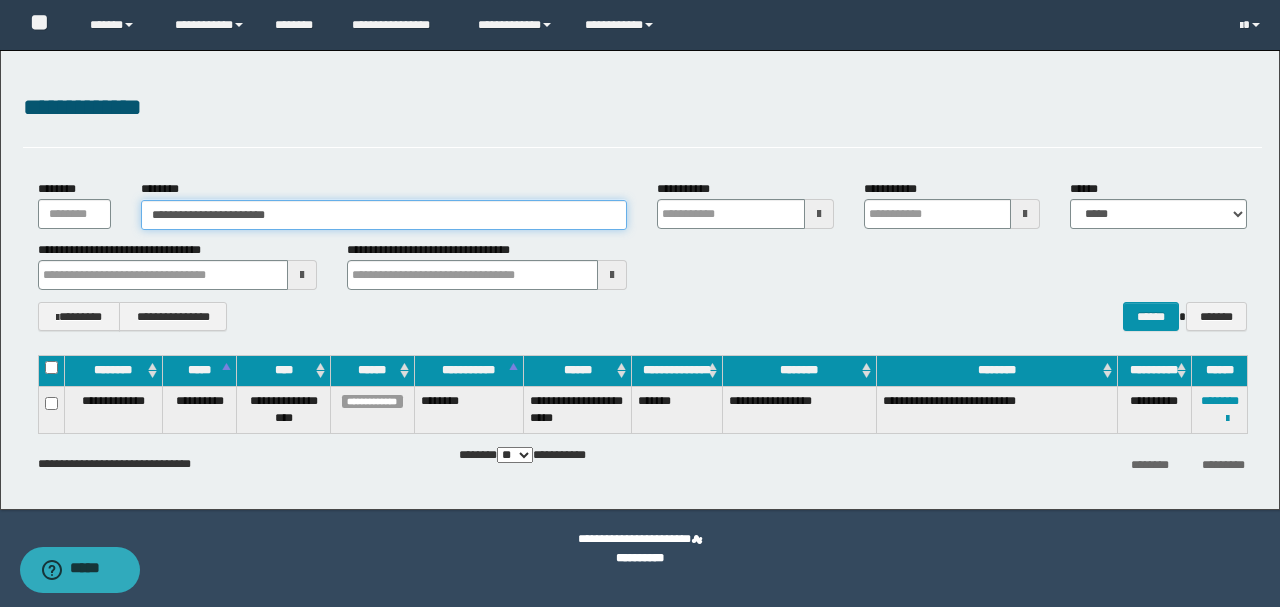 type on "**********" 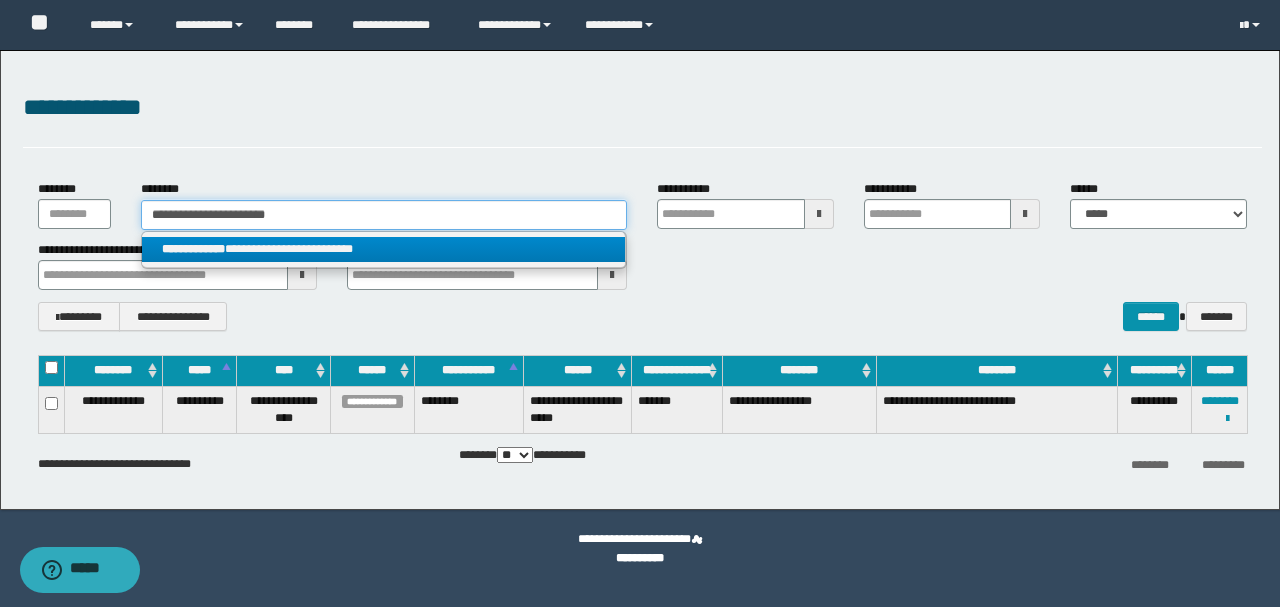 type on "**********" 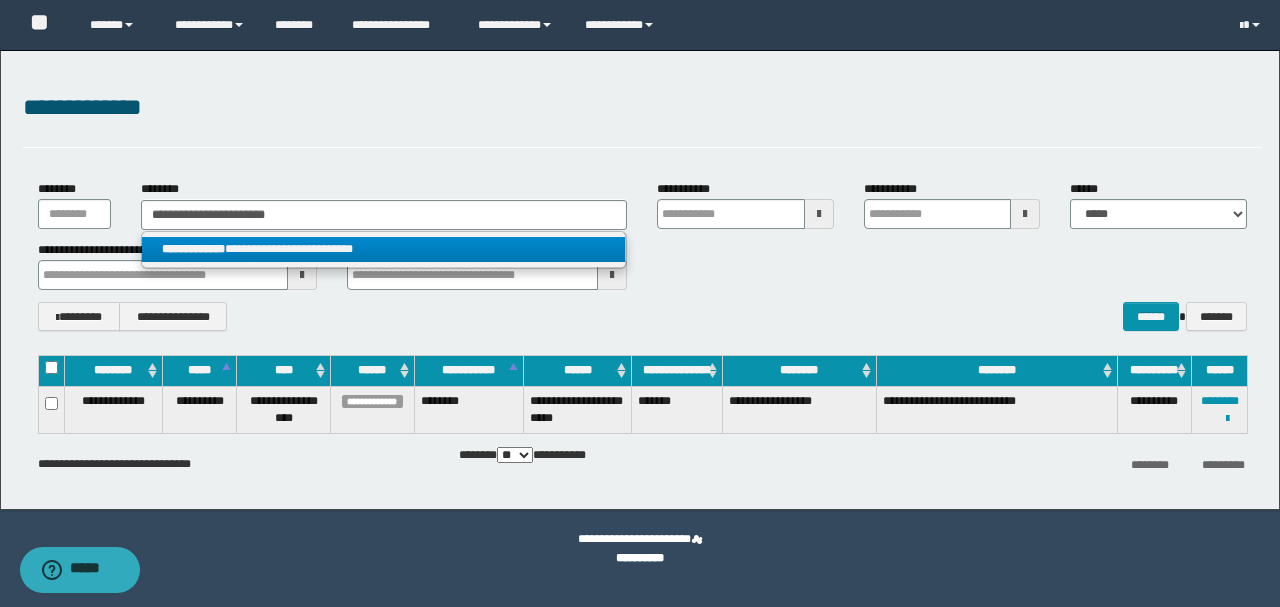 click on "**********" at bounding box center (384, 249) 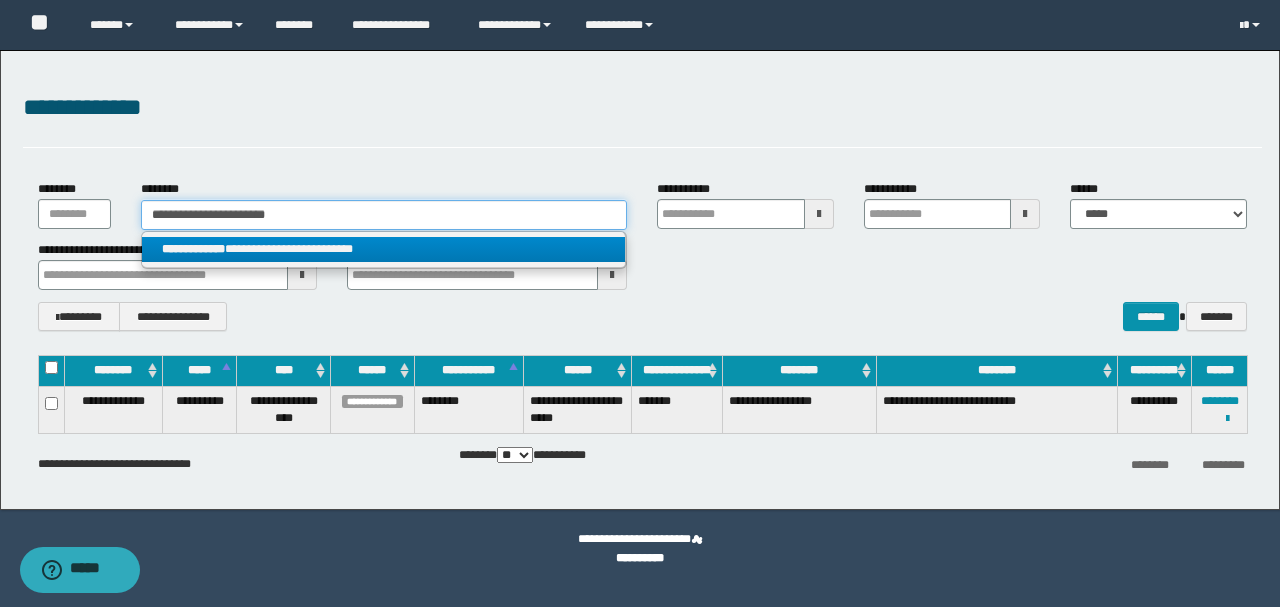 type 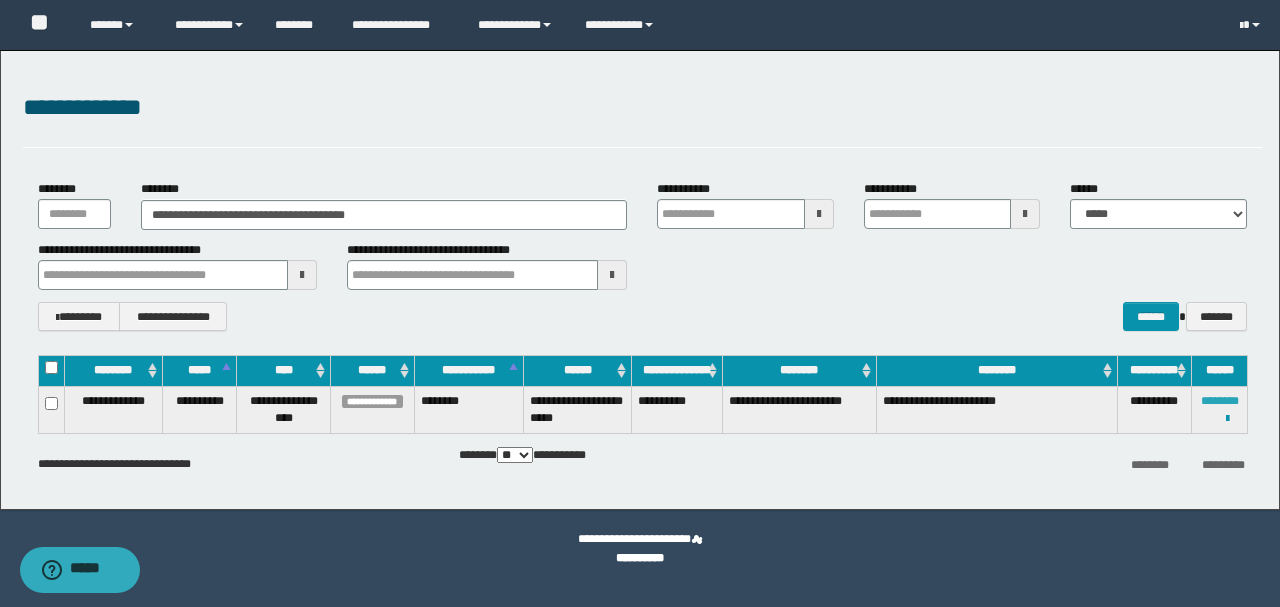 click on "********" at bounding box center [1220, 401] 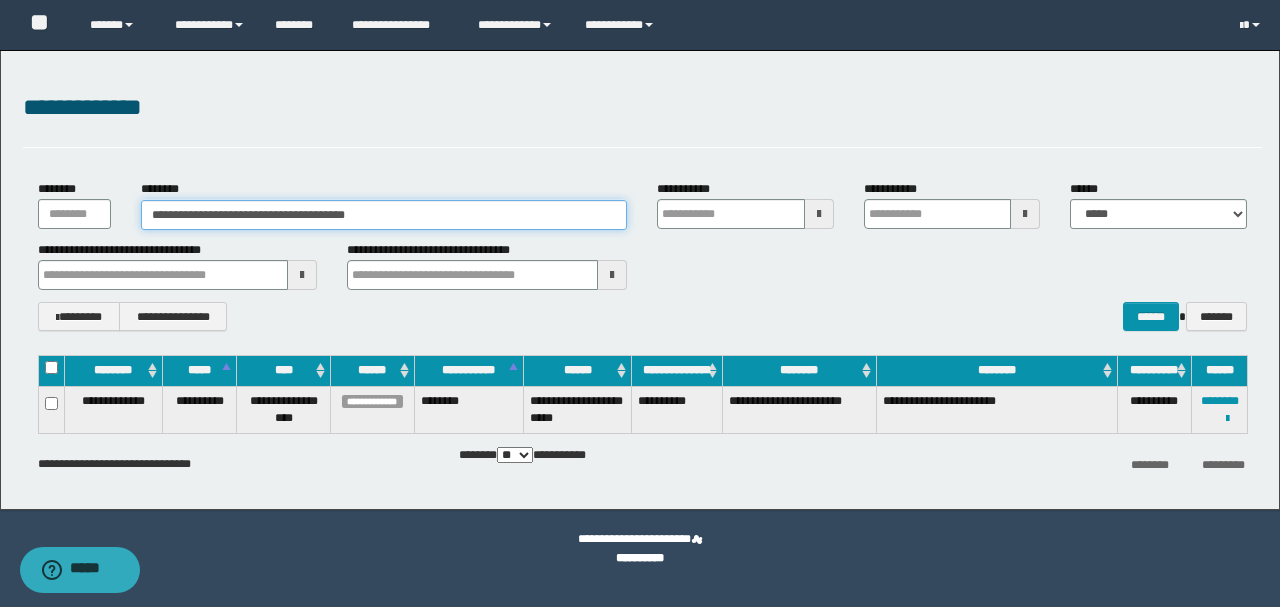 drag, startPoint x: 402, startPoint y: 210, endPoint x: 0, endPoint y: 208, distance: 402.00497 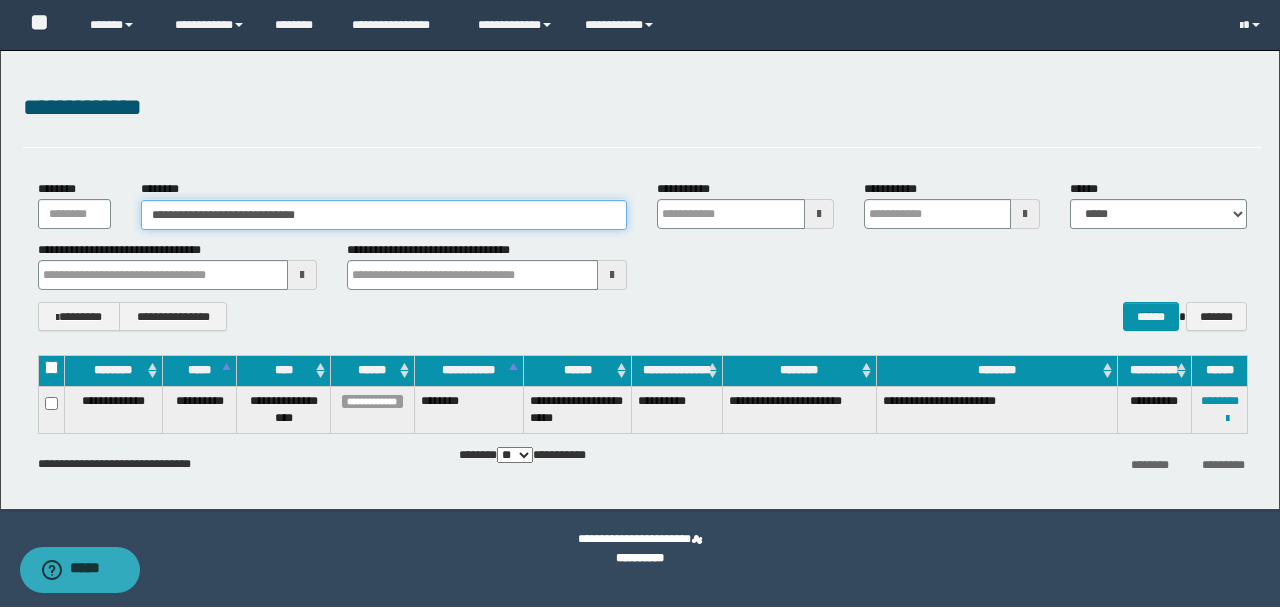 type on "**********" 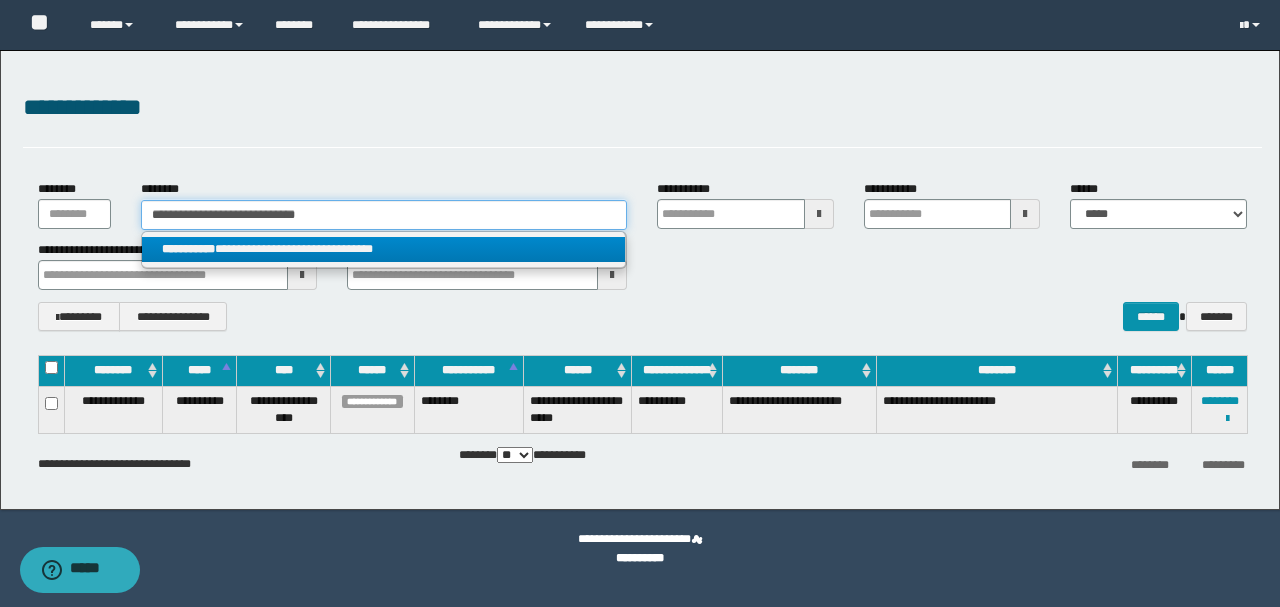 type on "**********" 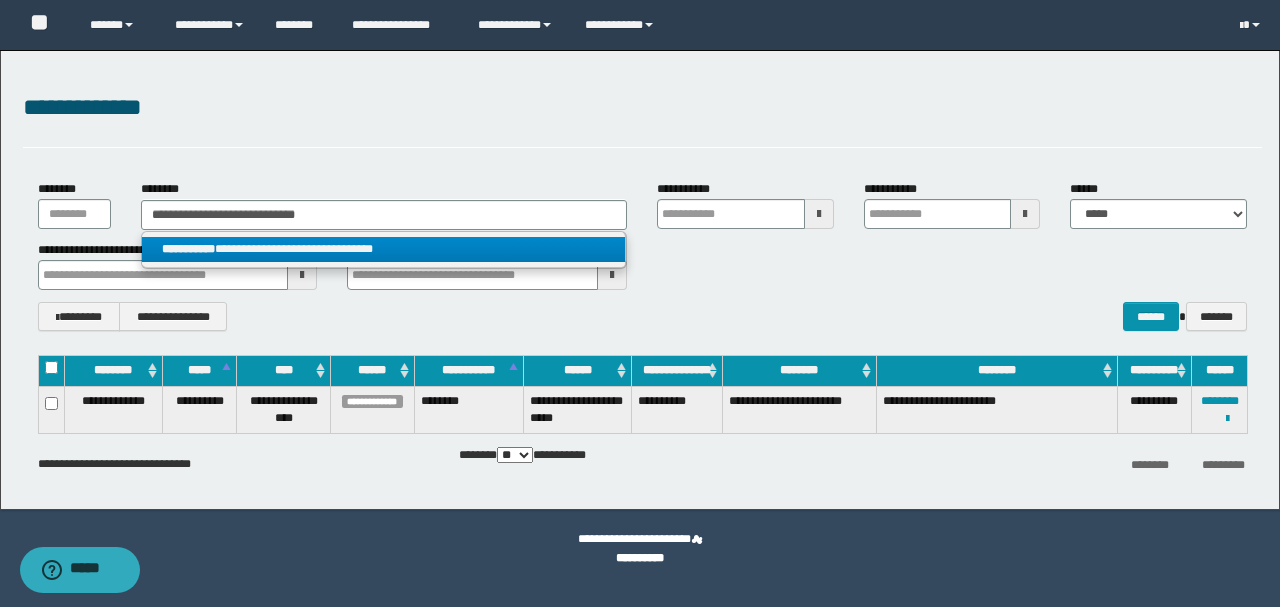 click on "**********" at bounding box center [384, 249] 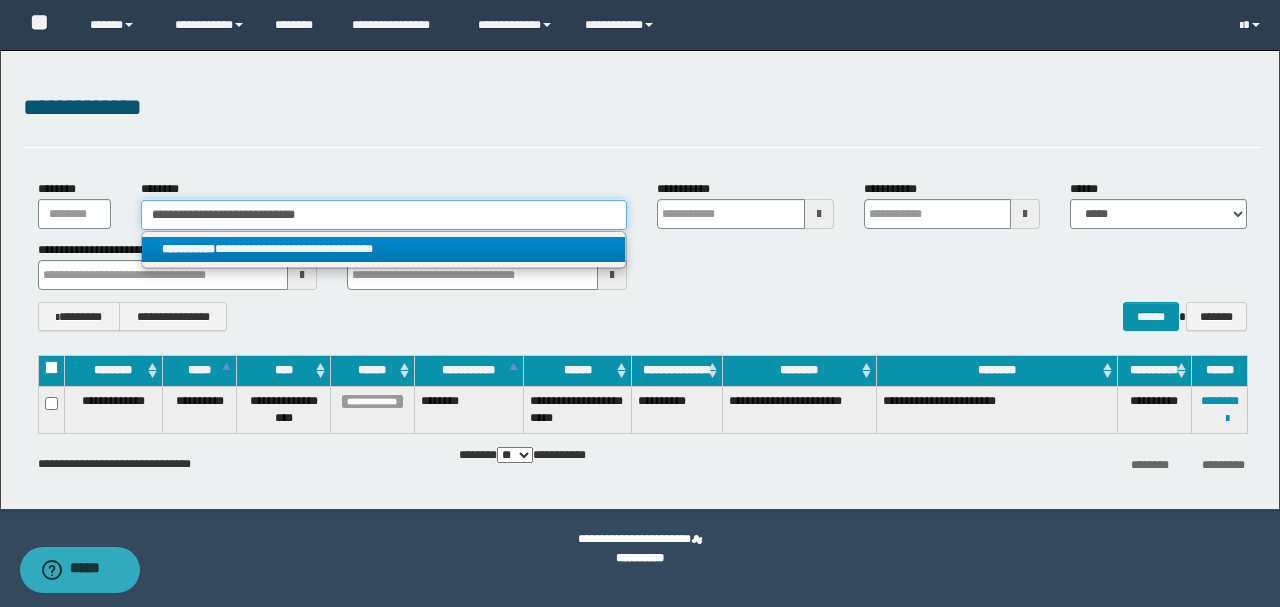 type 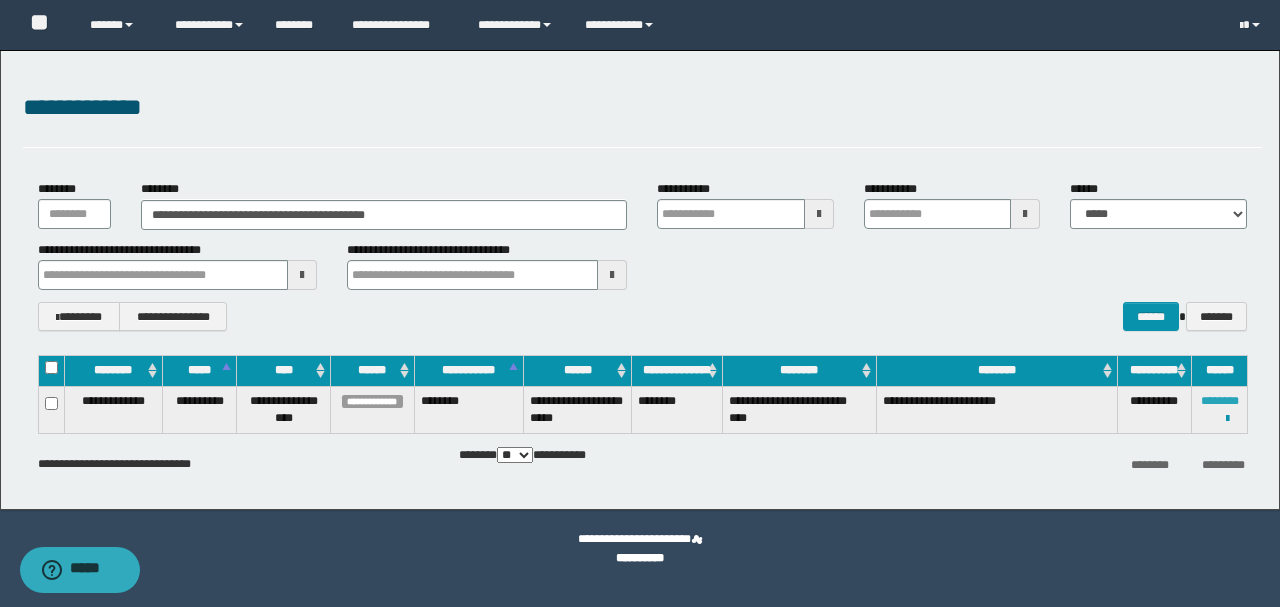 click on "********" at bounding box center [1220, 401] 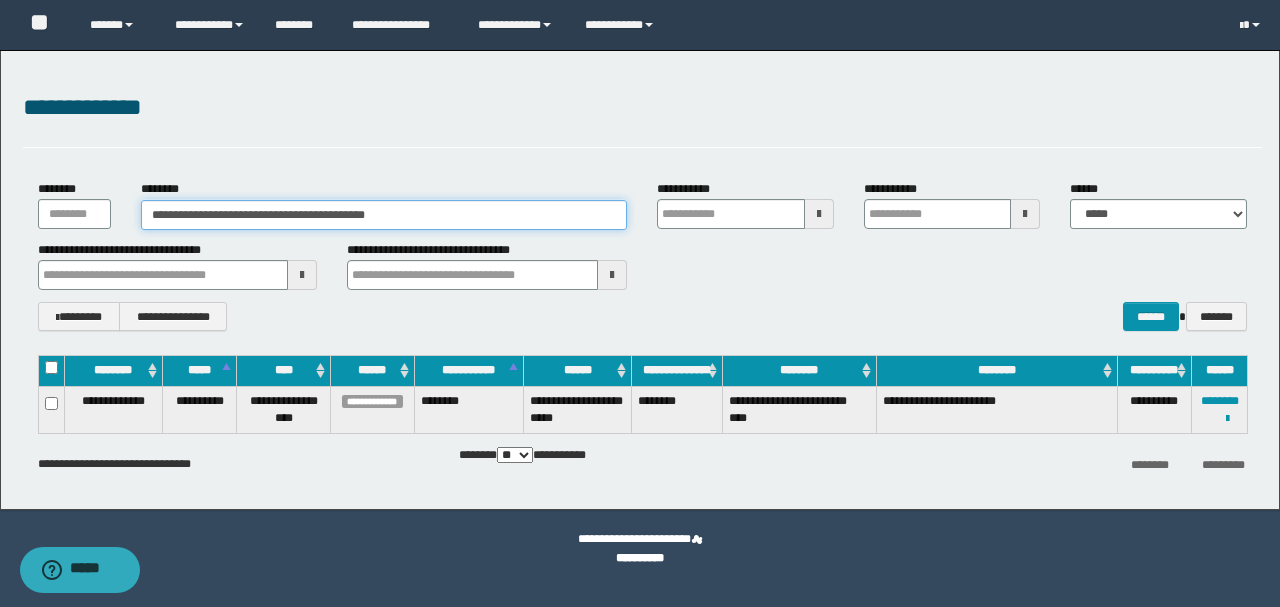 drag, startPoint x: 366, startPoint y: 214, endPoint x: 83, endPoint y: 214, distance: 283 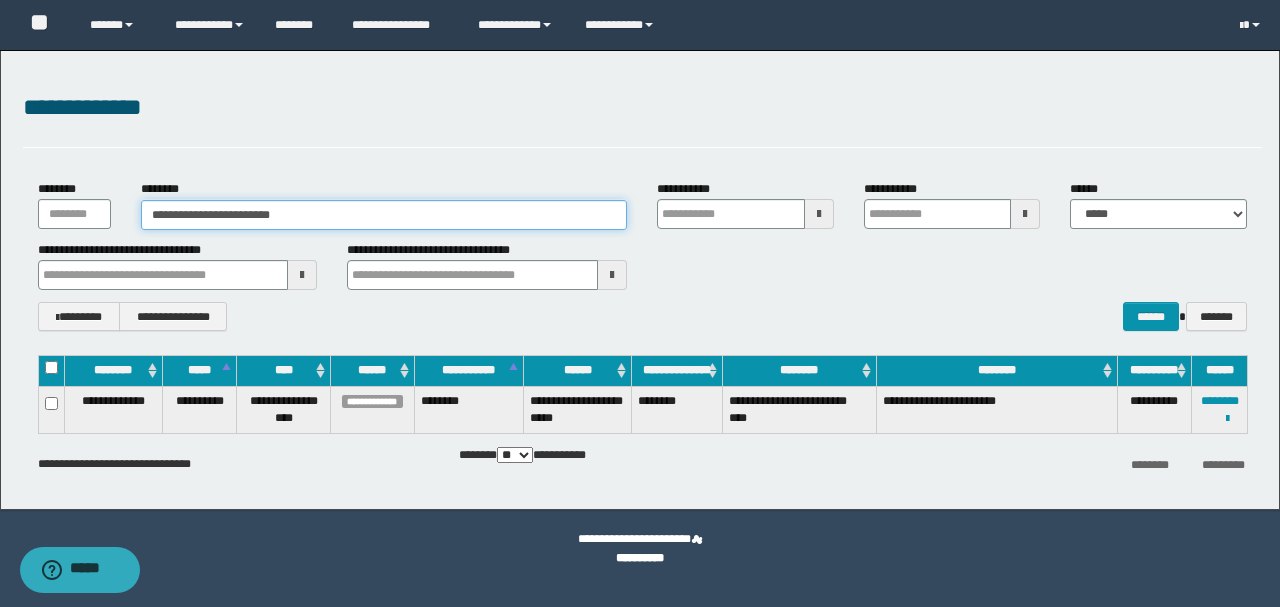 type on "**********" 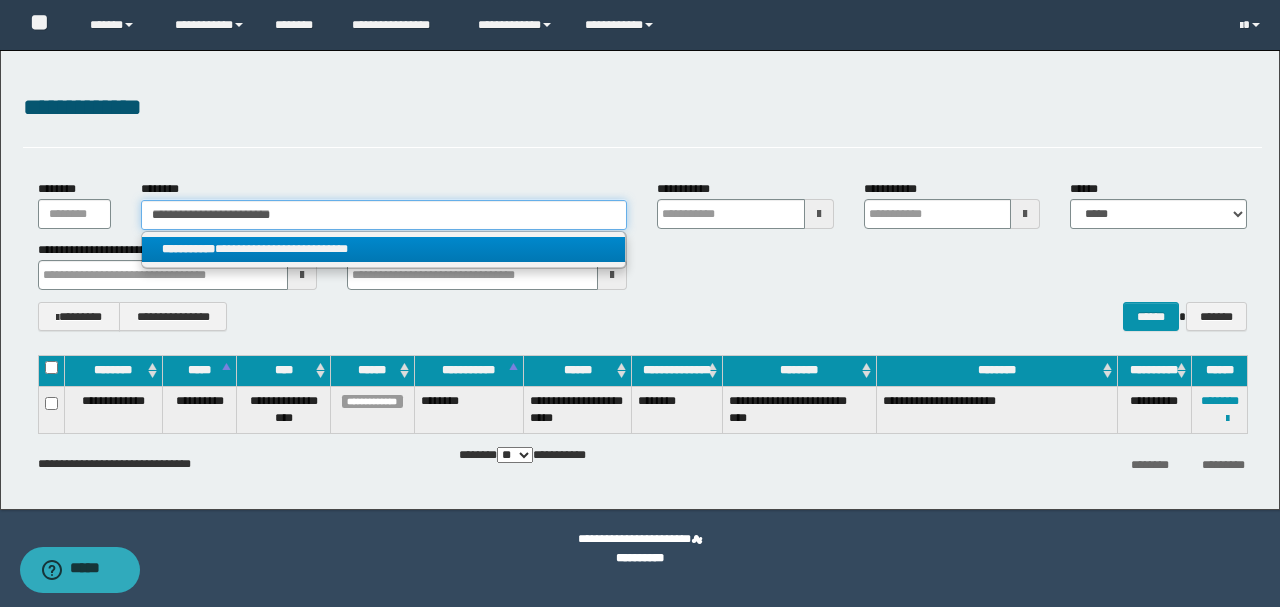 type on "**********" 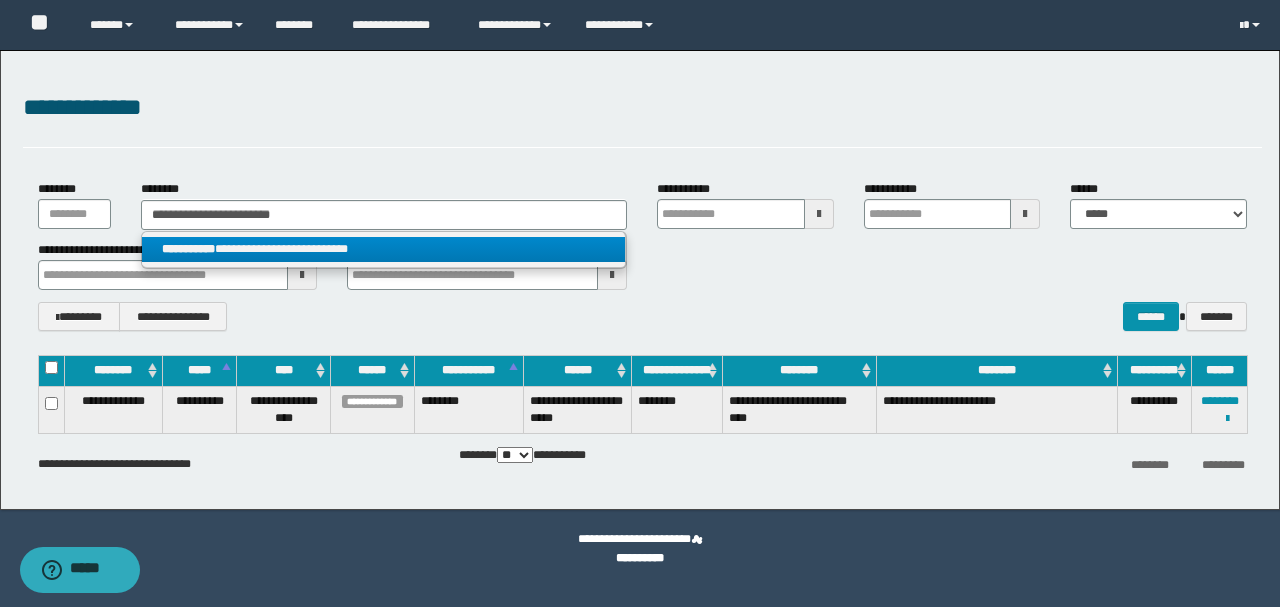 click on "**********" at bounding box center [383, 249] 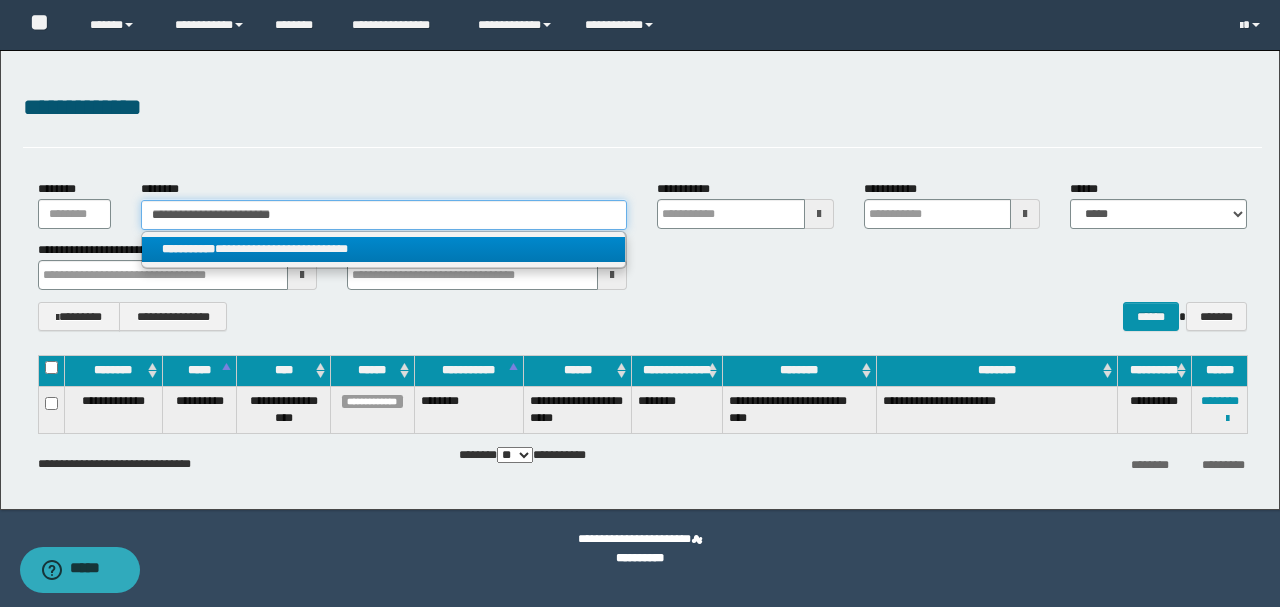 type 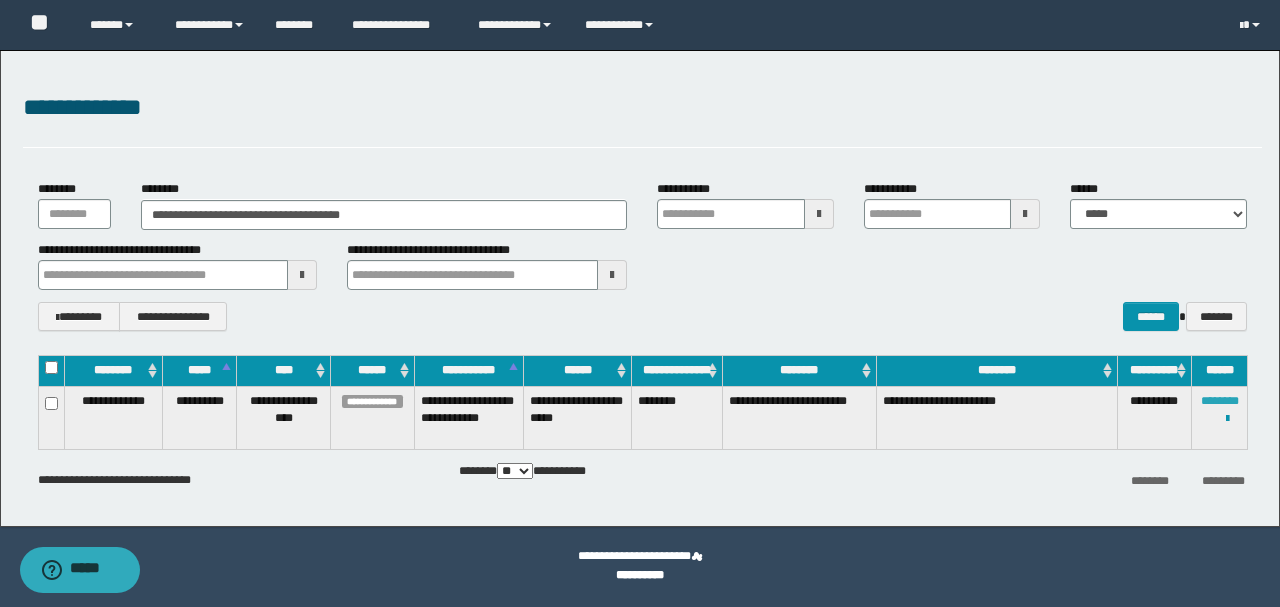 click on "********" at bounding box center (1220, 401) 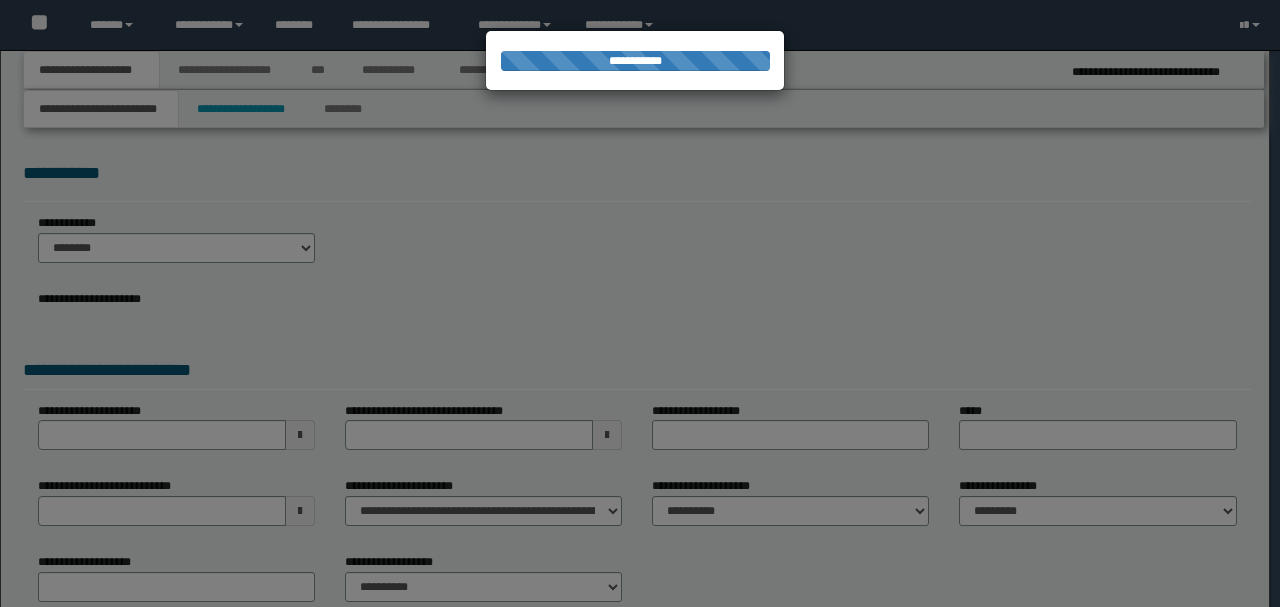 scroll, scrollTop: 0, scrollLeft: 0, axis: both 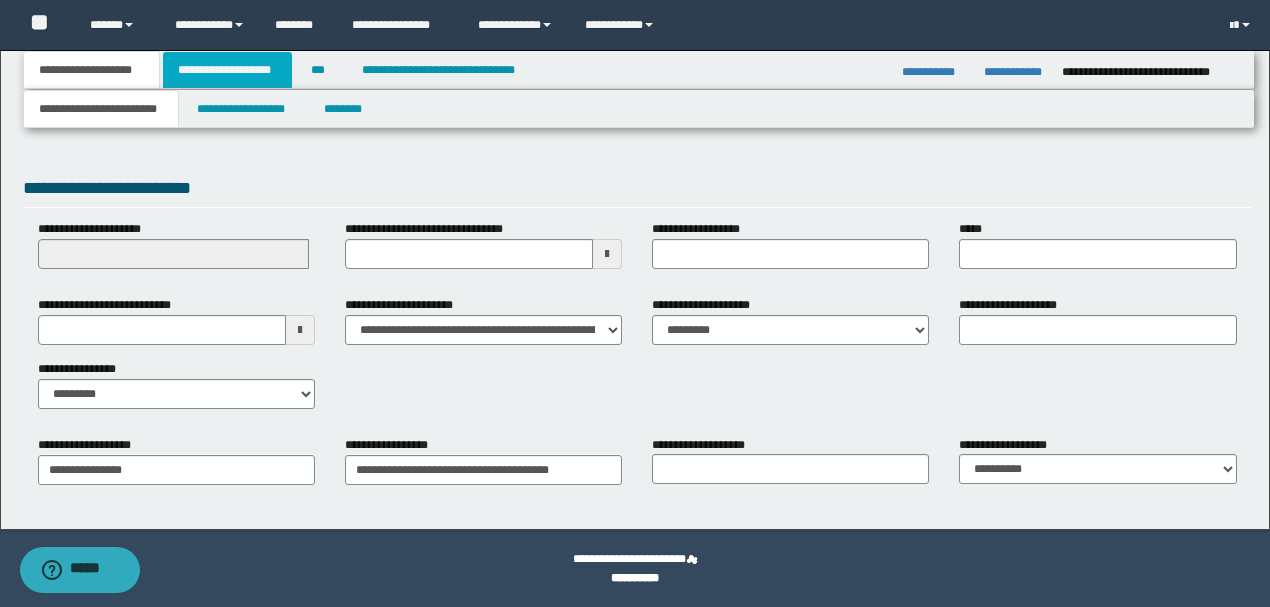 click on "**********" at bounding box center [227, 70] 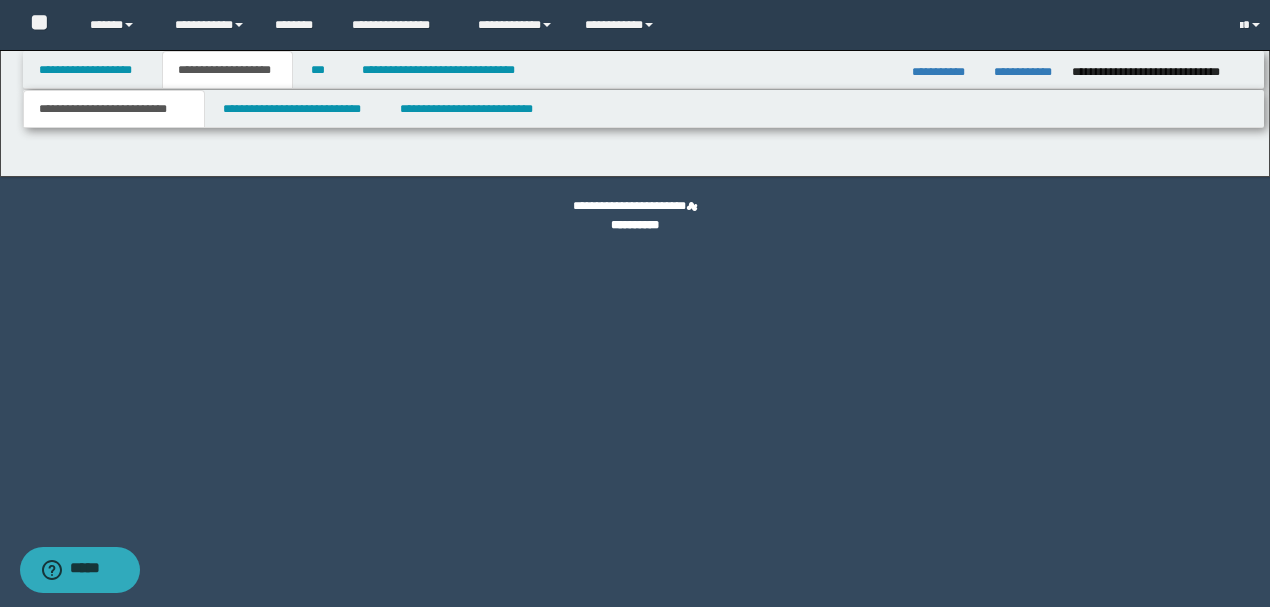 scroll, scrollTop: 0, scrollLeft: 0, axis: both 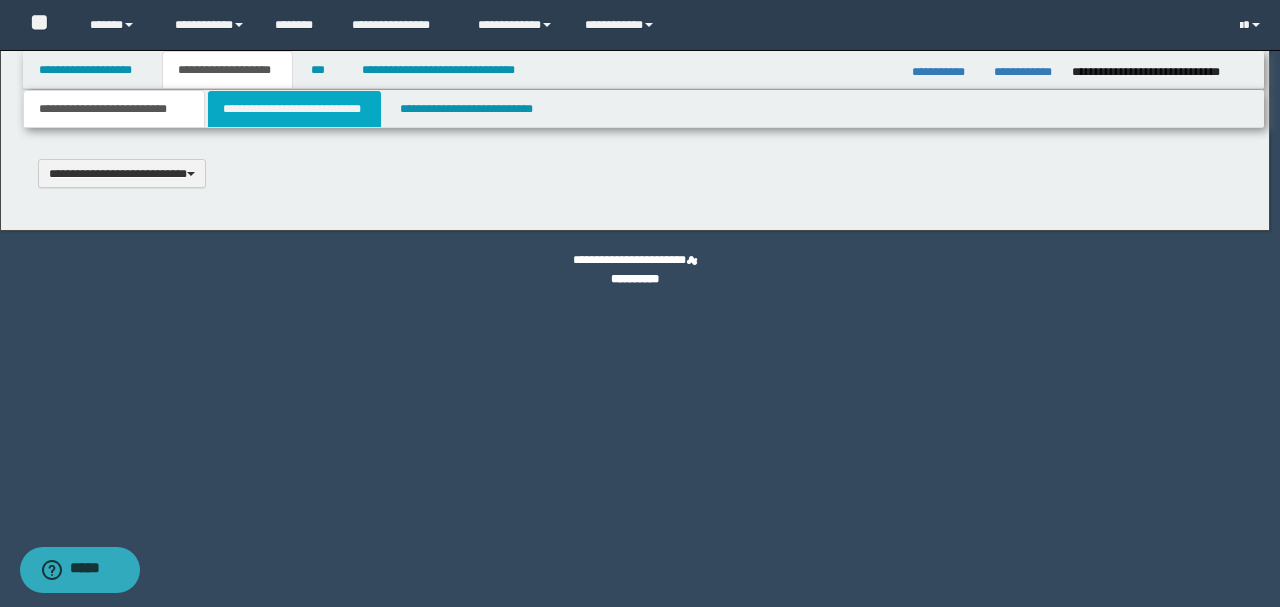 type 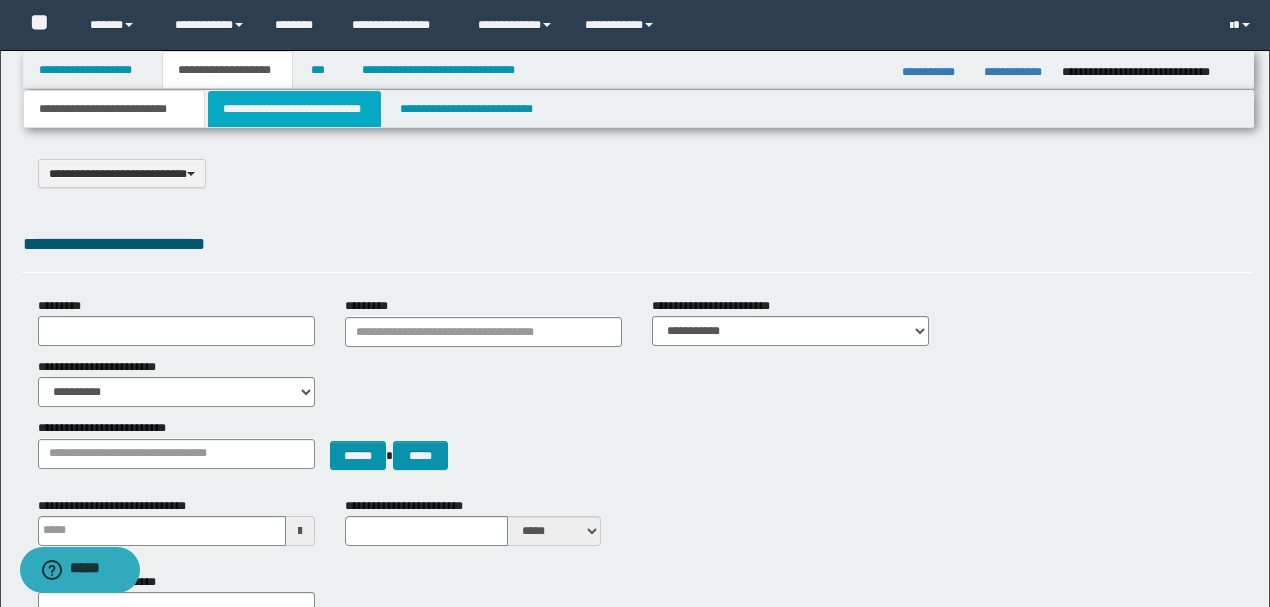 click on "**********" at bounding box center (294, 109) 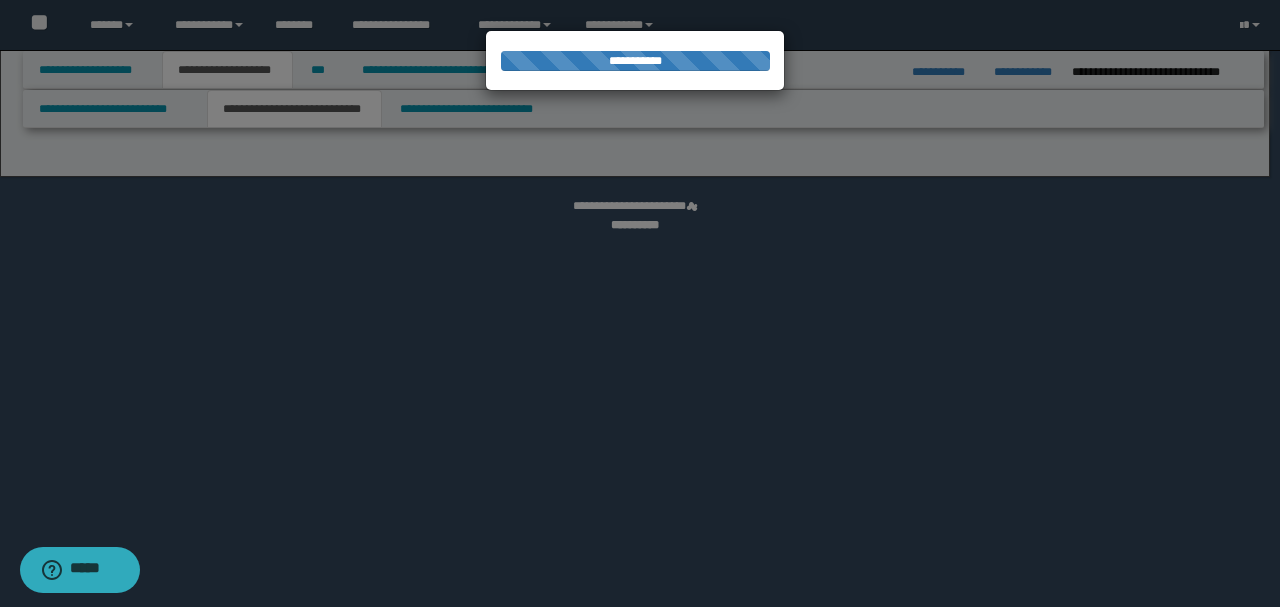 select on "*" 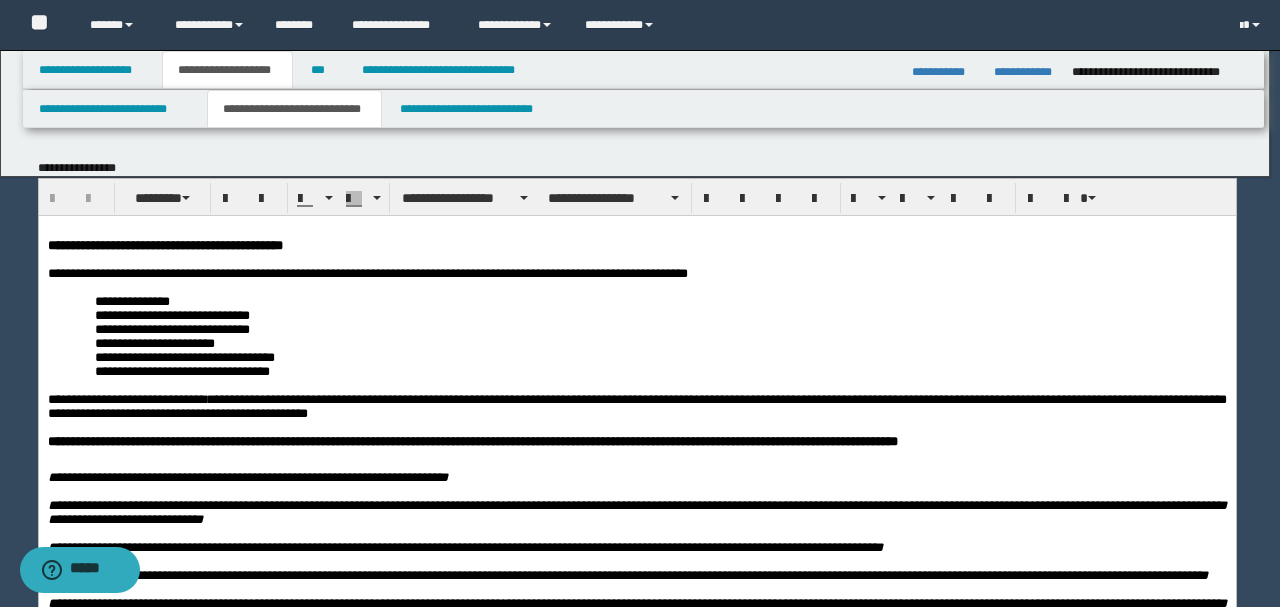 scroll, scrollTop: 0, scrollLeft: 0, axis: both 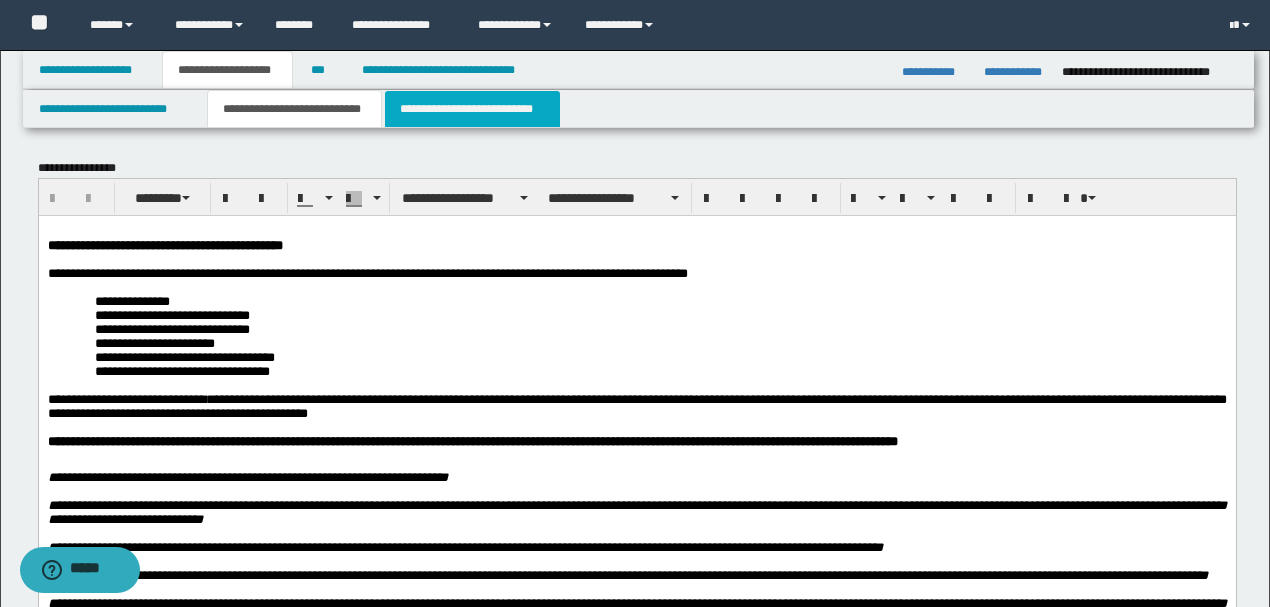 click on "**********" at bounding box center [472, 109] 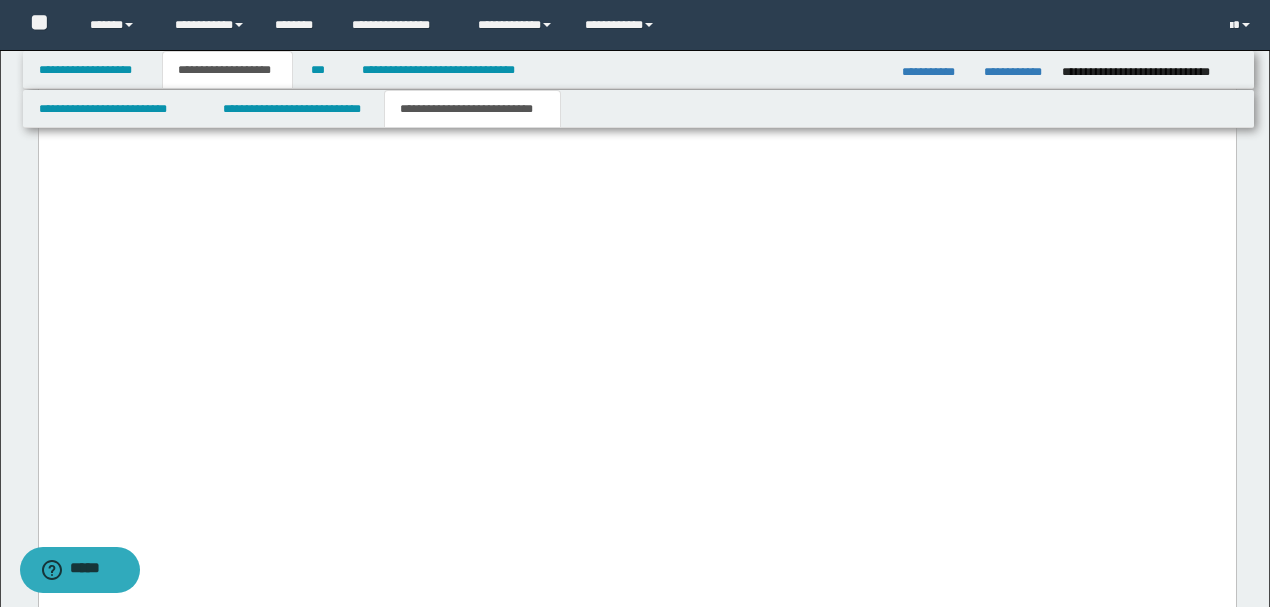 scroll, scrollTop: 6200, scrollLeft: 0, axis: vertical 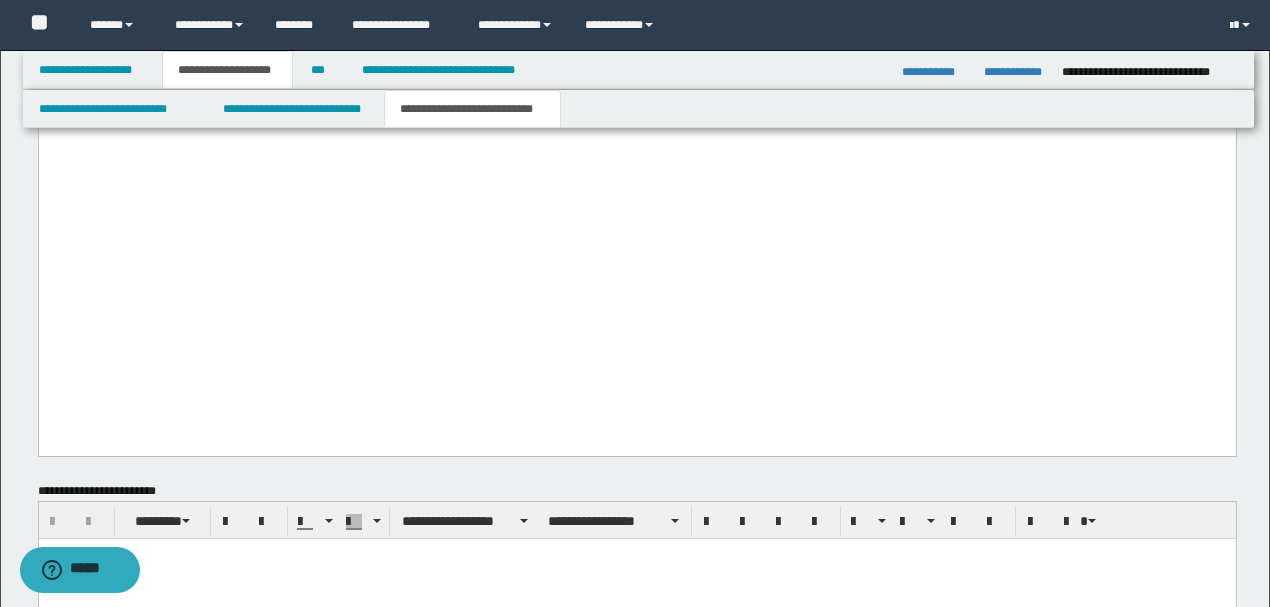 click on "**********" at bounding box center (660, -305) 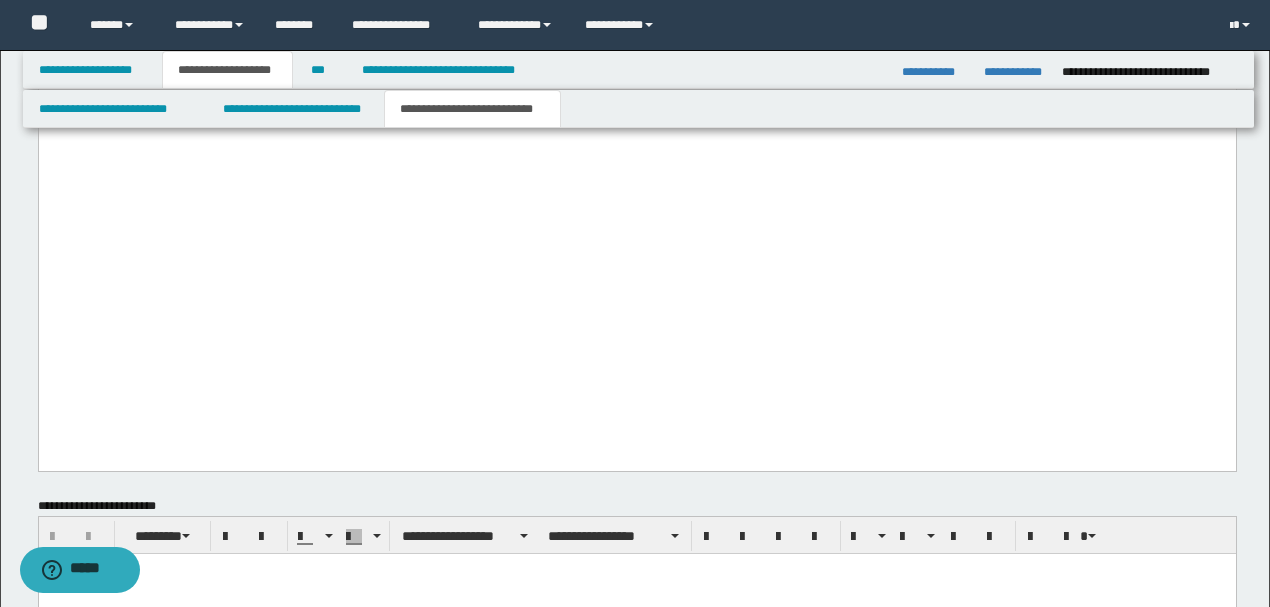 click on "***" at bounding box center [636, -277] 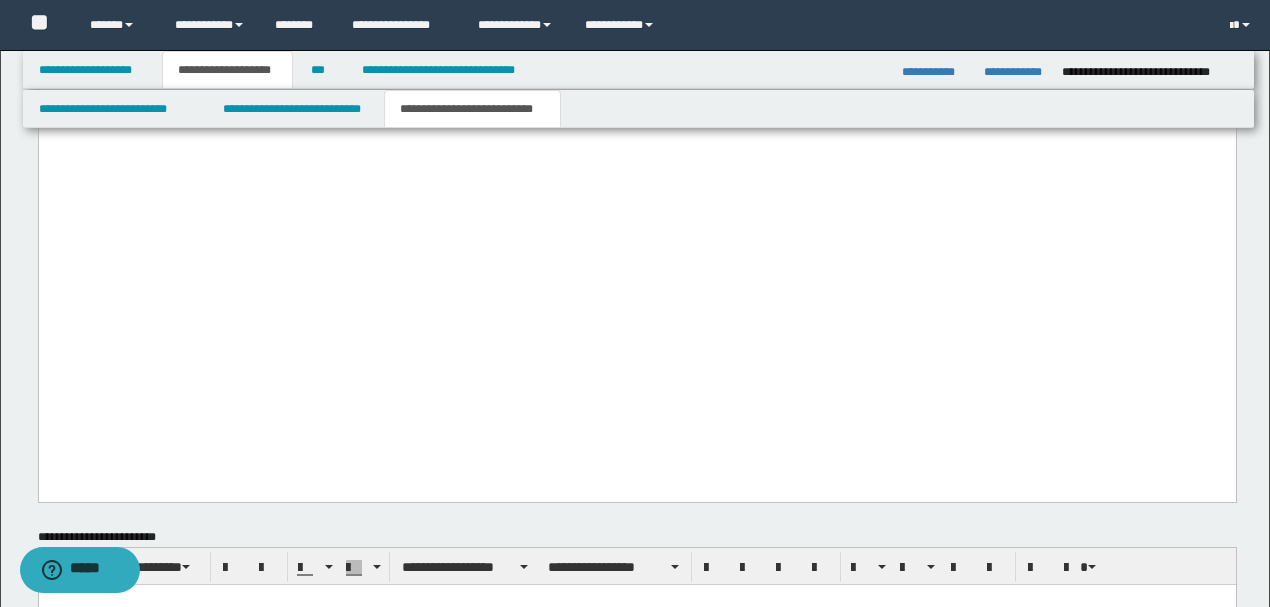 type 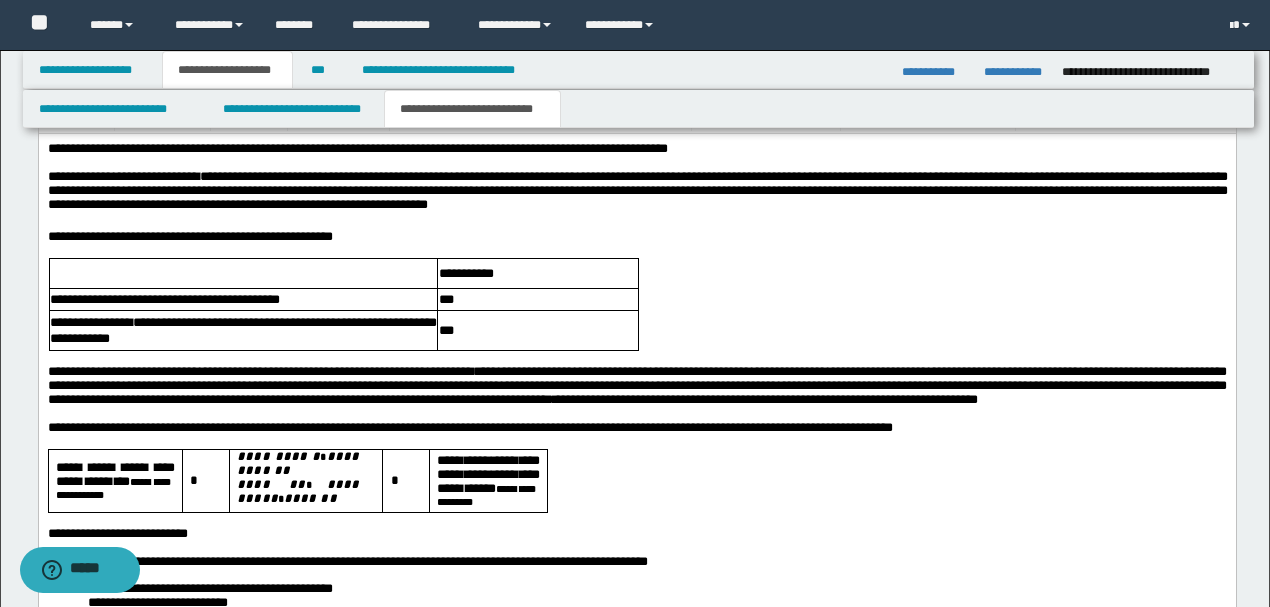 scroll, scrollTop: 6866, scrollLeft: 0, axis: vertical 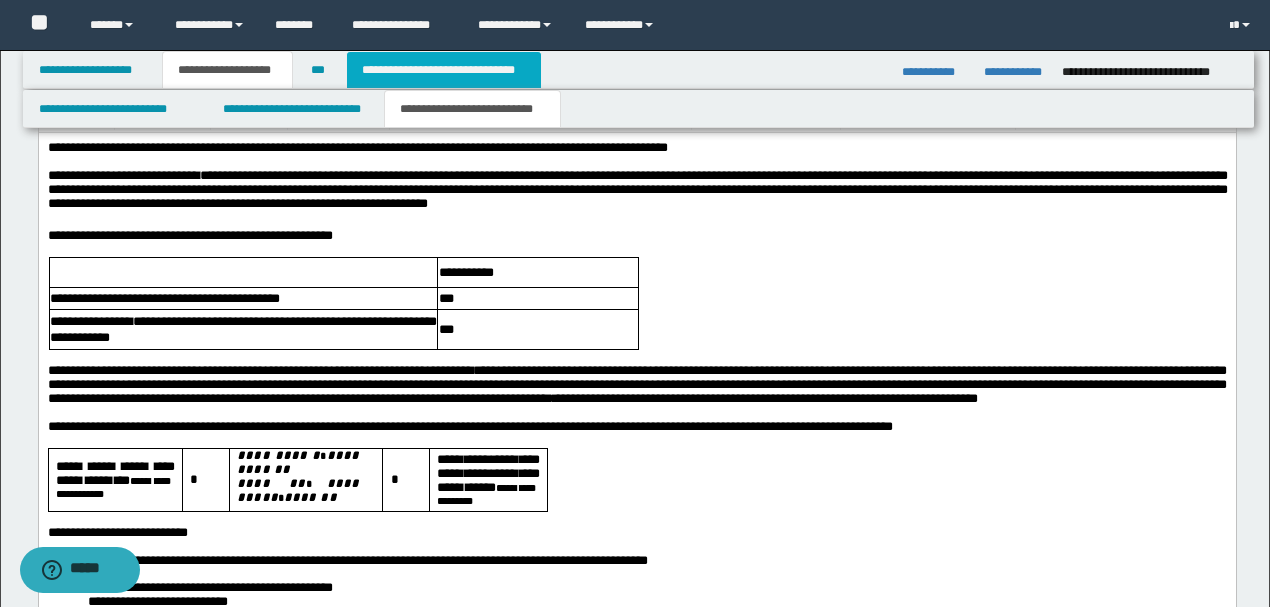 click on "**********" at bounding box center (444, 70) 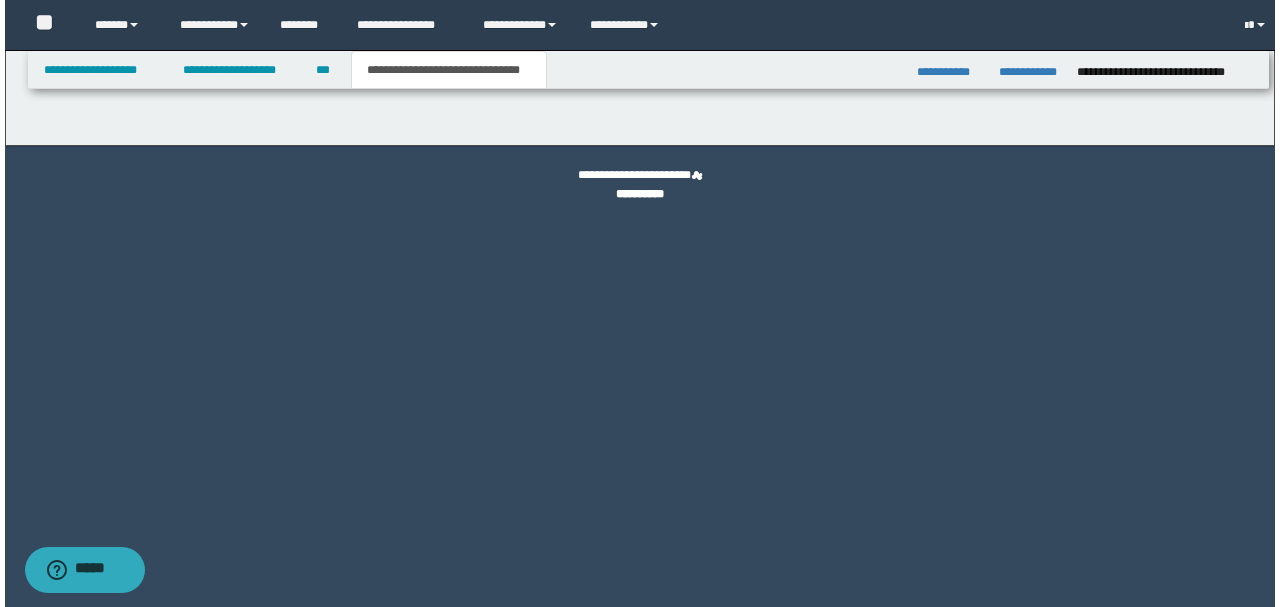 scroll, scrollTop: 0, scrollLeft: 0, axis: both 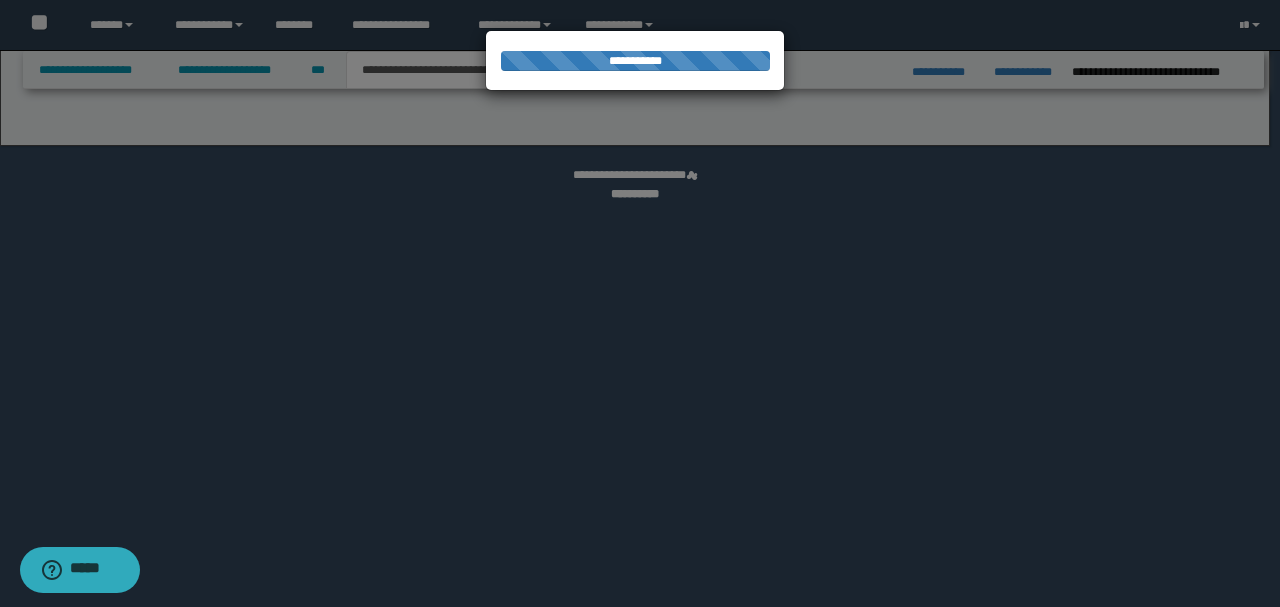 select on "*" 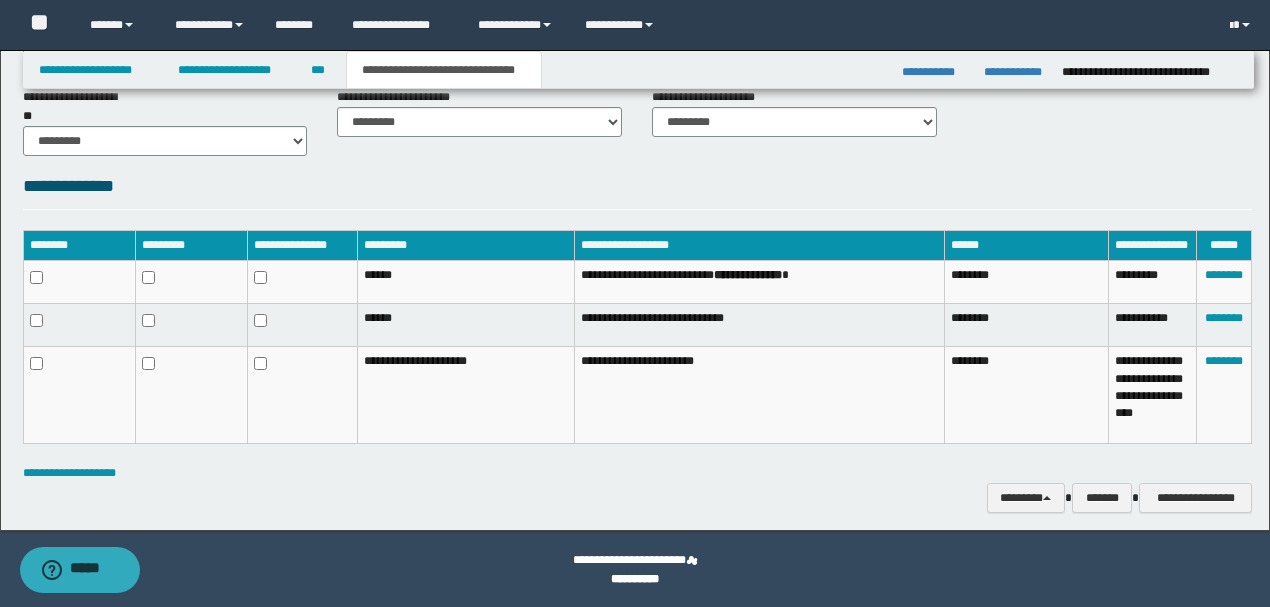 scroll, scrollTop: 881, scrollLeft: 0, axis: vertical 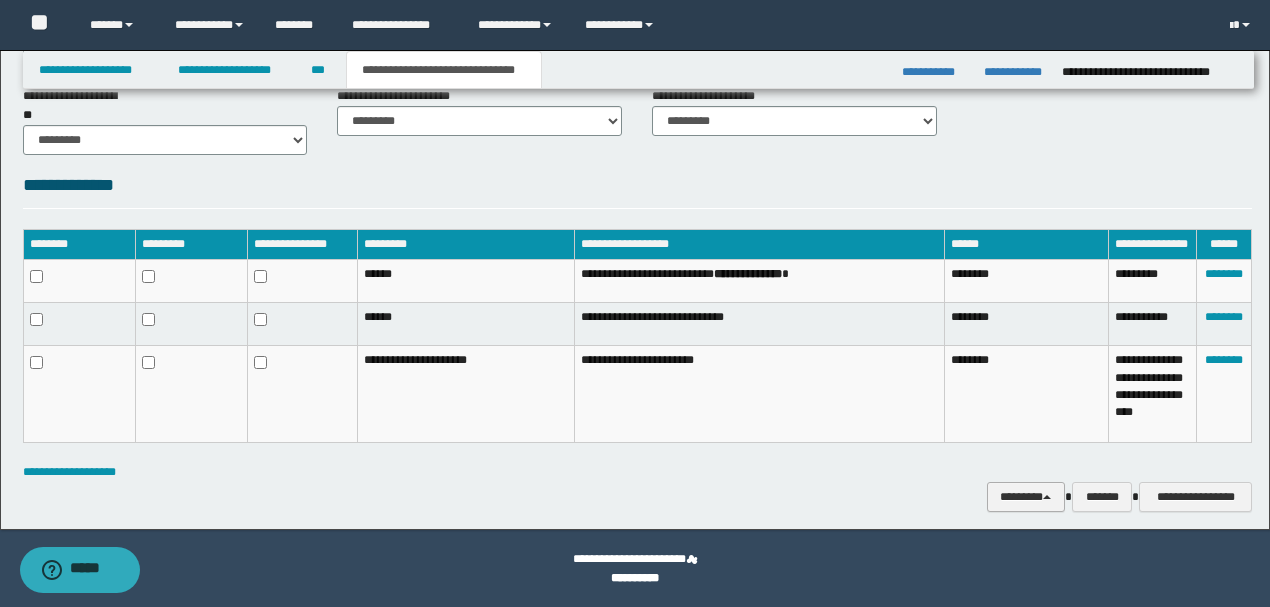 click on "********" at bounding box center [1026, 496] 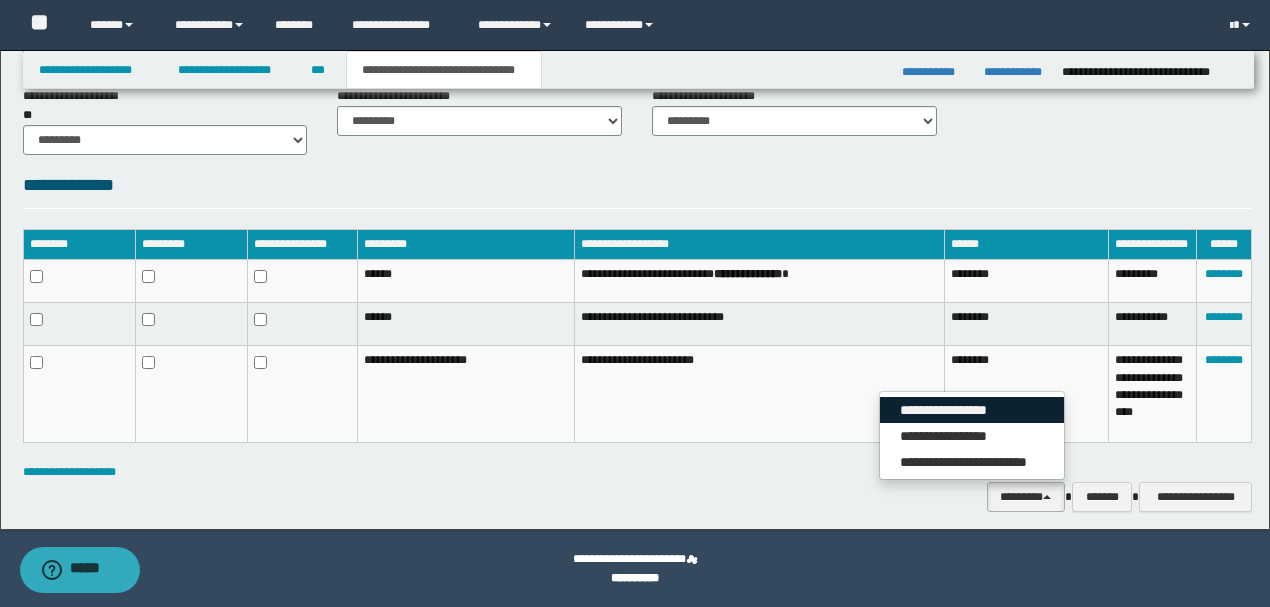 click on "**********" at bounding box center (972, 410) 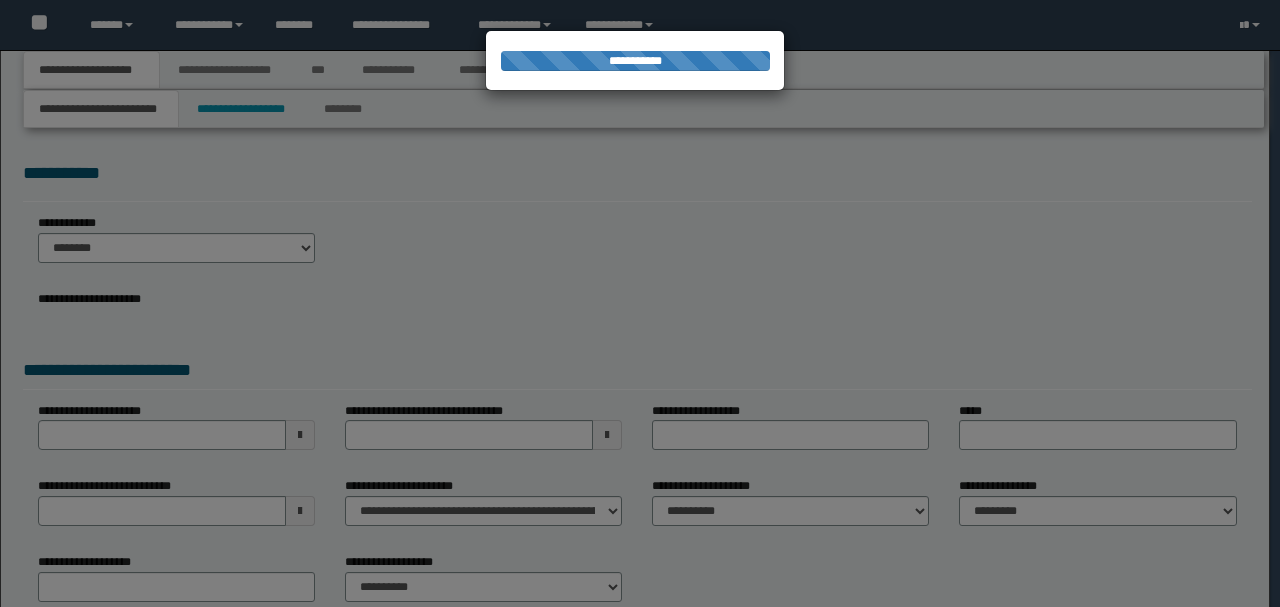 scroll, scrollTop: 0, scrollLeft: 0, axis: both 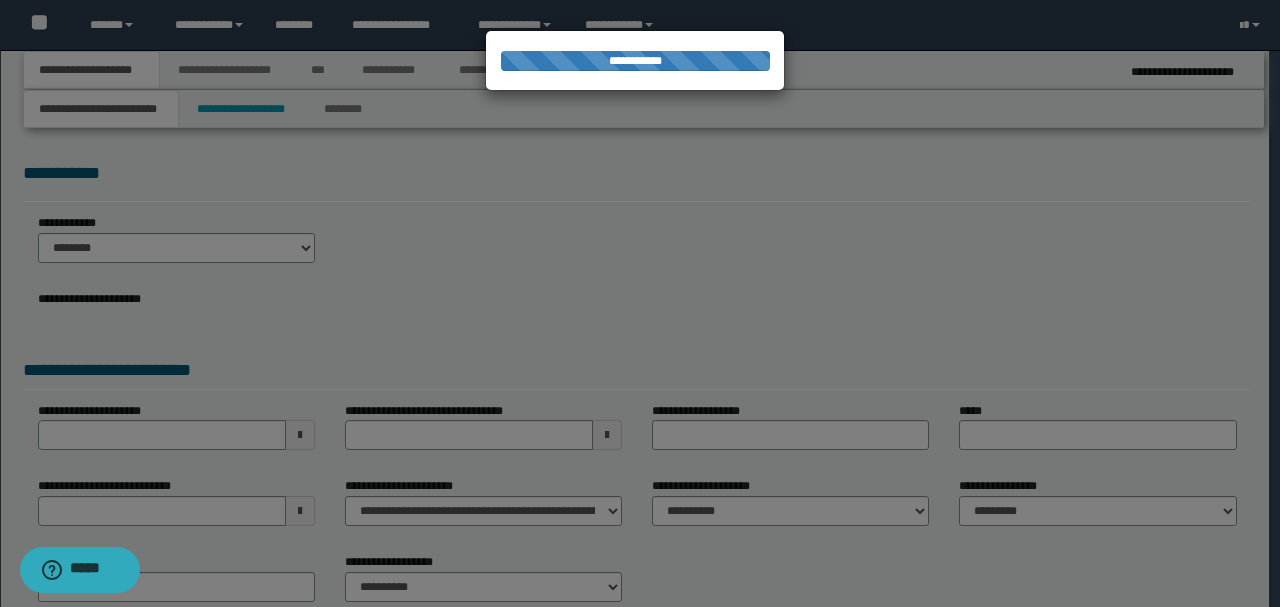 select on "*" 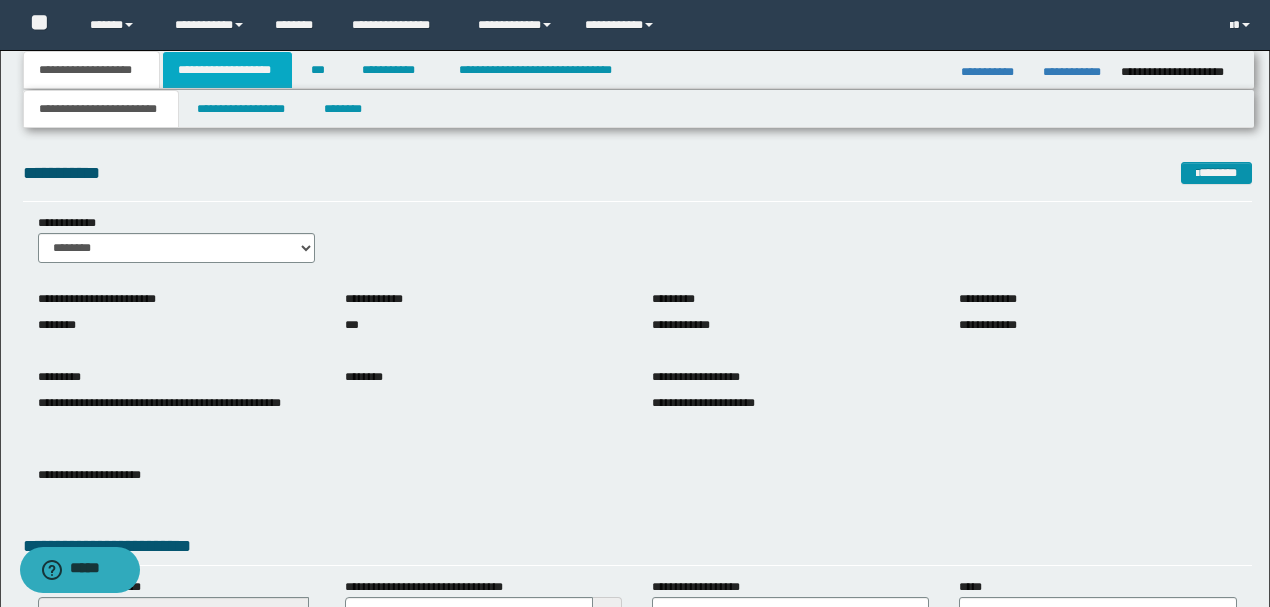 click on "**********" at bounding box center (227, 70) 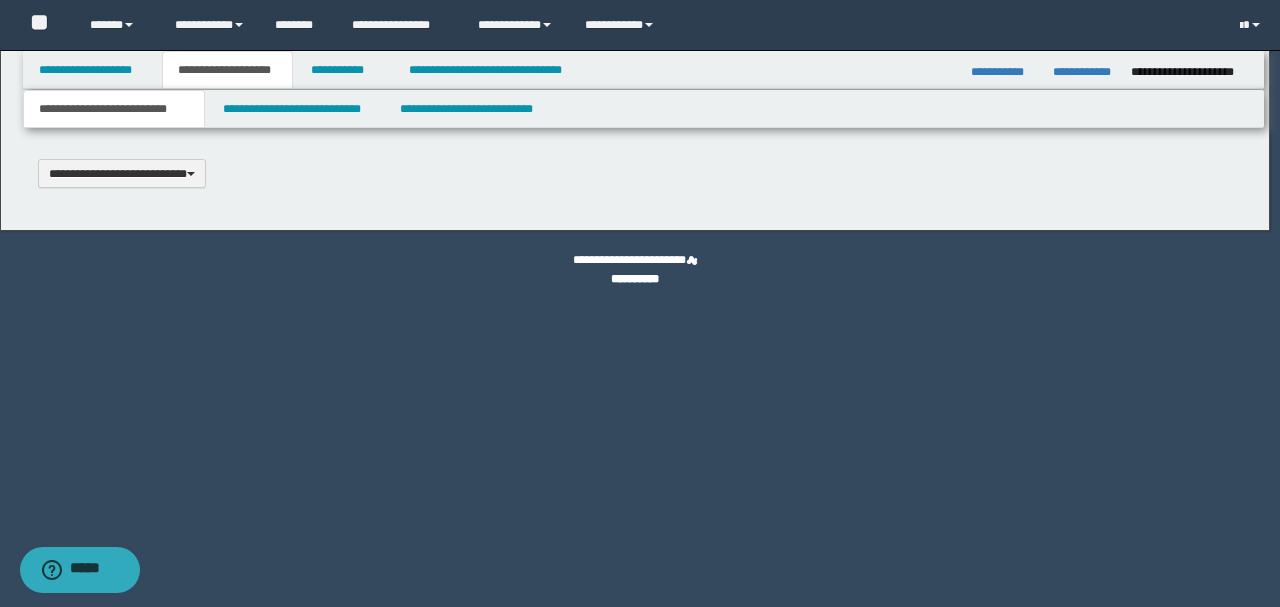 scroll, scrollTop: 0, scrollLeft: 0, axis: both 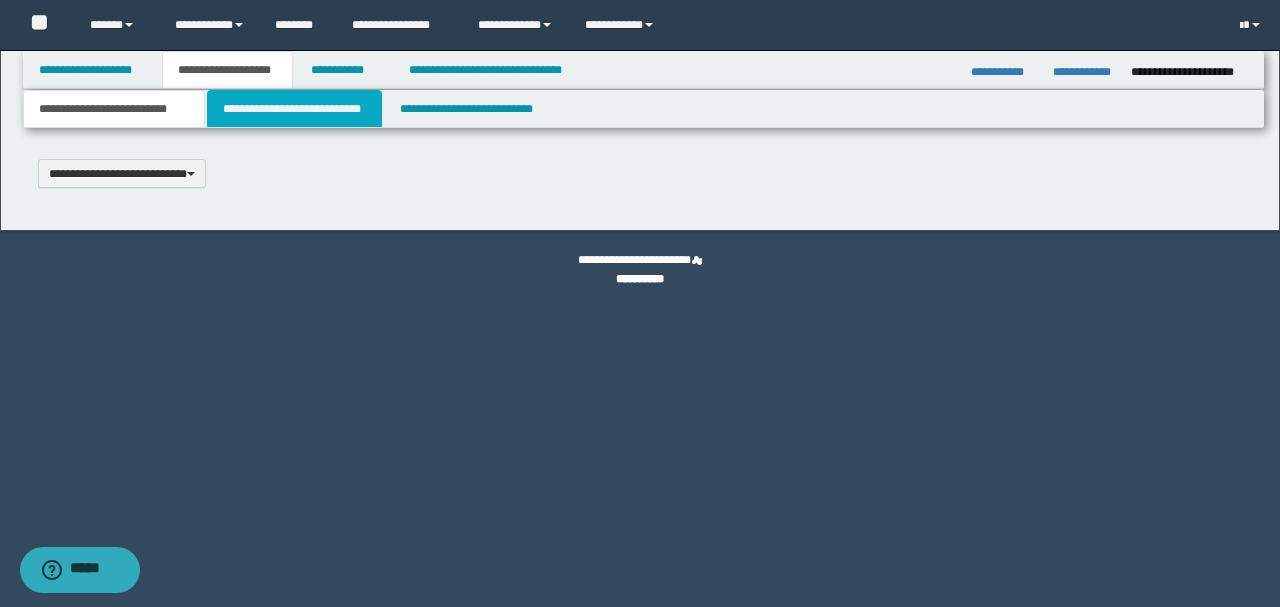 click on "**********" at bounding box center (294, 109) 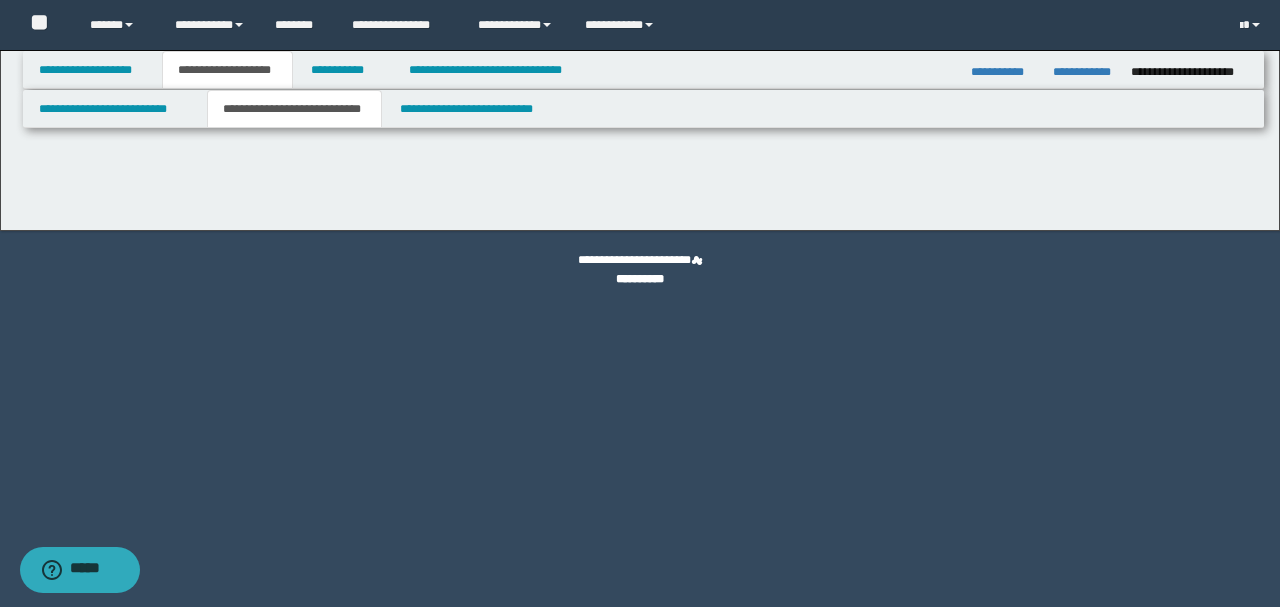 select on "*" 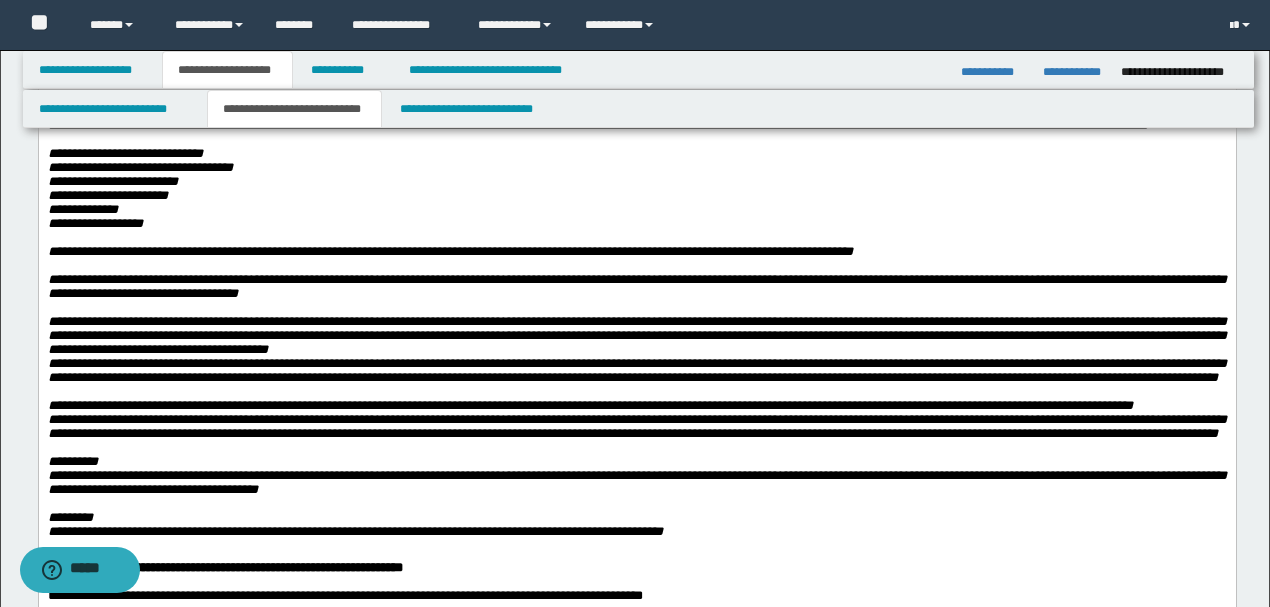 scroll, scrollTop: 800, scrollLeft: 0, axis: vertical 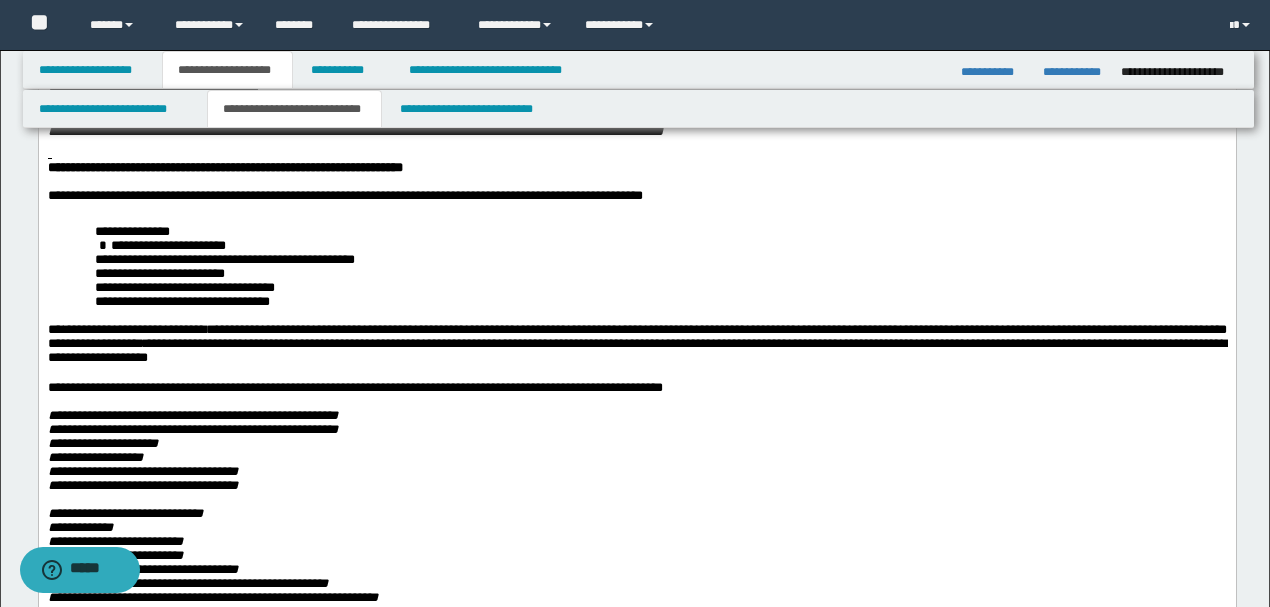 click at bounding box center (636, 154) 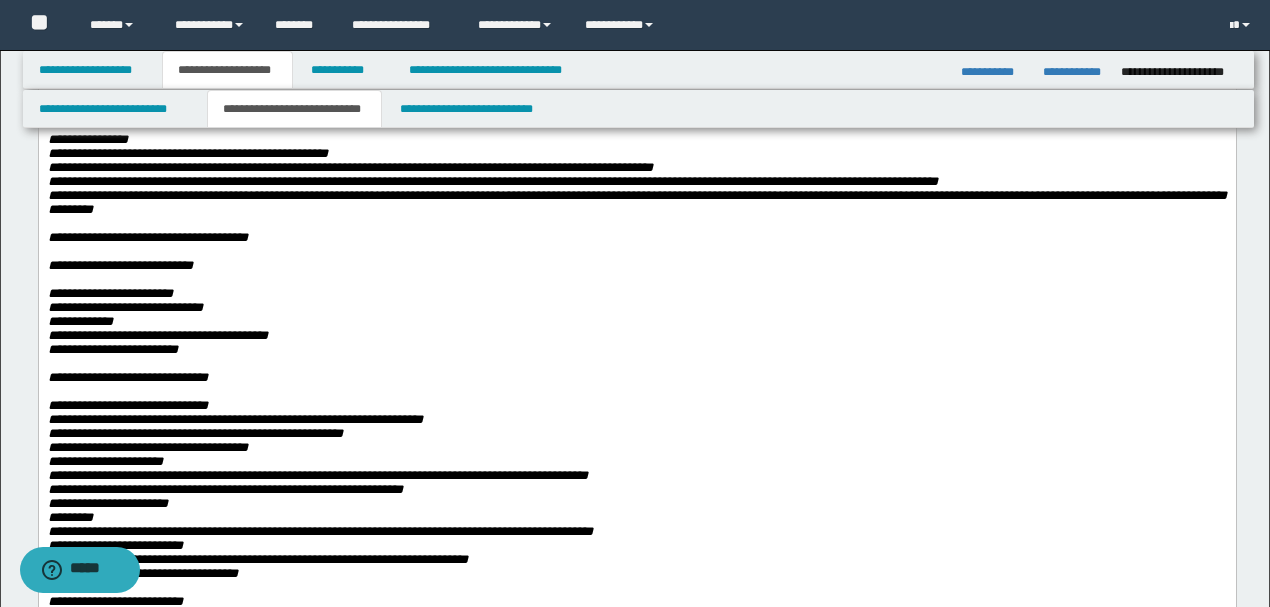 scroll, scrollTop: 2133, scrollLeft: 0, axis: vertical 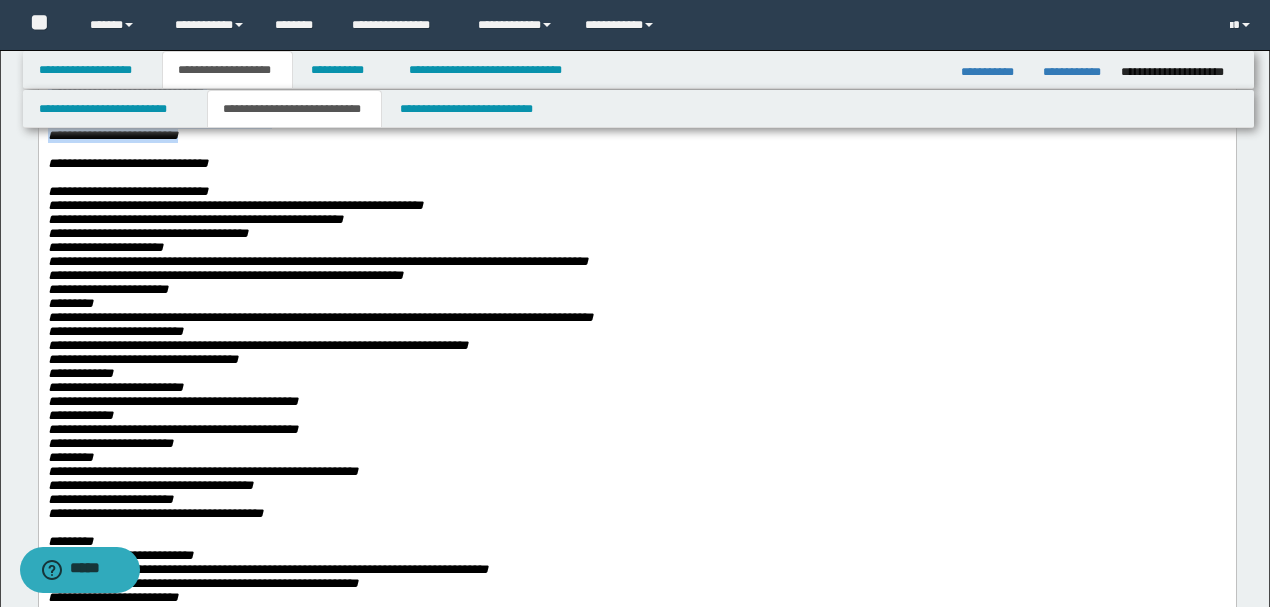 drag, startPoint x: 49, startPoint y: 181, endPoint x: 311, endPoint y: 411, distance: 348.63162 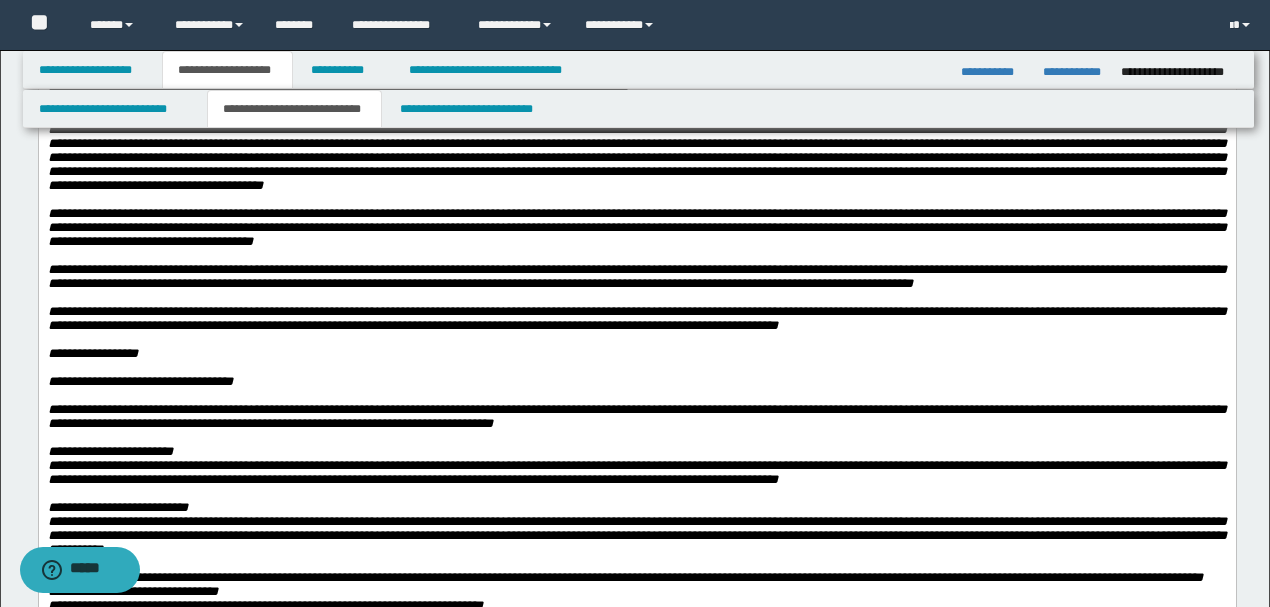 scroll, scrollTop: 3270, scrollLeft: 0, axis: vertical 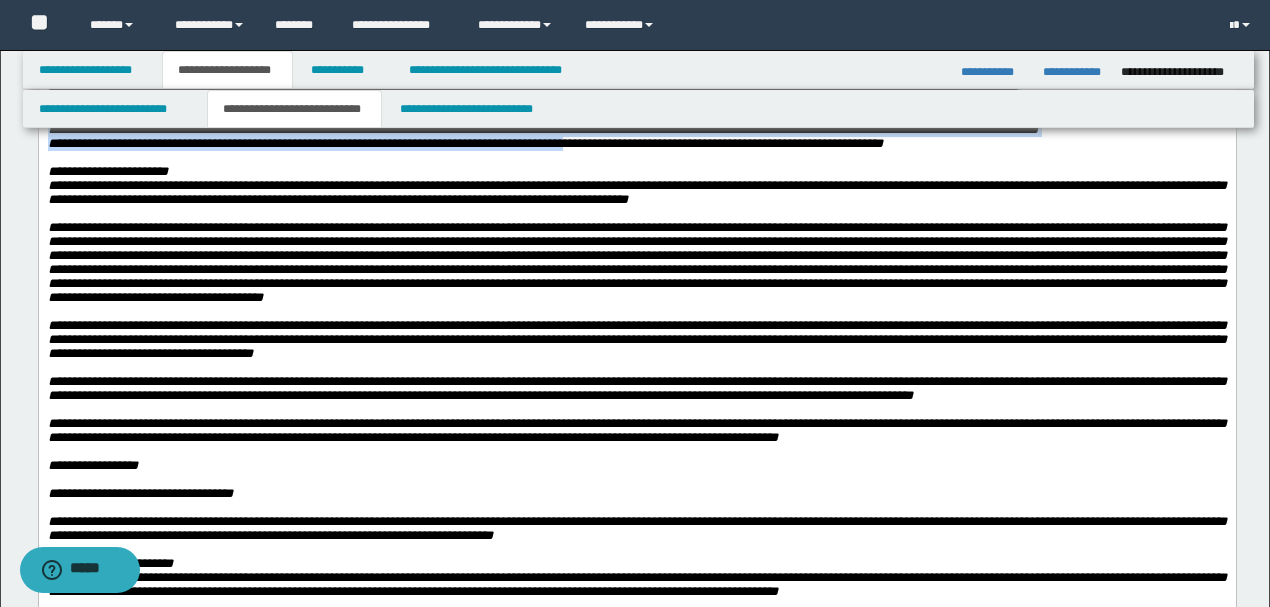 drag, startPoint x: 520, startPoint y: 401, endPoint x: 610, endPoint y: 521, distance: 150 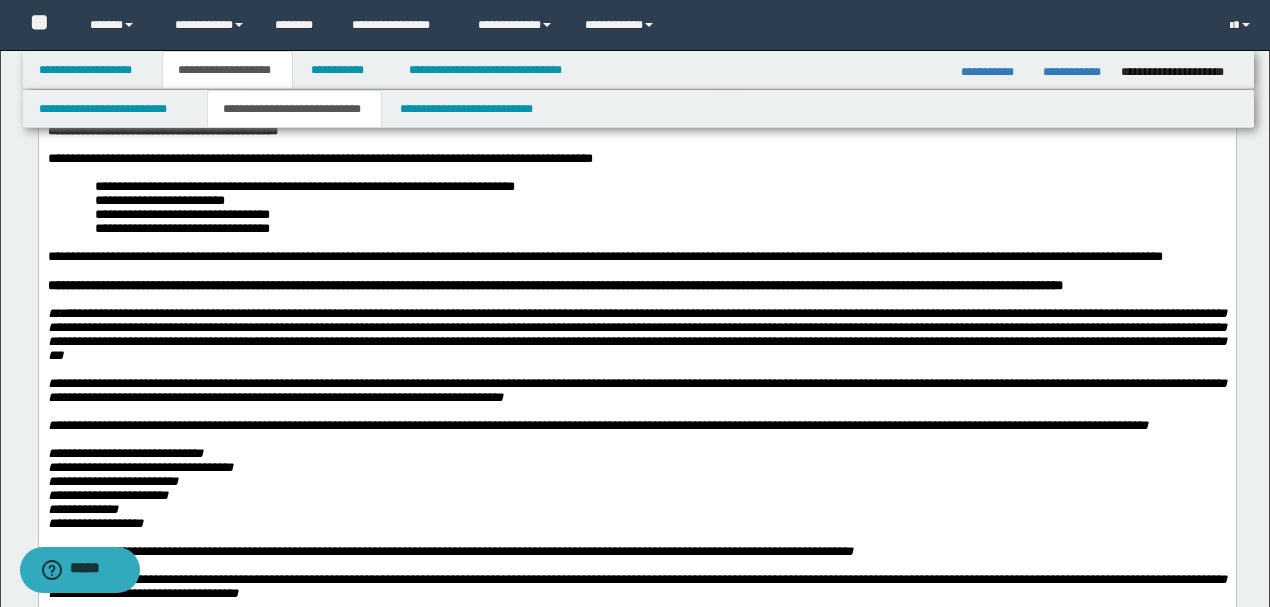 scroll, scrollTop: 0, scrollLeft: 0, axis: both 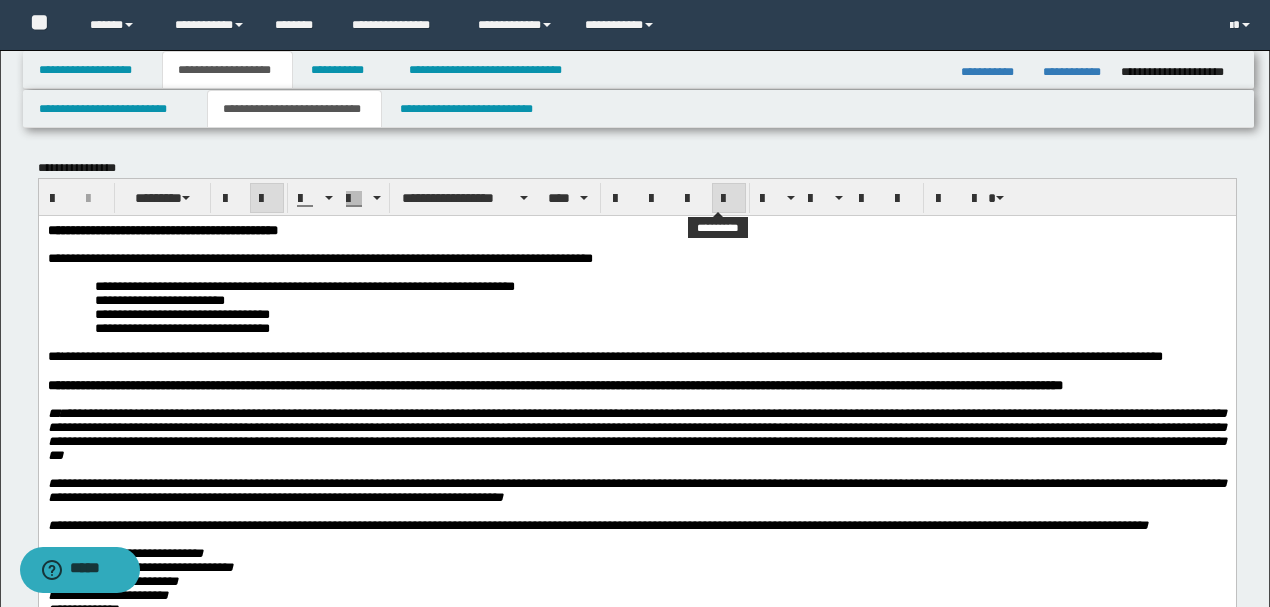 click at bounding box center (729, 199) 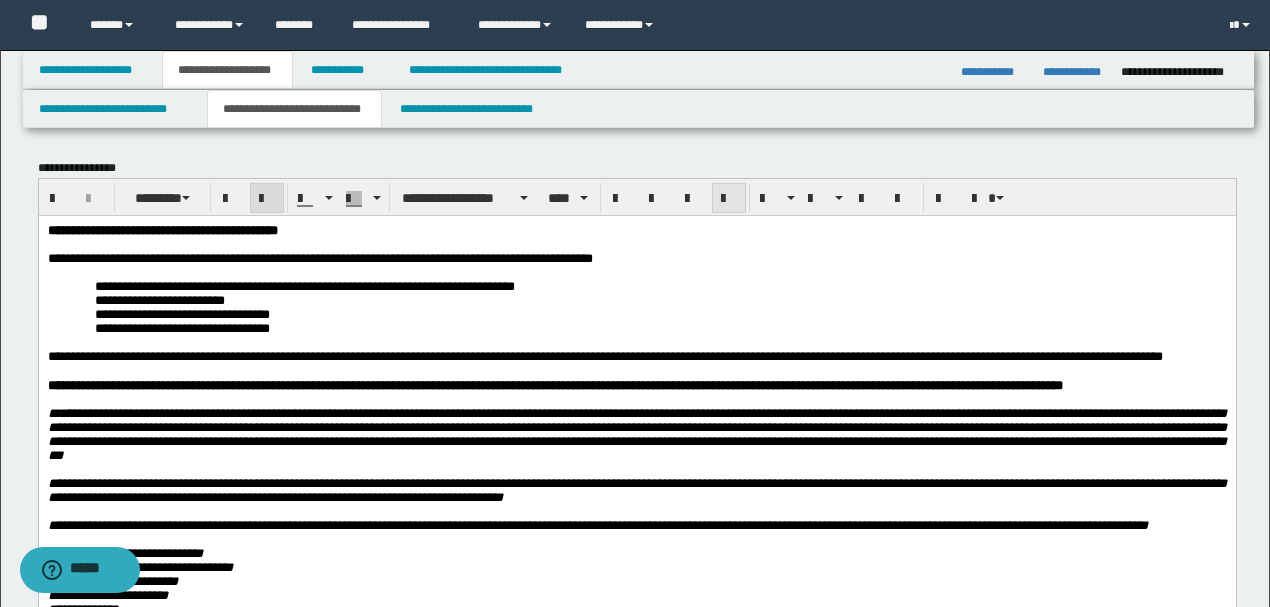 click at bounding box center [729, 199] 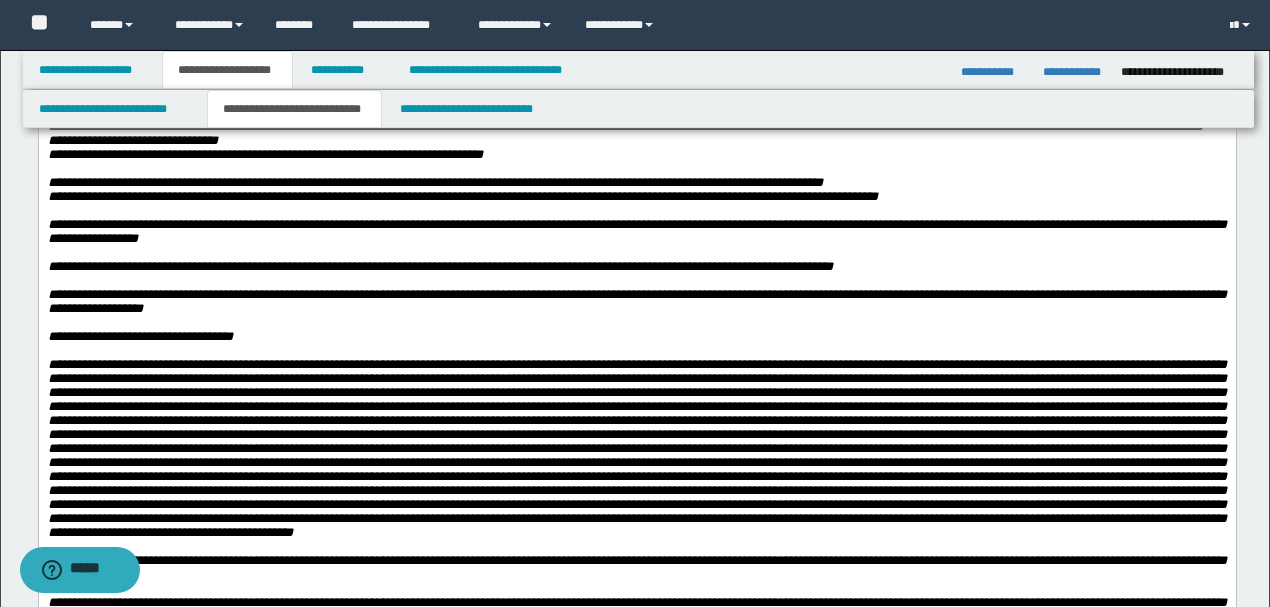 scroll, scrollTop: 3866, scrollLeft: 0, axis: vertical 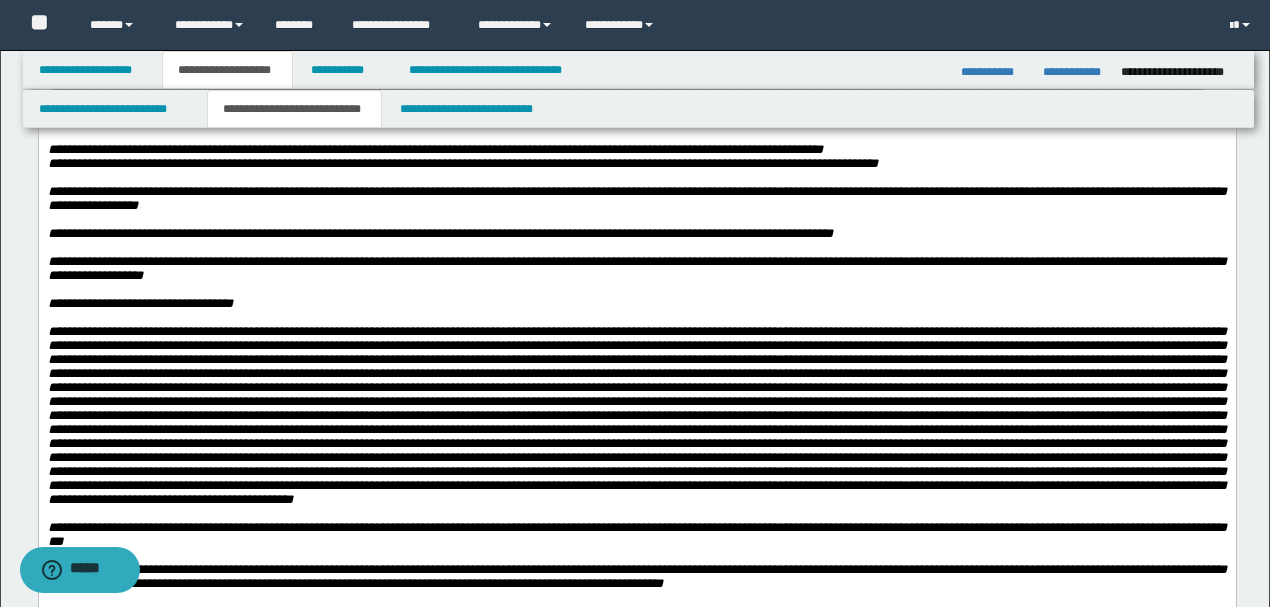 click on "**********" at bounding box center [636, -12] 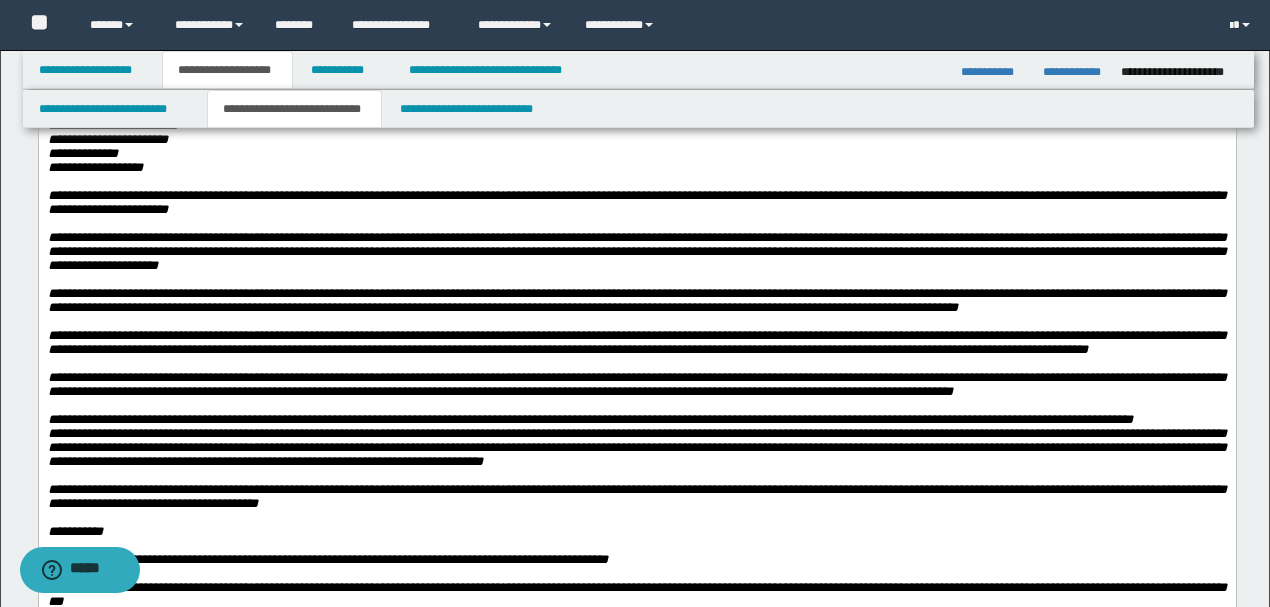 scroll, scrollTop: 4666, scrollLeft: 0, axis: vertical 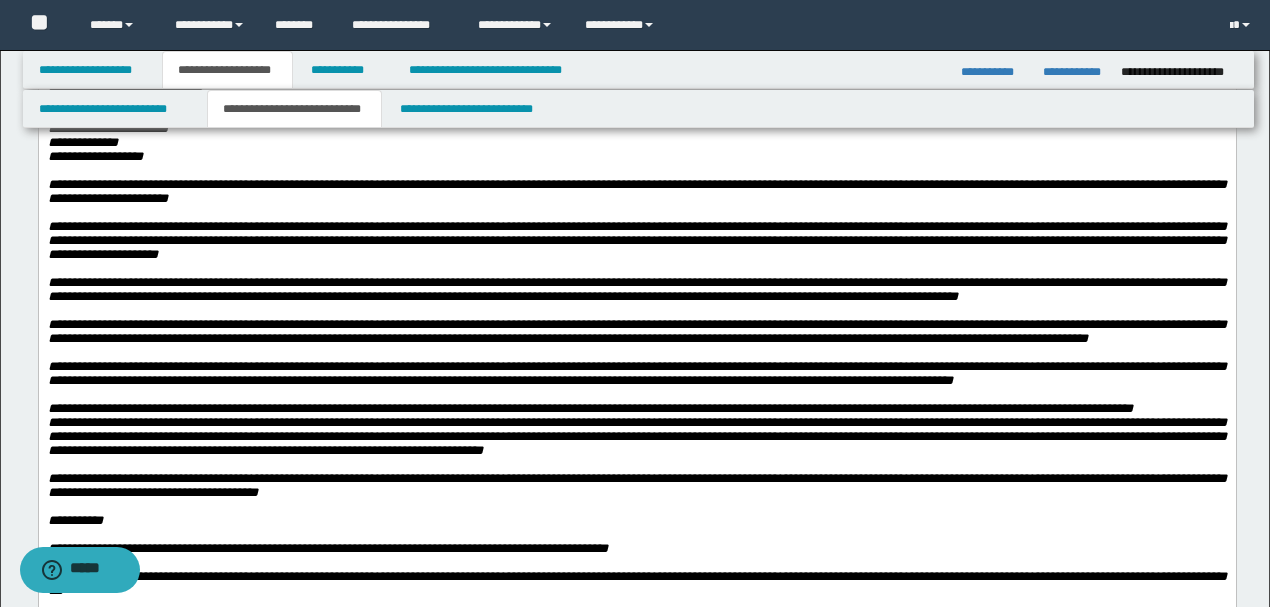 click on "**********" at bounding box center (307, -97) 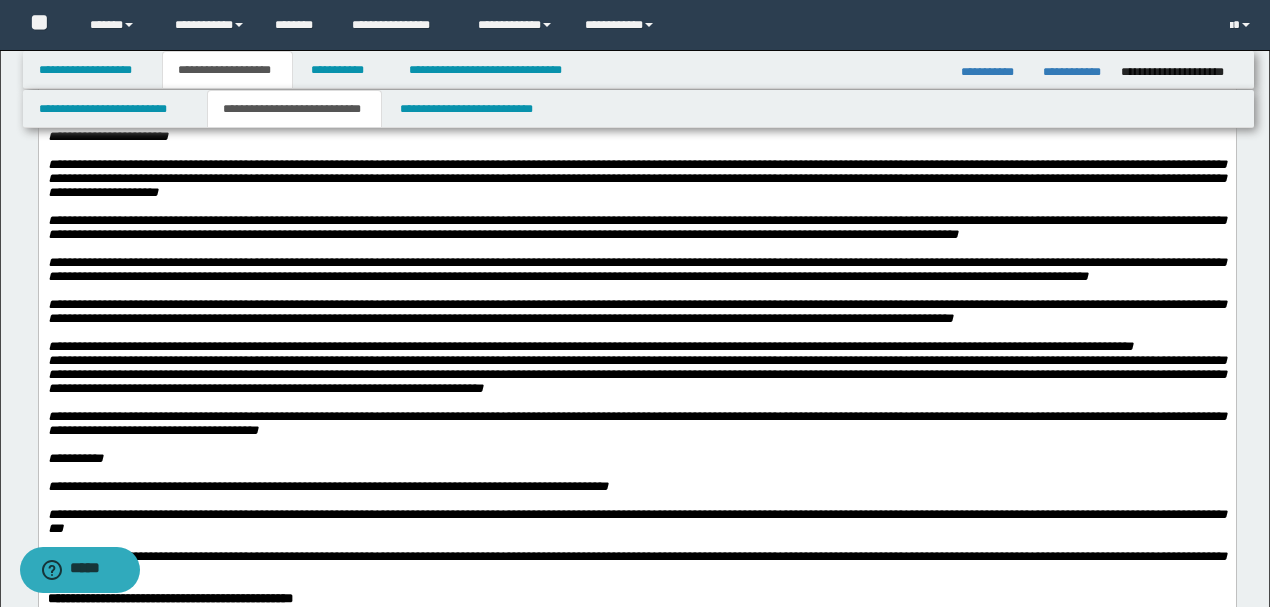 scroll, scrollTop: 4733, scrollLeft: 0, axis: vertical 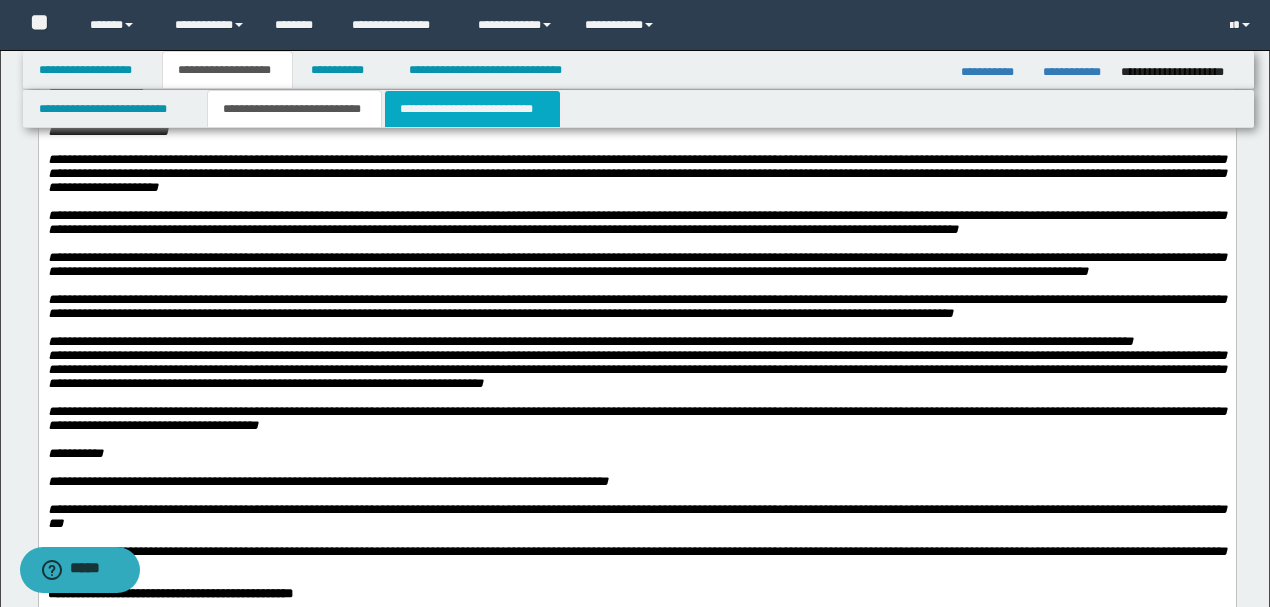 click on "**********" at bounding box center [472, 109] 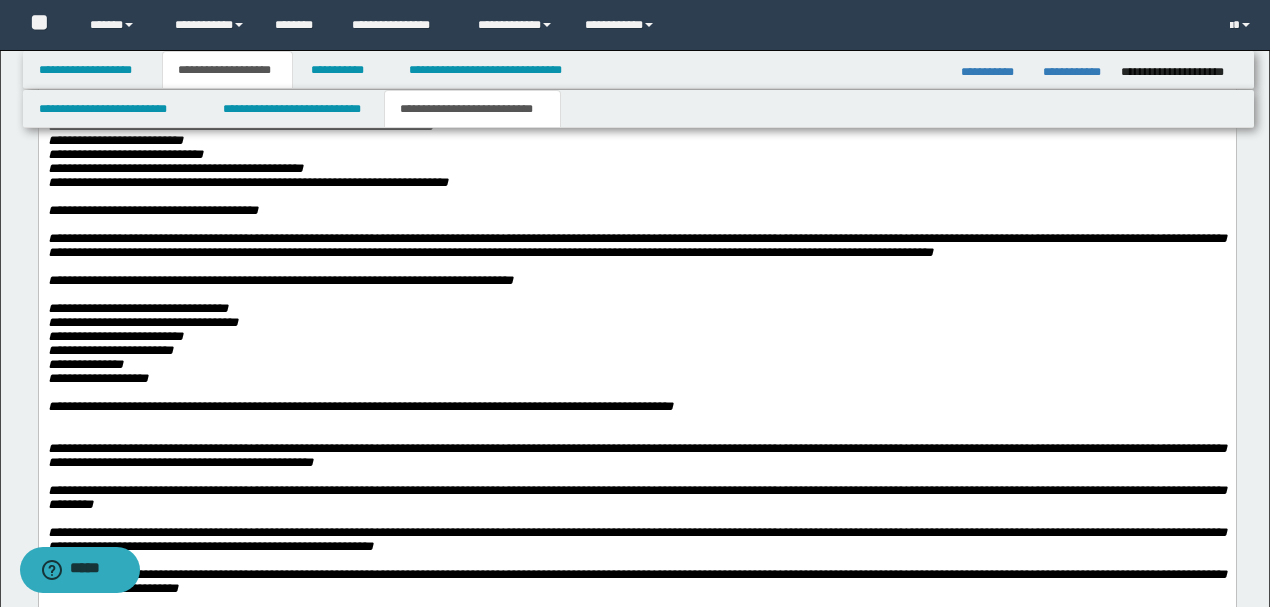 scroll, scrollTop: 4333, scrollLeft: 0, axis: vertical 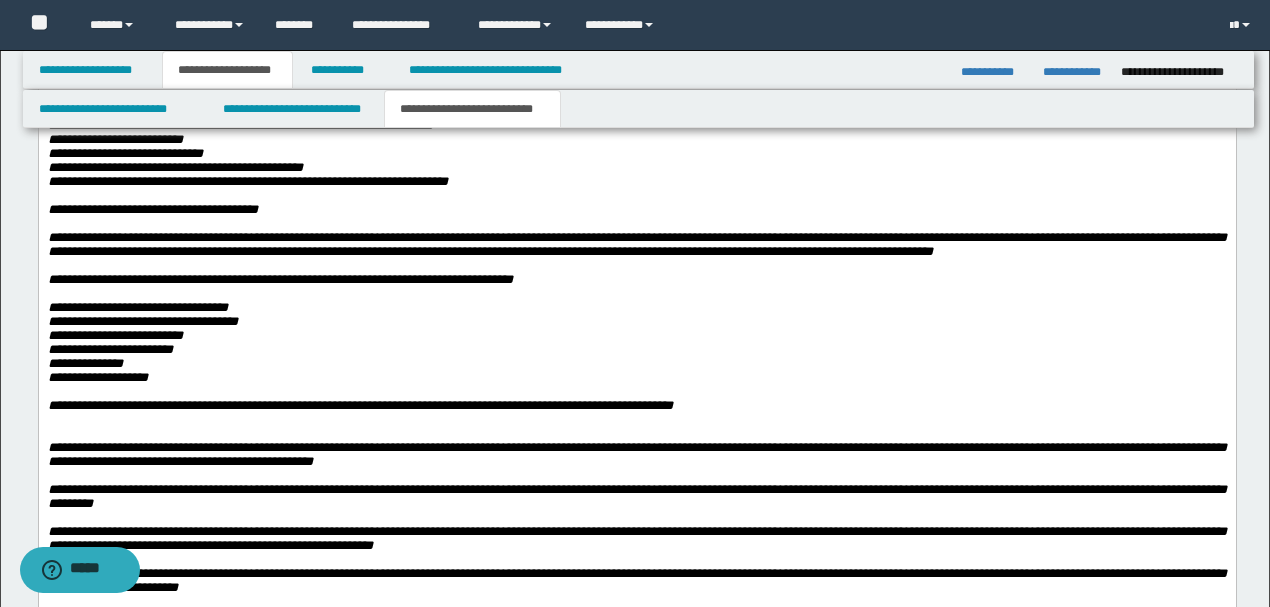 click on "**********" at bounding box center (636, -140) 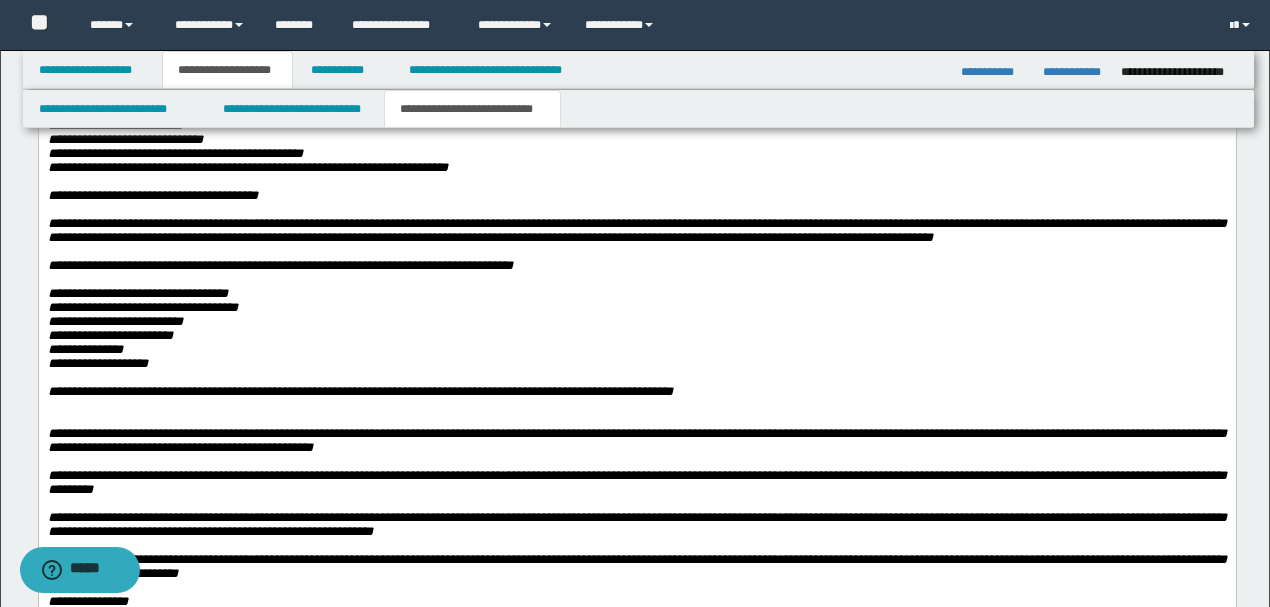 click on "**********" at bounding box center [636, -126] 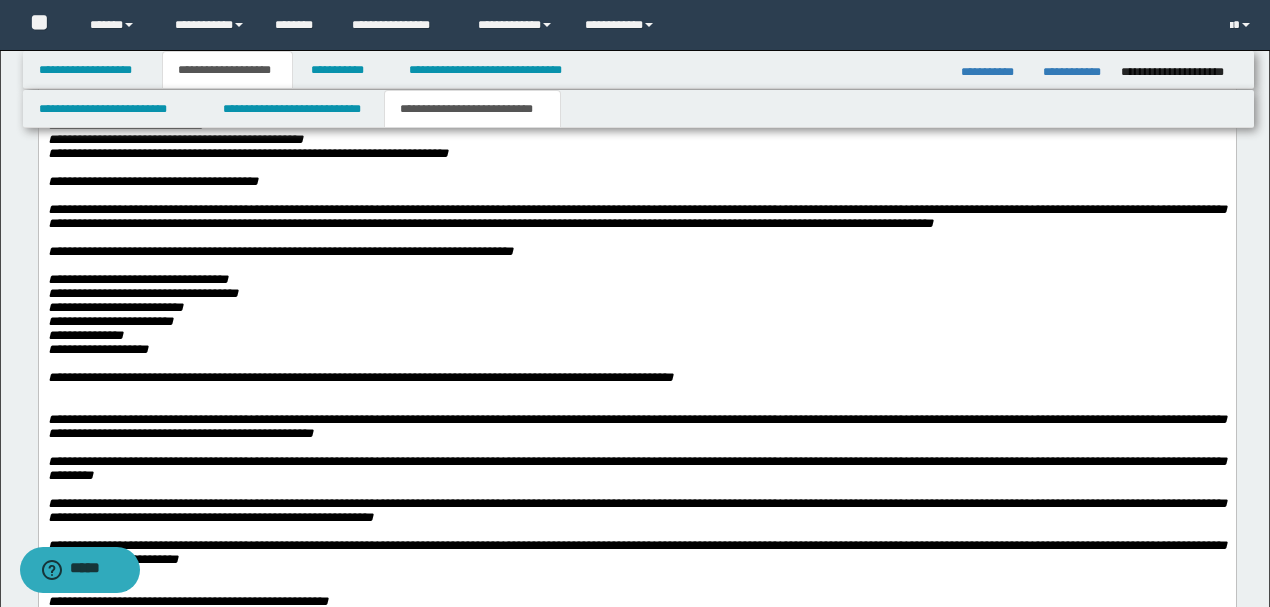 click on "**********" at bounding box center (636, -112) 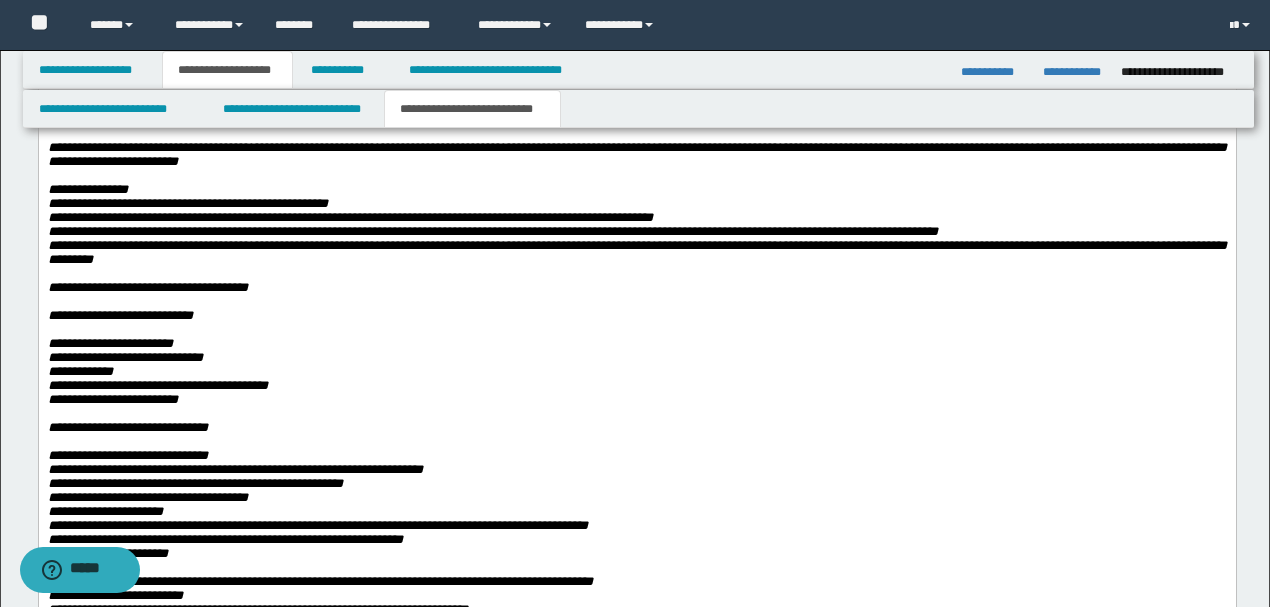 scroll, scrollTop: 4733, scrollLeft: 0, axis: vertical 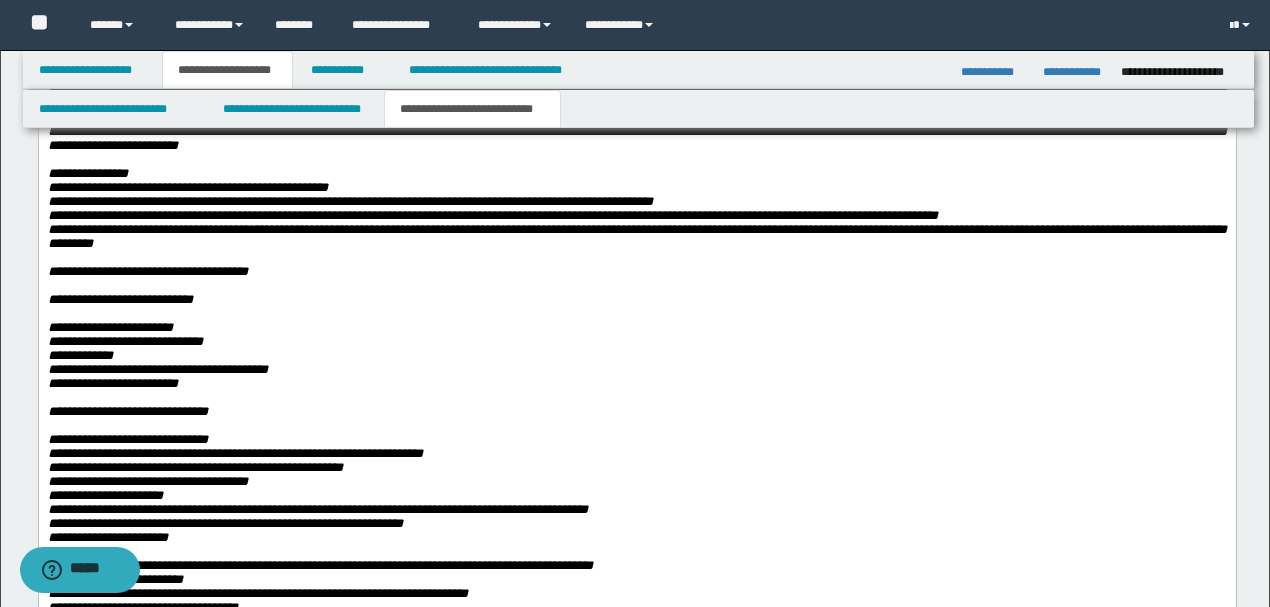 click on "**********" at bounding box center (636, -36) 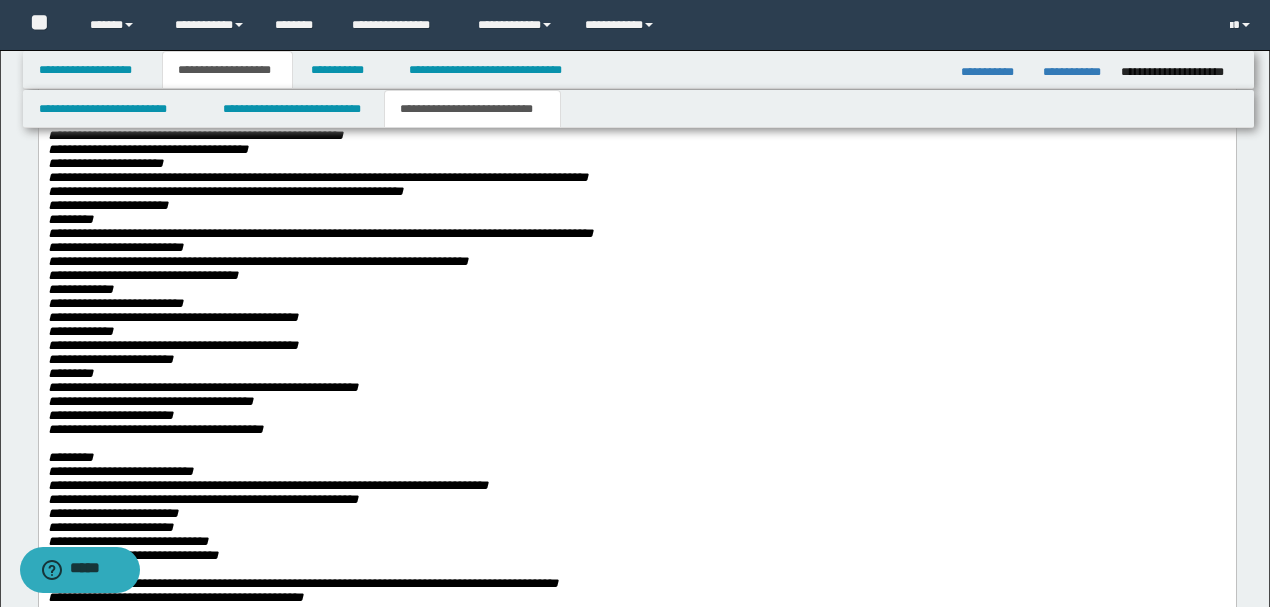 scroll, scrollTop: 5066, scrollLeft: 0, axis: vertical 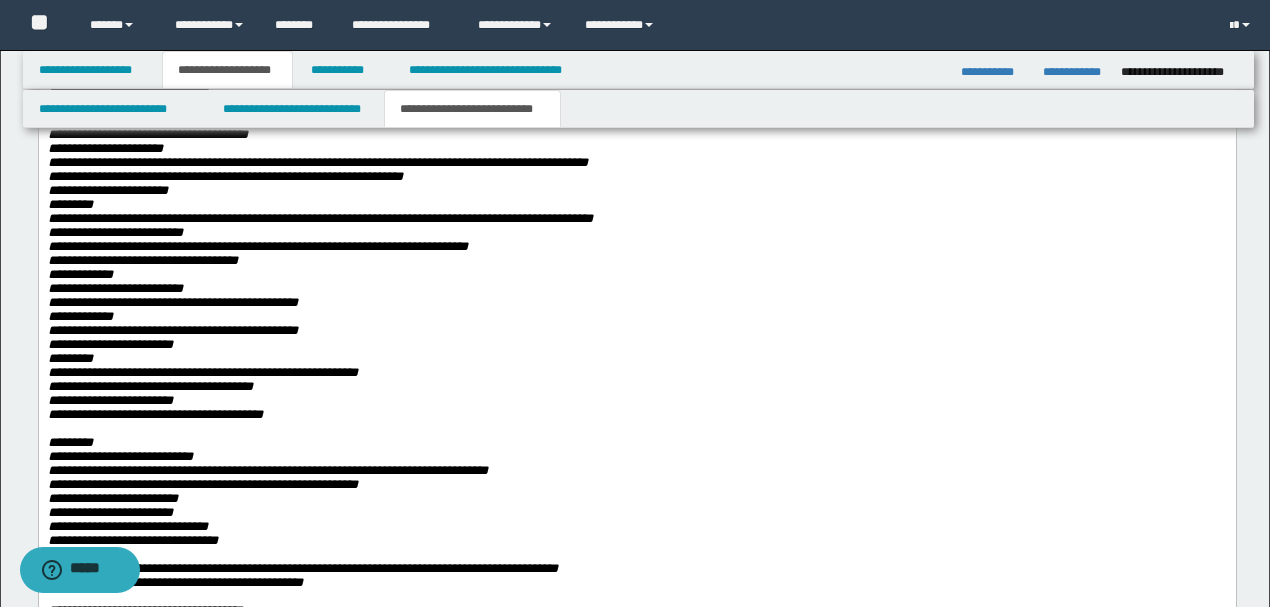 drag, startPoint x: 48, startPoint y: 295, endPoint x: 298, endPoint y: 383, distance: 265.03586 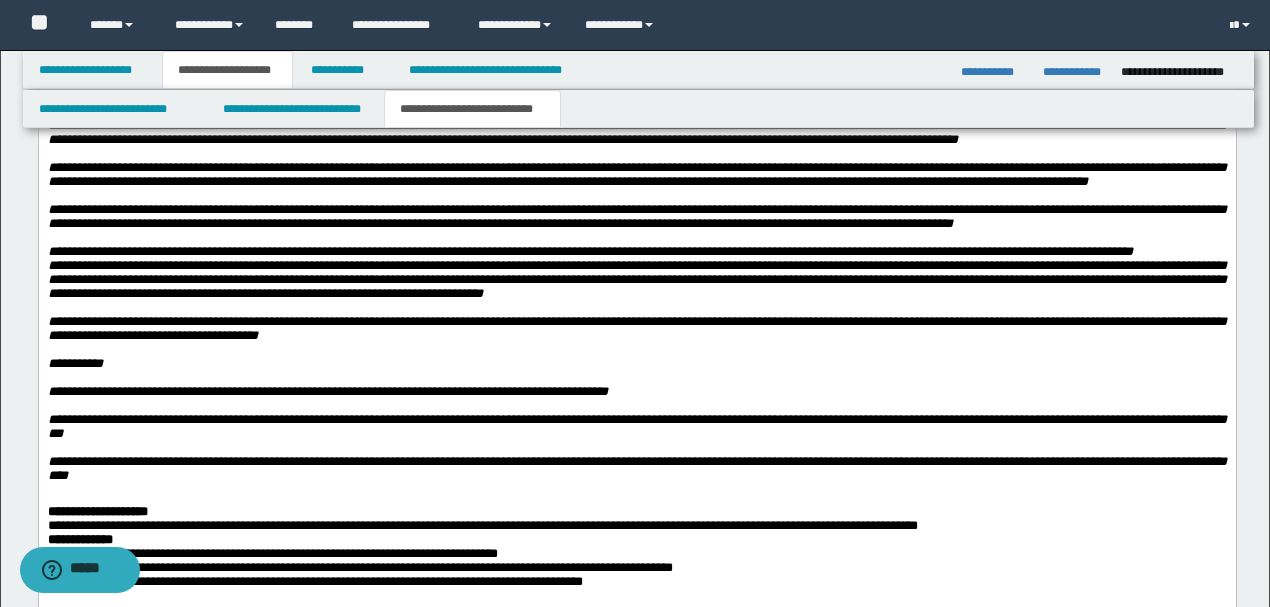 scroll, scrollTop: 7666, scrollLeft: 0, axis: vertical 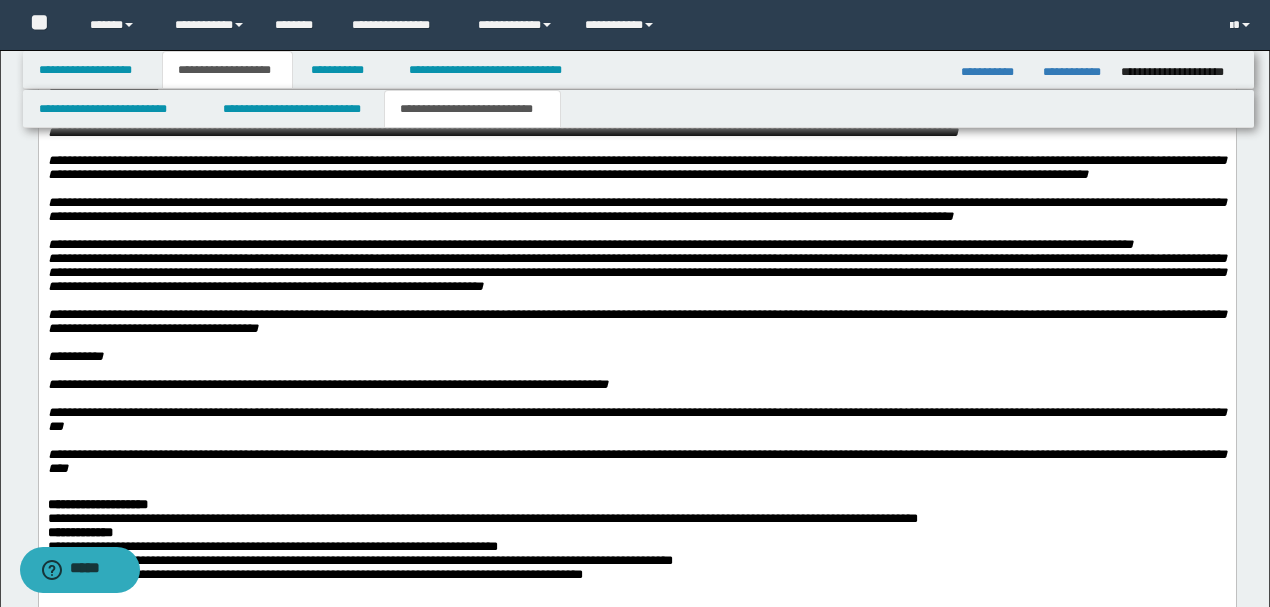 click on "**********" at bounding box center (636, -387) 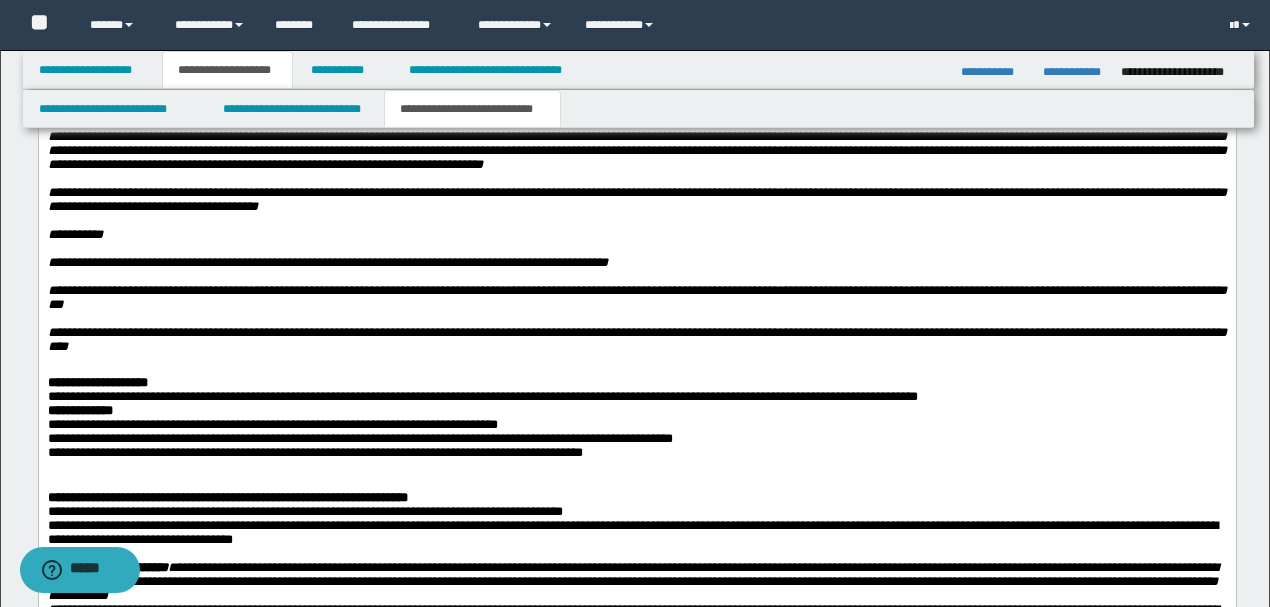 scroll, scrollTop: 7800, scrollLeft: 0, axis: vertical 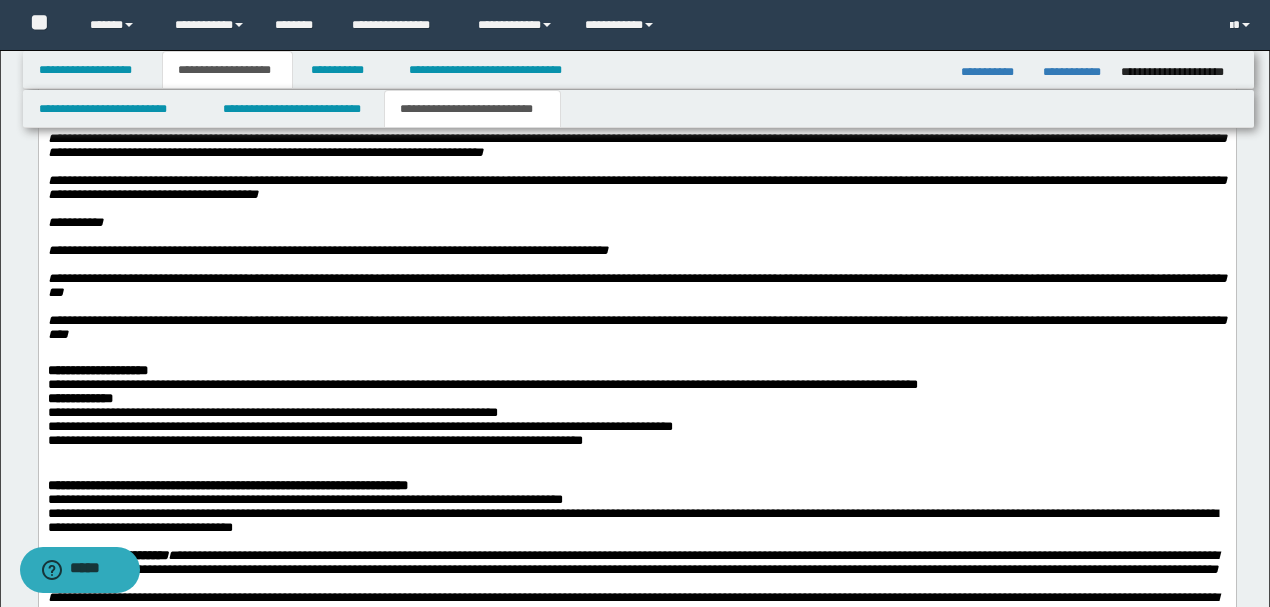 click at bounding box center (636, -407) 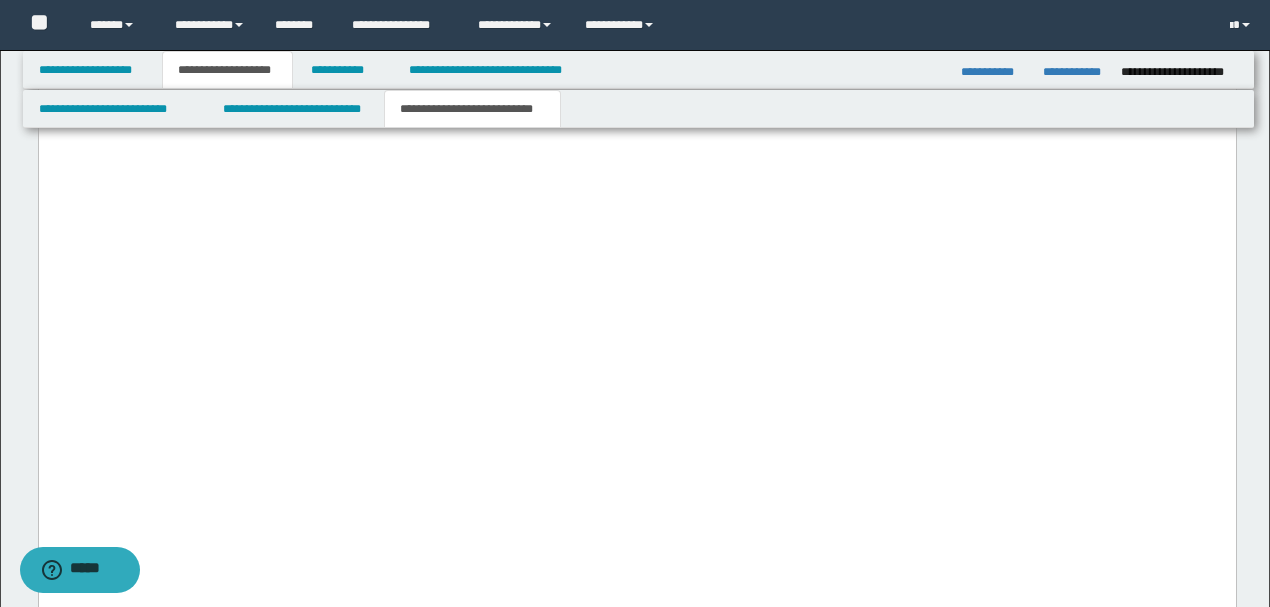 scroll, scrollTop: 8866, scrollLeft: 0, axis: vertical 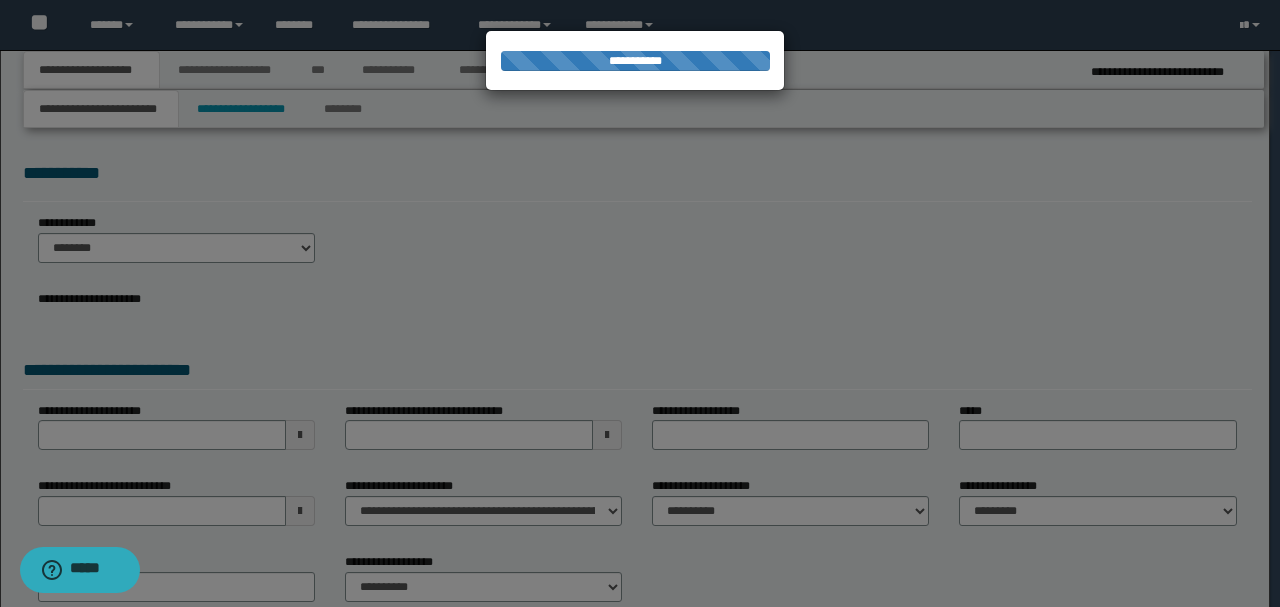 select on "*" 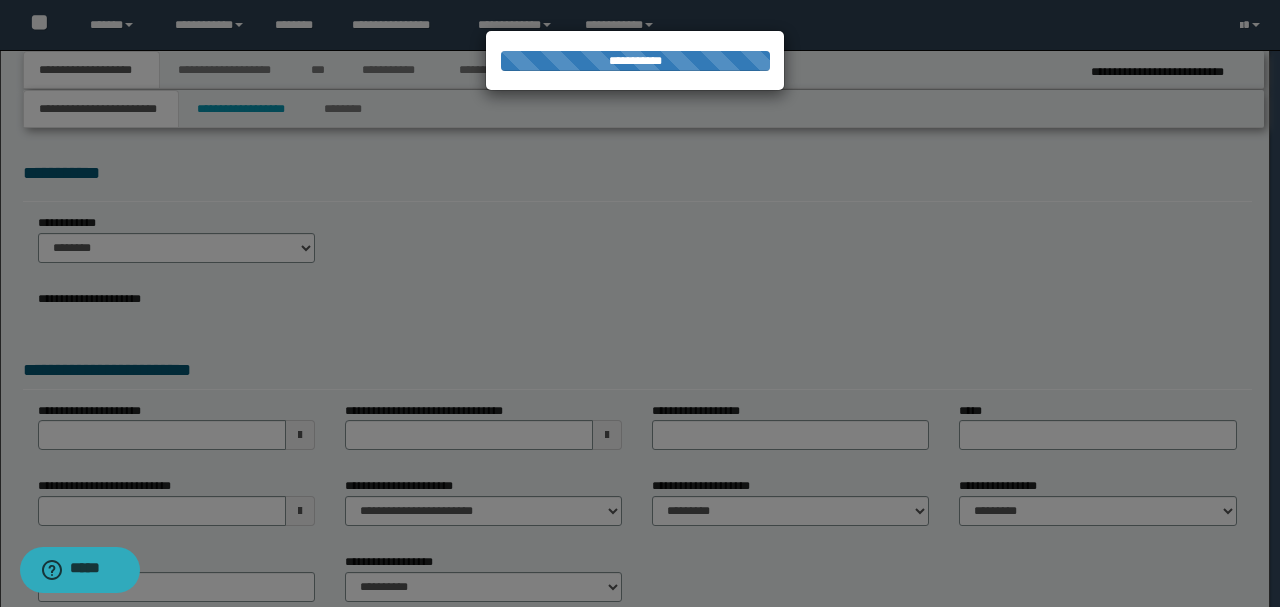 type on "**********" 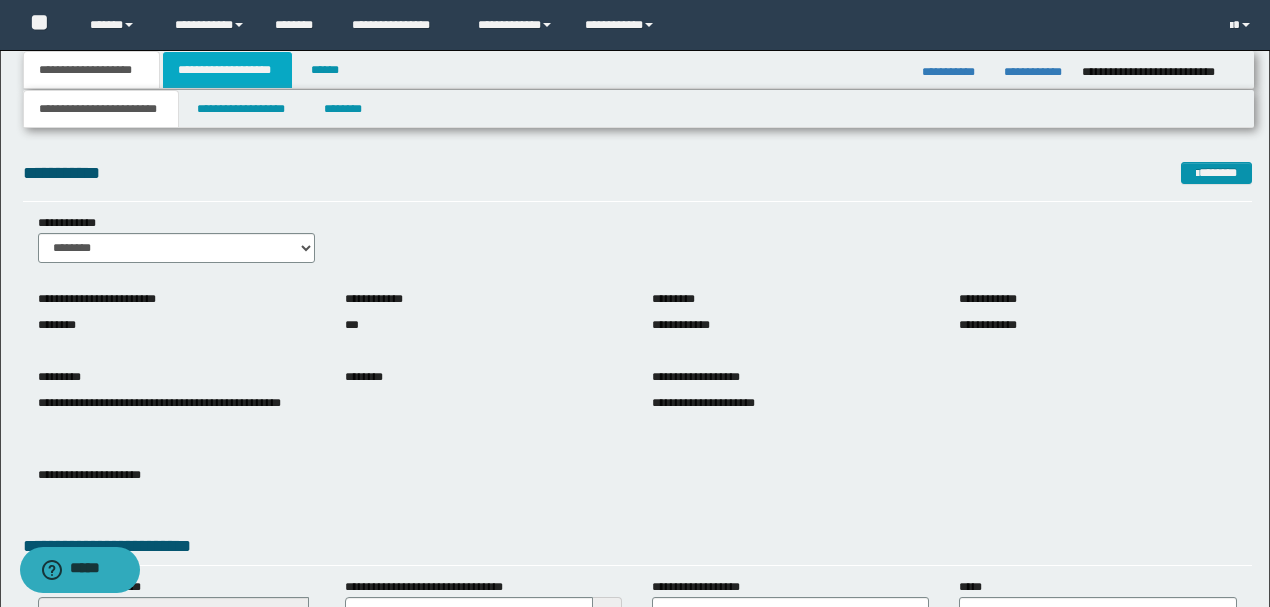 click on "**********" at bounding box center [227, 70] 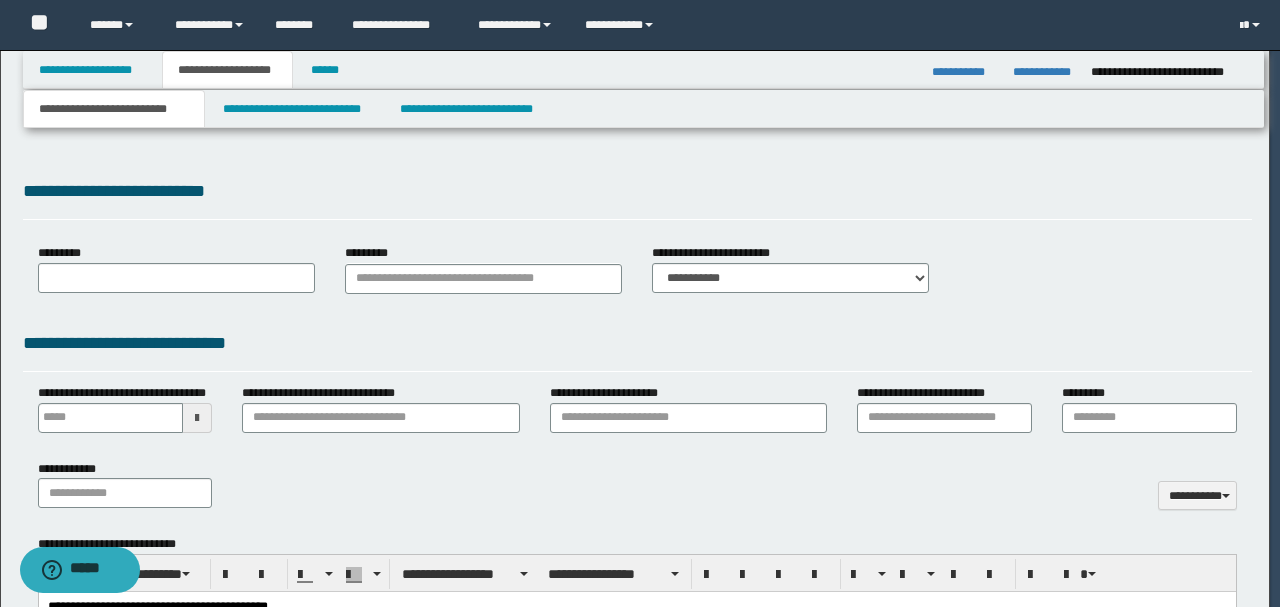 scroll, scrollTop: 0, scrollLeft: 0, axis: both 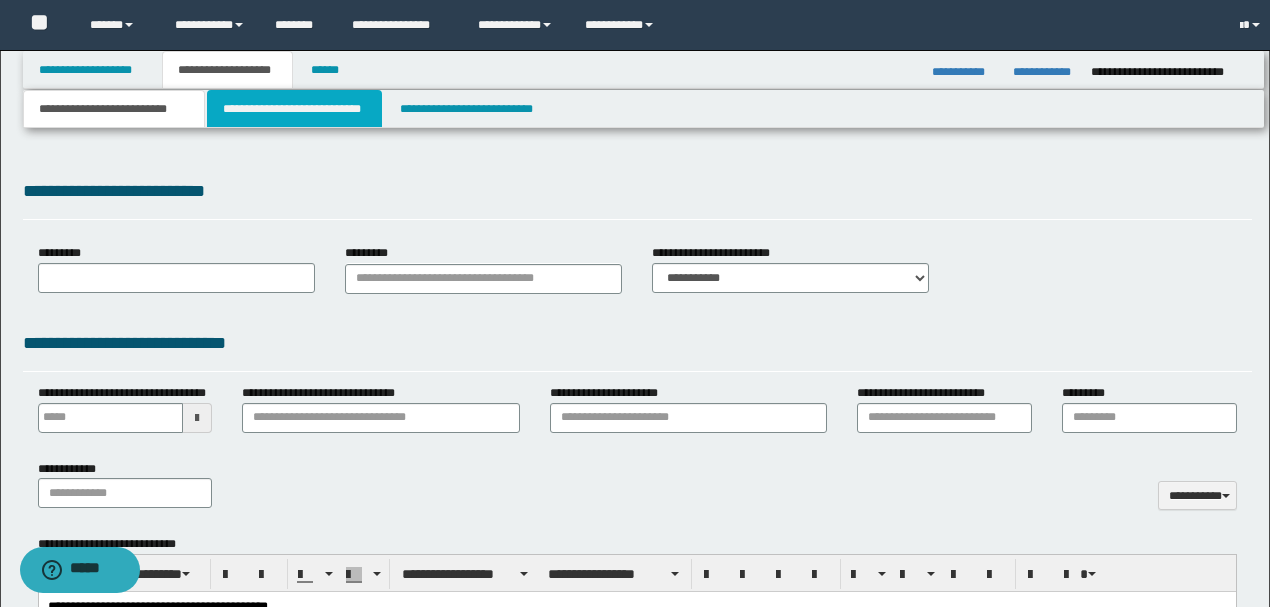 click on "**********" at bounding box center (294, 109) 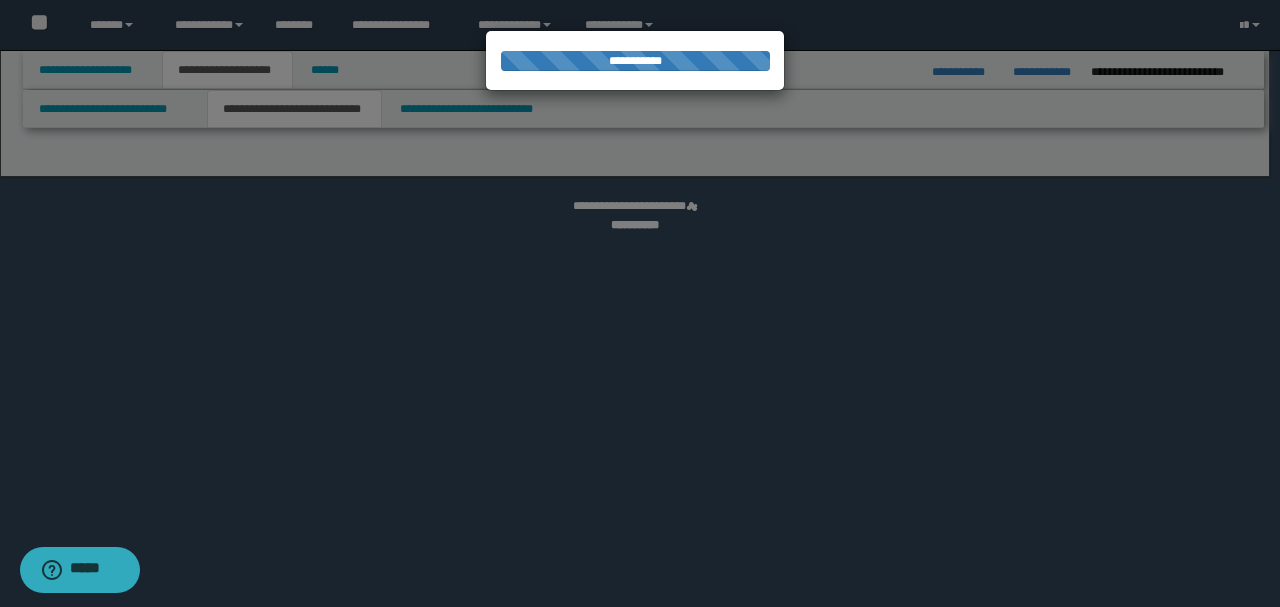 select on "*" 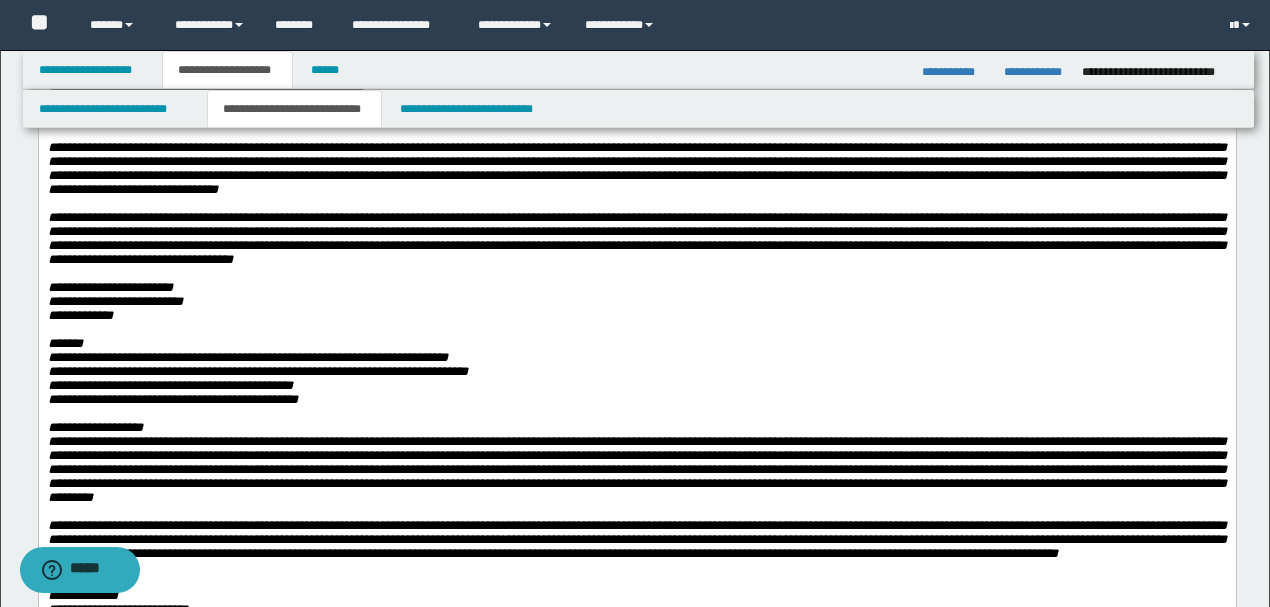 scroll, scrollTop: 800, scrollLeft: 0, axis: vertical 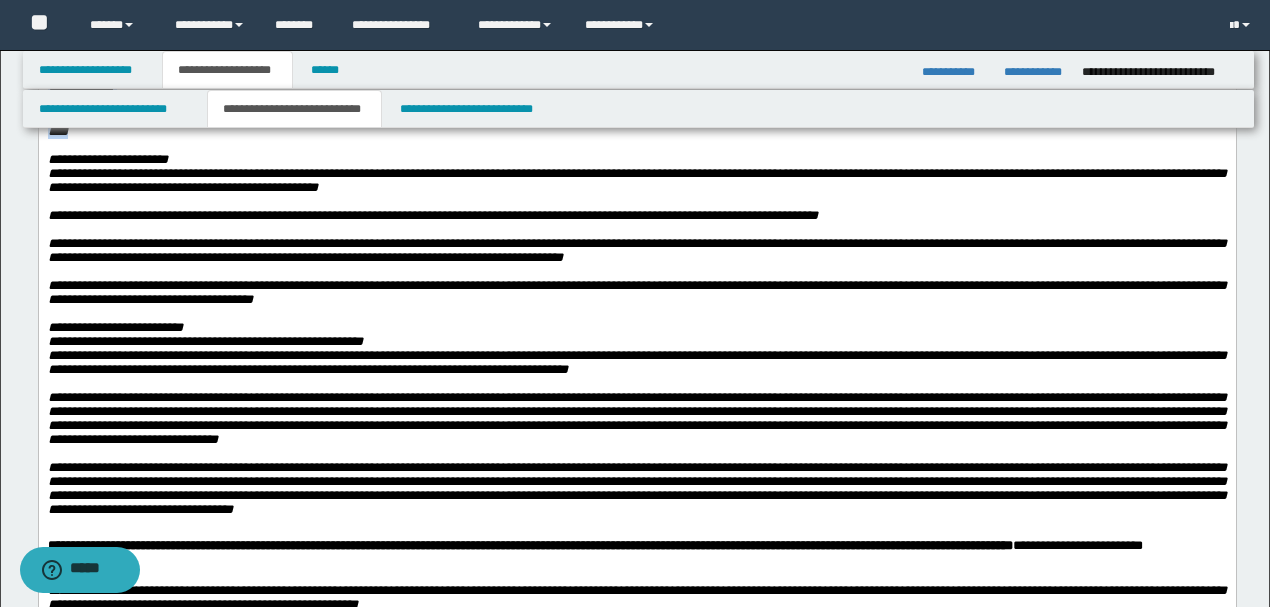 drag, startPoint x: 49, startPoint y: -129, endPoint x: 213, endPoint y: 264, distance: 425.84622 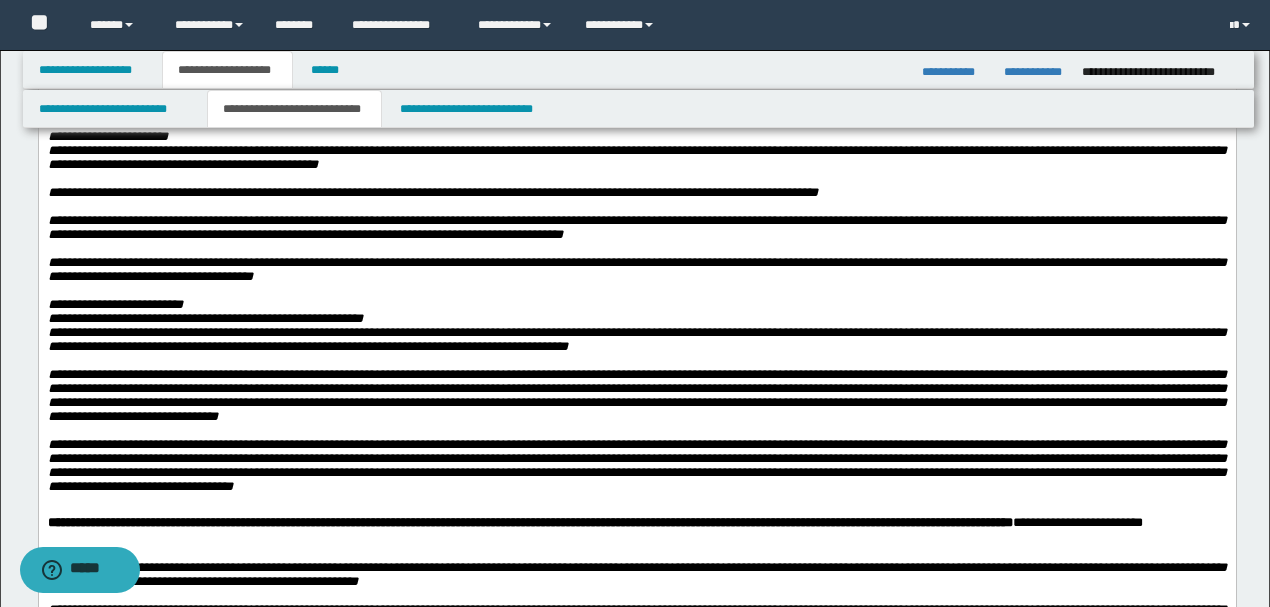 scroll, scrollTop: 928, scrollLeft: 0, axis: vertical 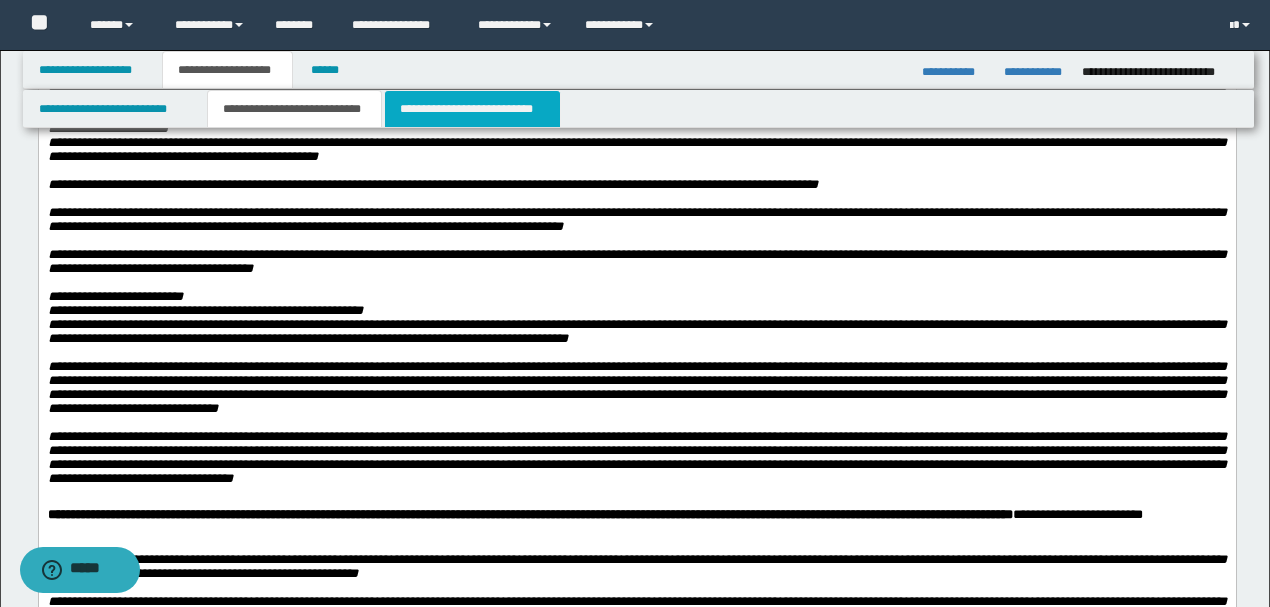 click on "**********" at bounding box center (472, 109) 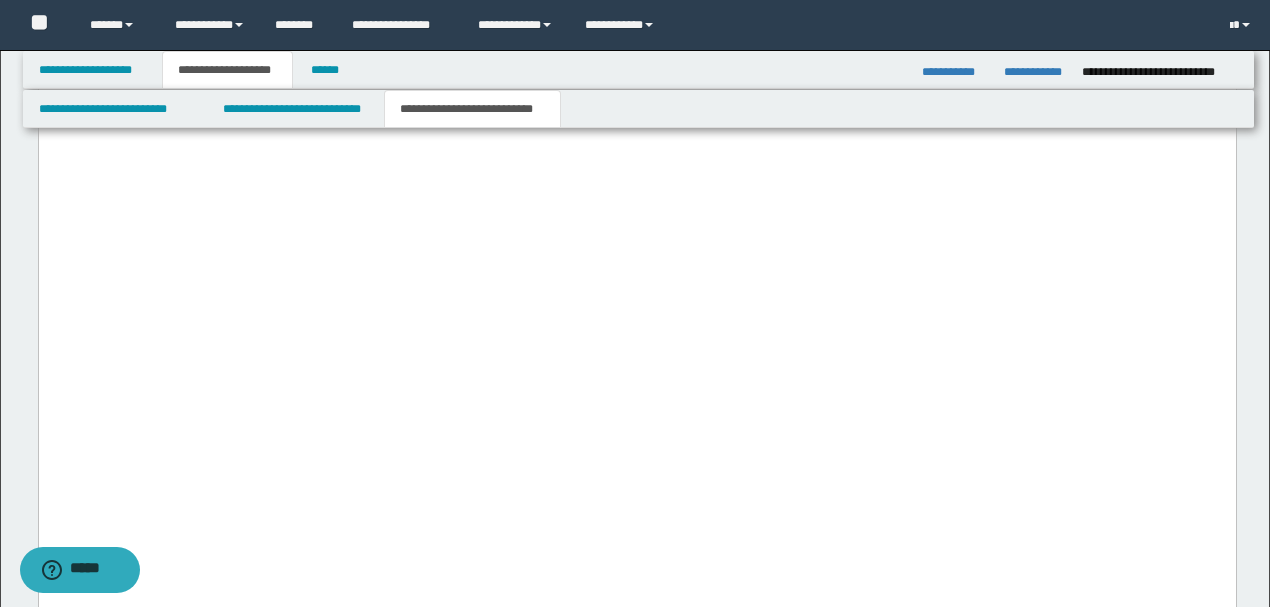 scroll, scrollTop: 6200, scrollLeft: 0, axis: vertical 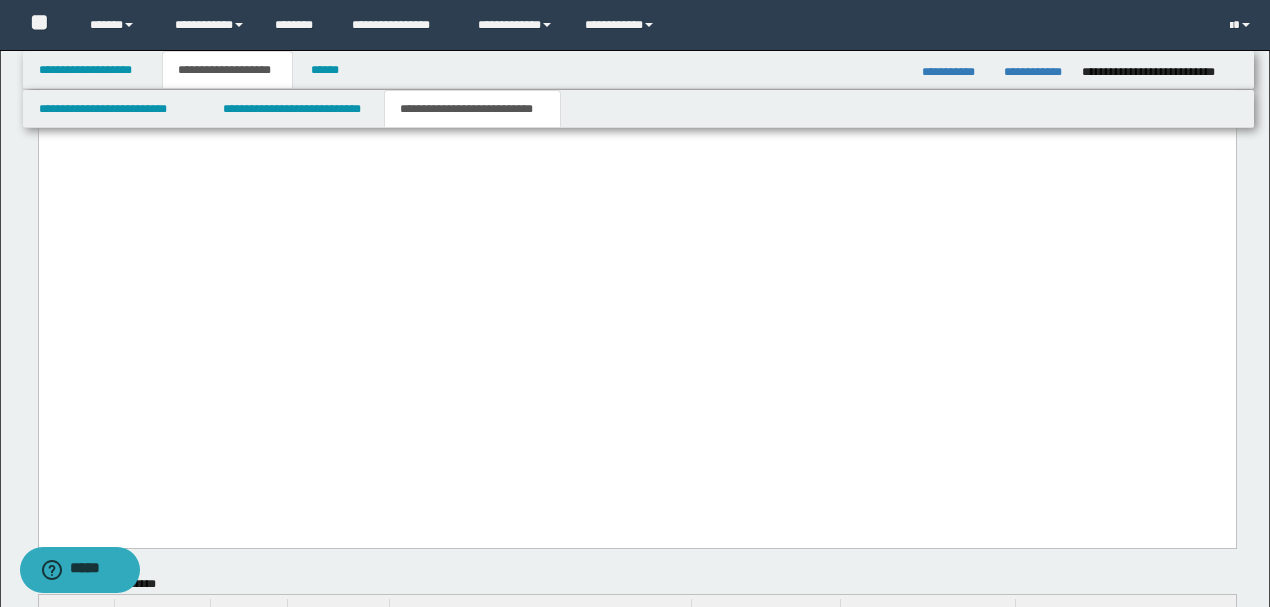 click on "**********" at bounding box center (154, -212) 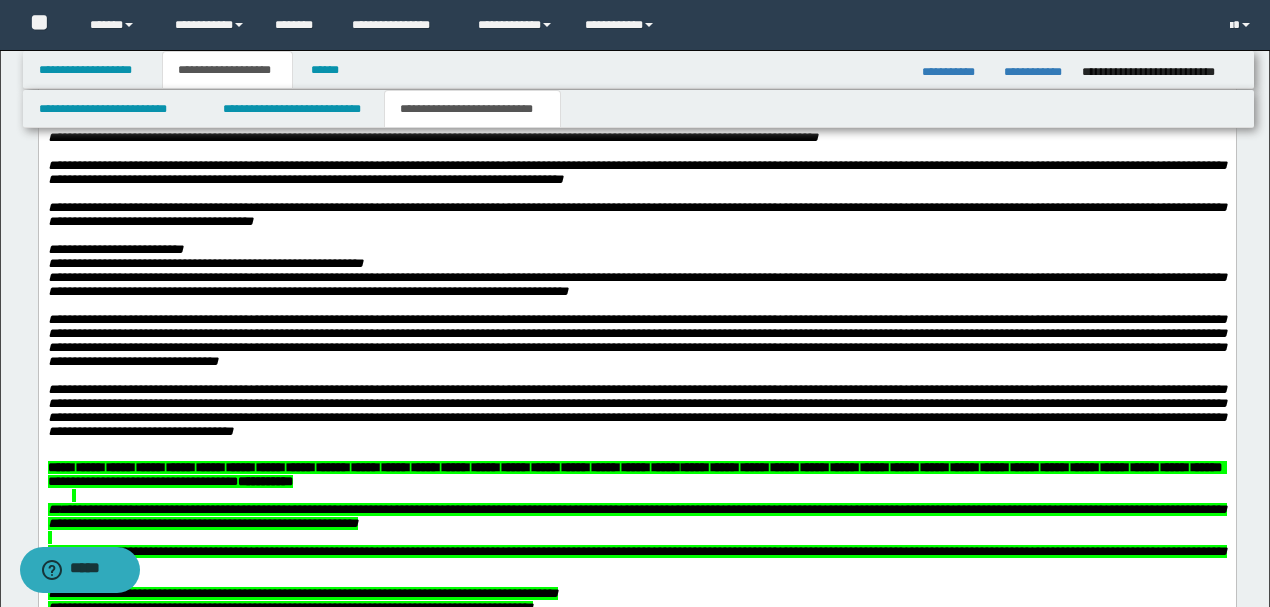 scroll, scrollTop: 3666, scrollLeft: 0, axis: vertical 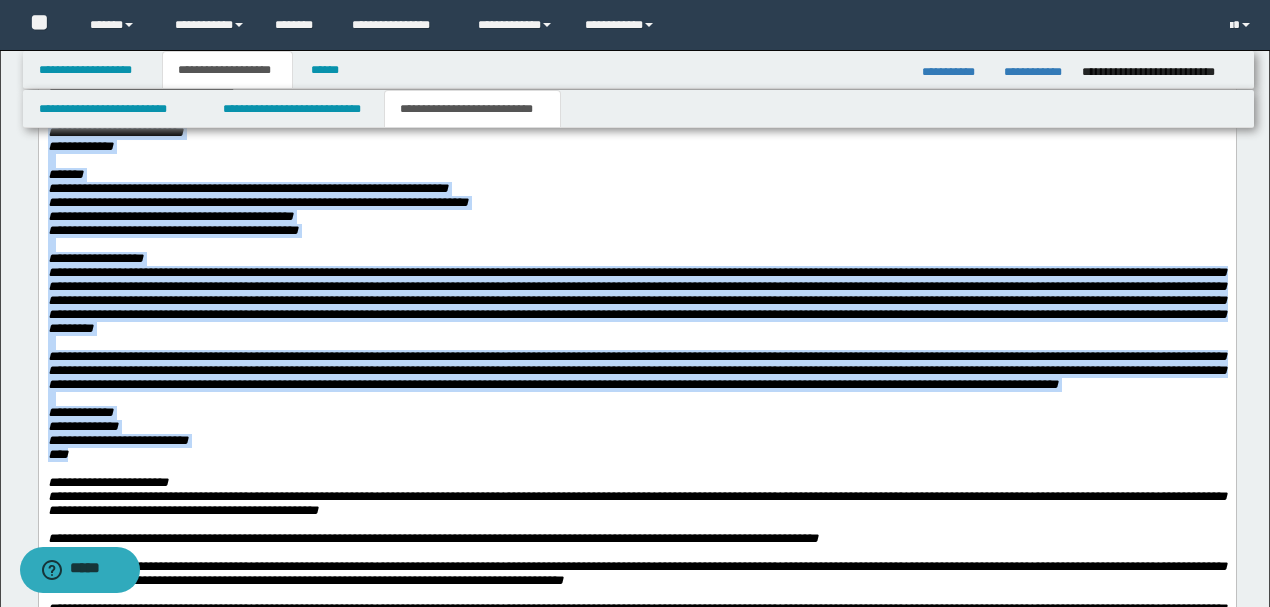 drag, startPoint x: 103, startPoint y: 776, endPoint x: 23, endPoint y: 387, distance: 397.14102 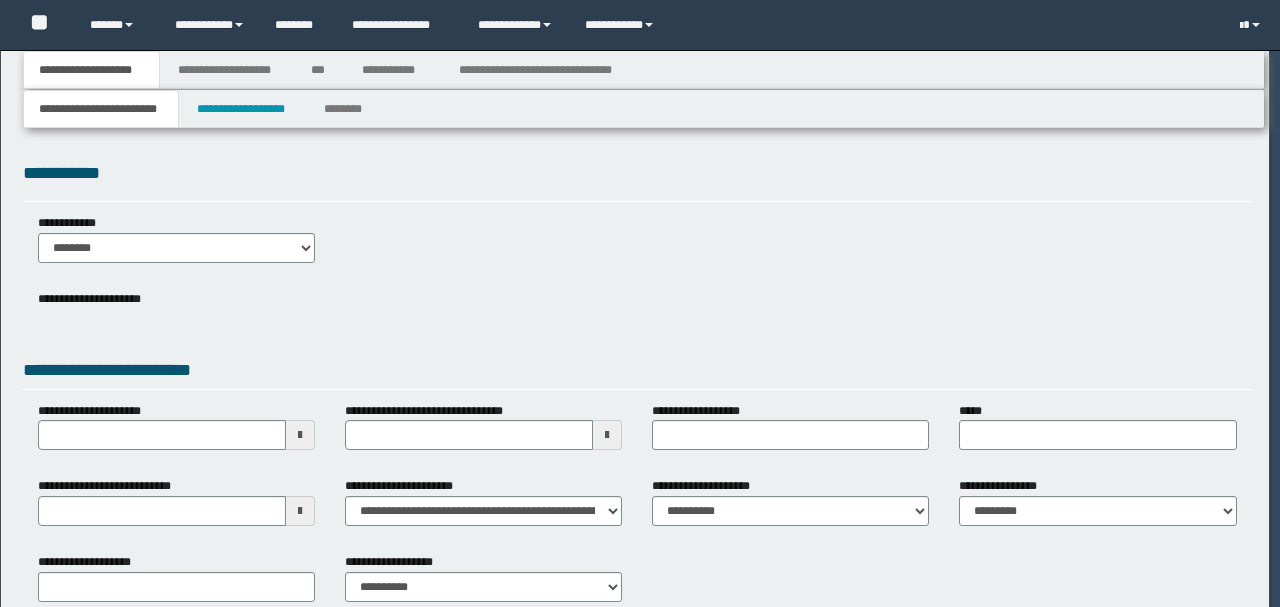 scroll, scrollTop: 0, scrollLeft: 0, axis: both 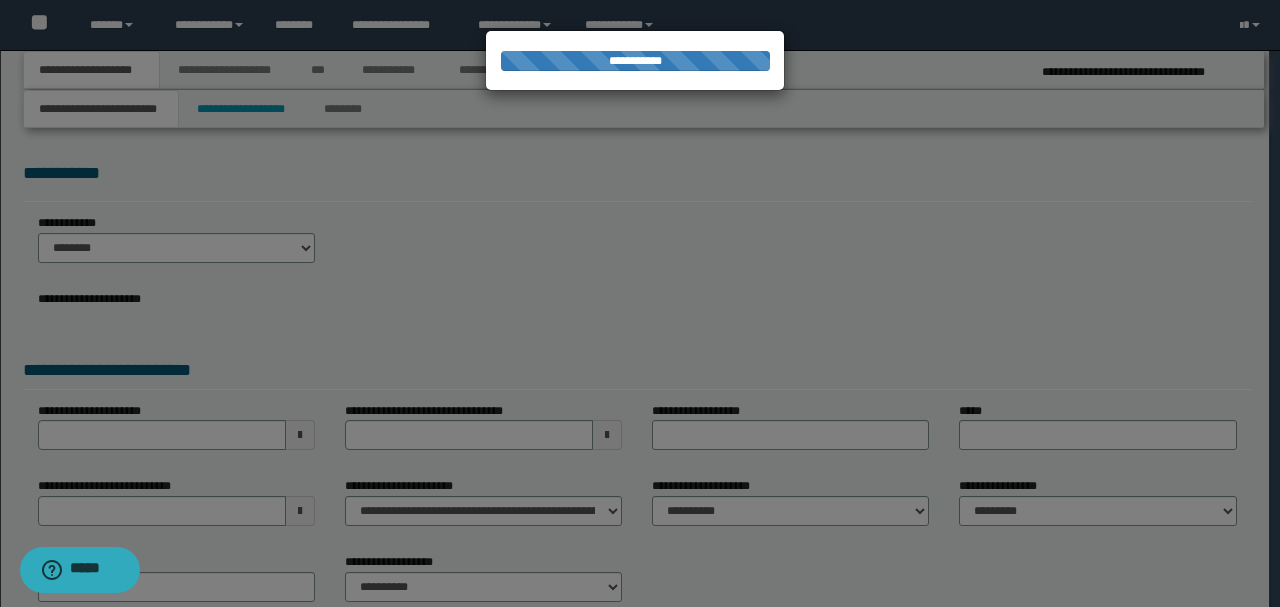 select on "*" 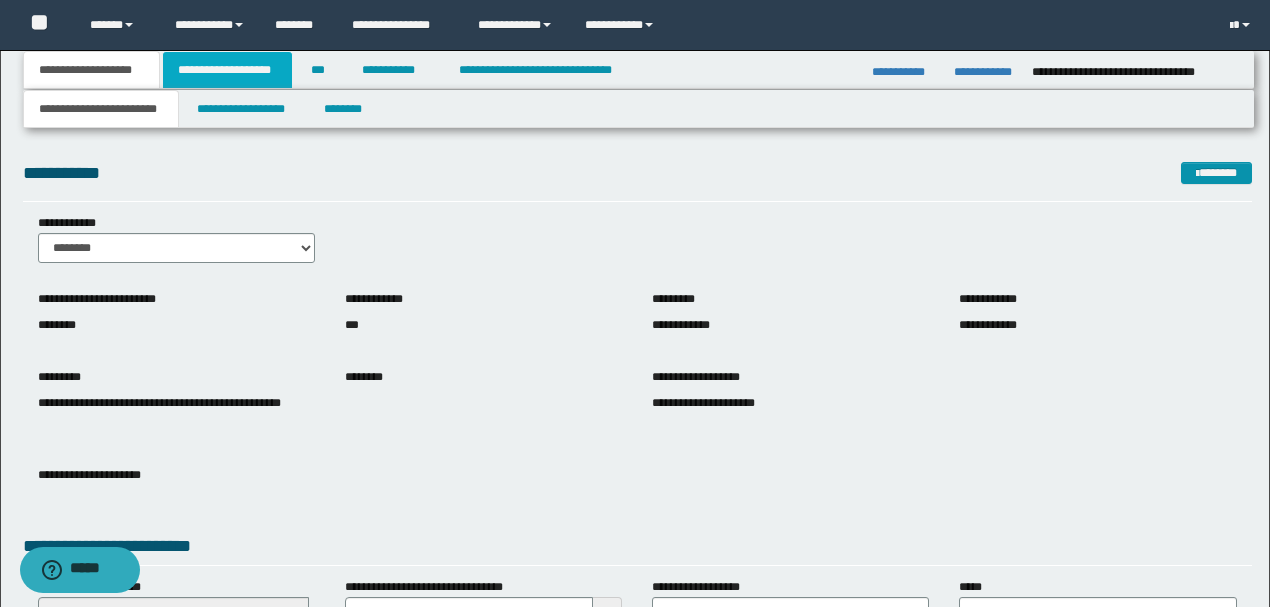 click on "**********" at bounding box center (227, 70) 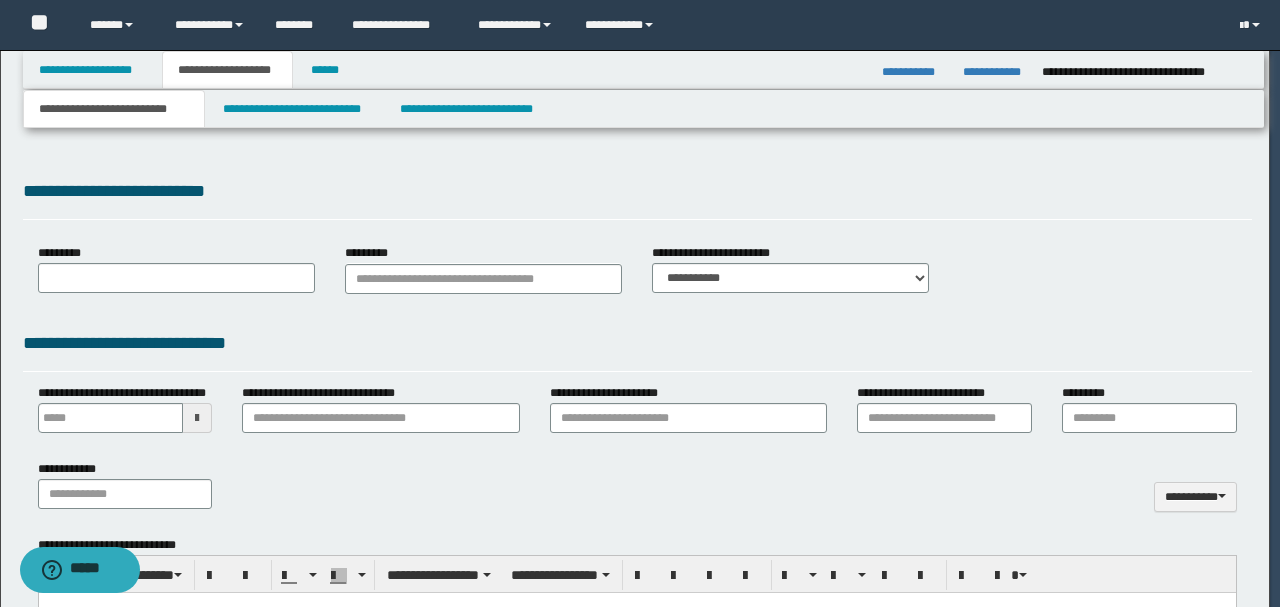 type 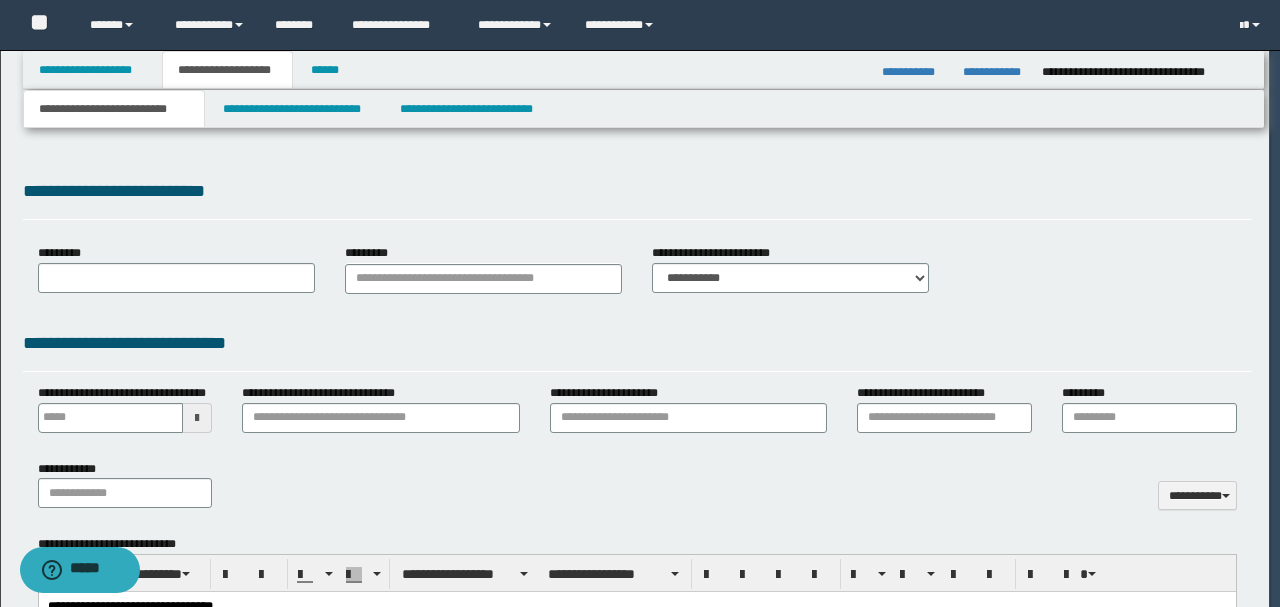 scroll, scrollTop: 0, scrollLeft: 0, axis: both 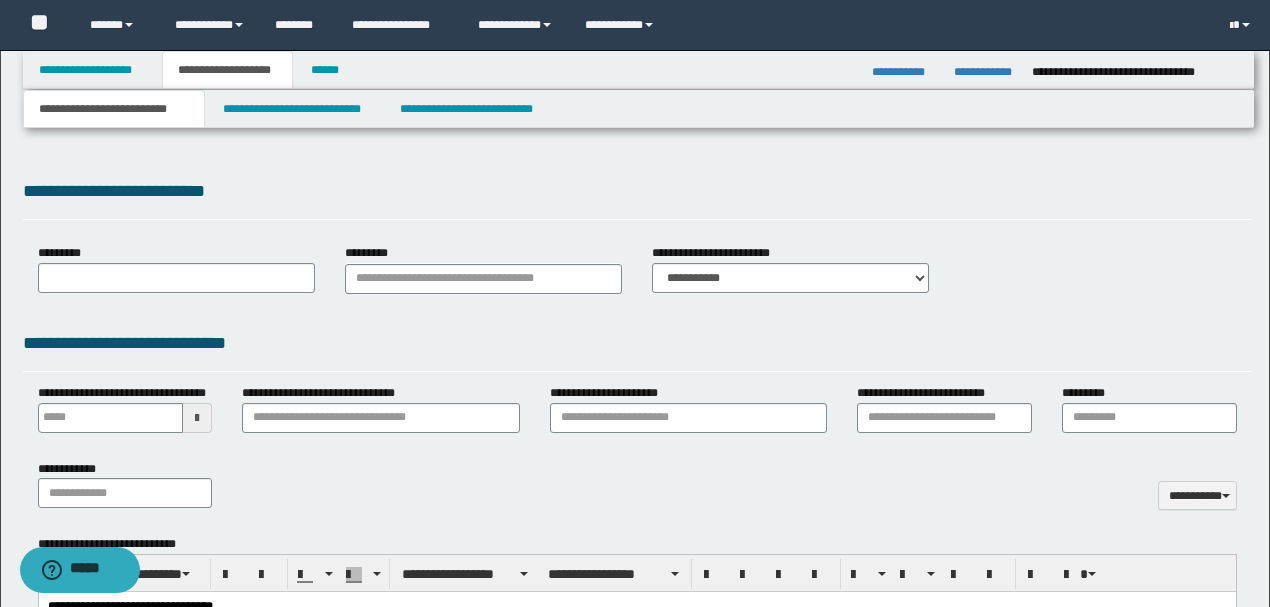 type on "**********" 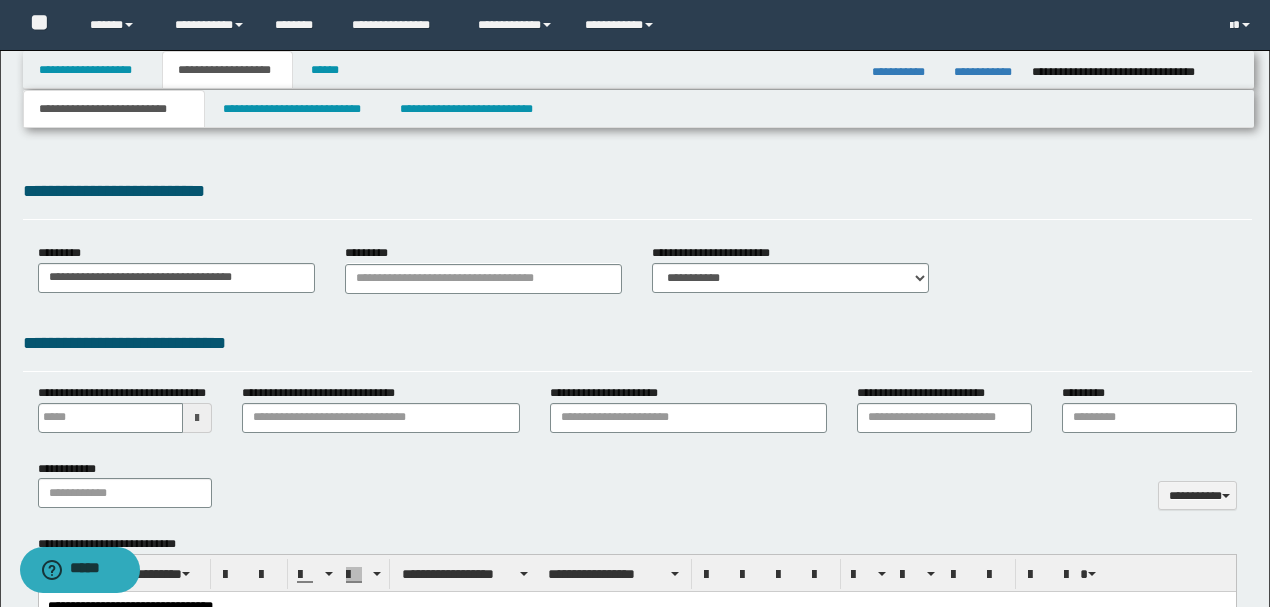 select on "*" 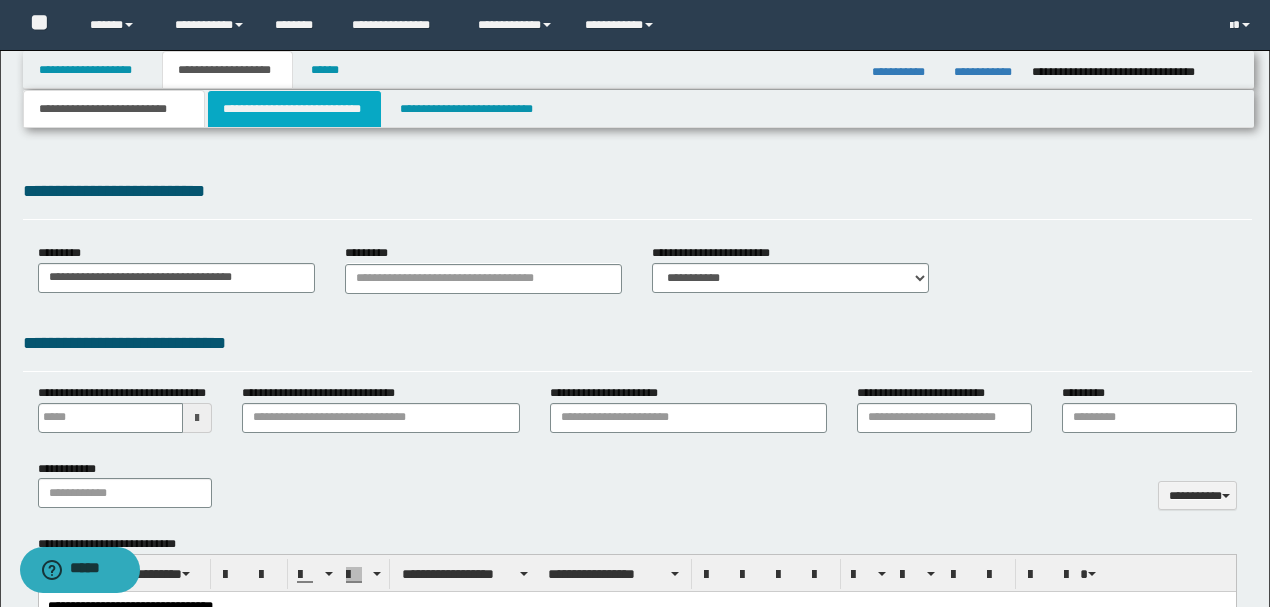 click on "**********" at bounding box center (294, 109) 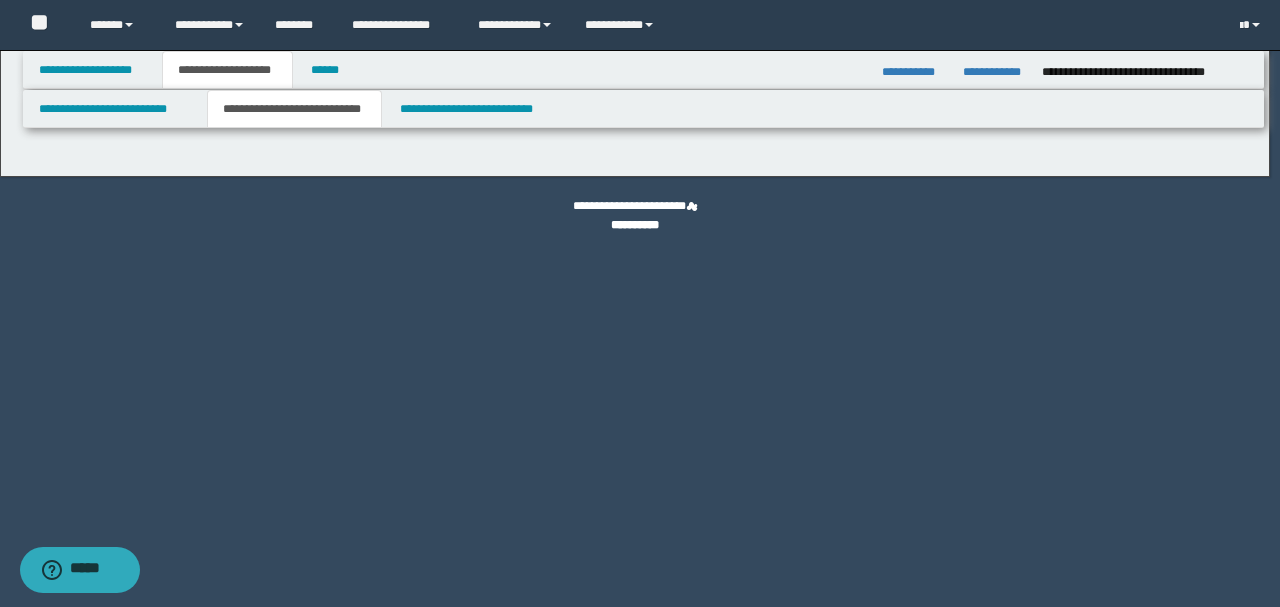 select on "*" 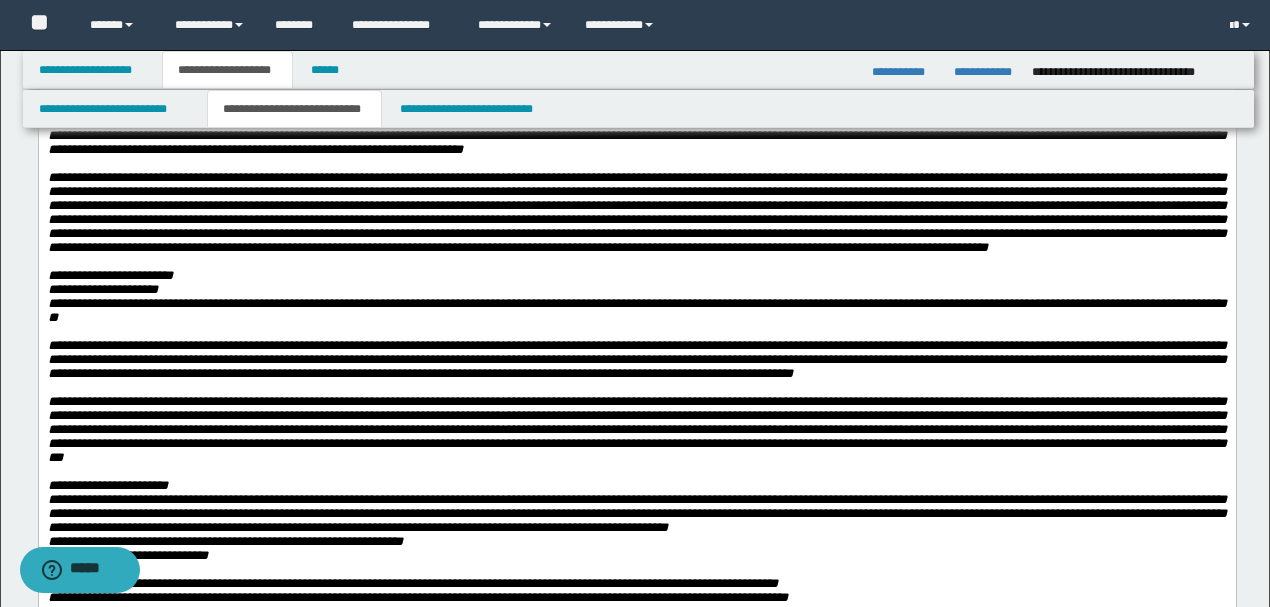 scroll, scrollTop: 800, scrollLeft: 0, axis: vertical 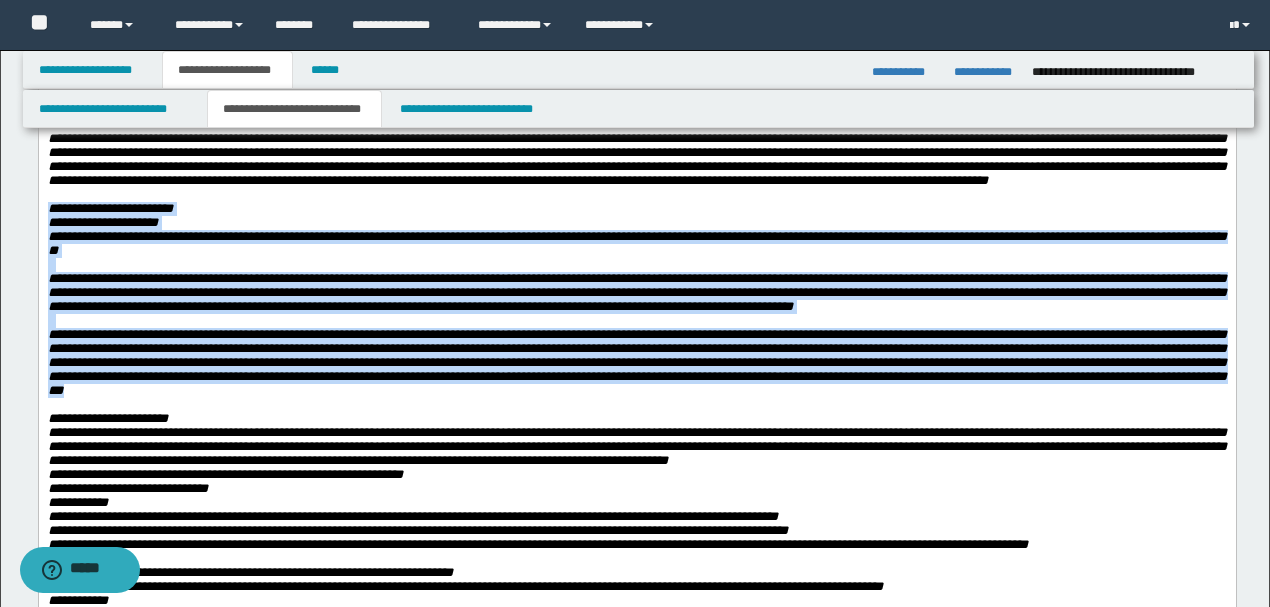 drag, startPoint x: 47, startPoint y: 299, endPoint x: 649, endPoint y: 498, distance: 634.03864 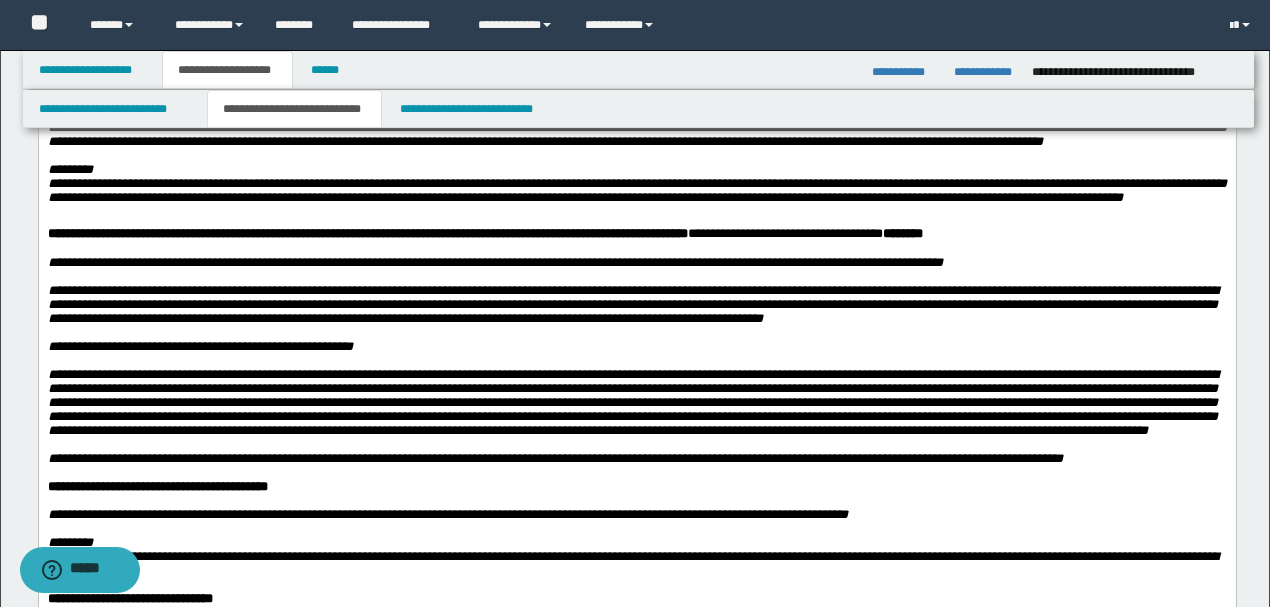 scroll, scrollTop: 1466, scrollLeft: 0, axis: vertical 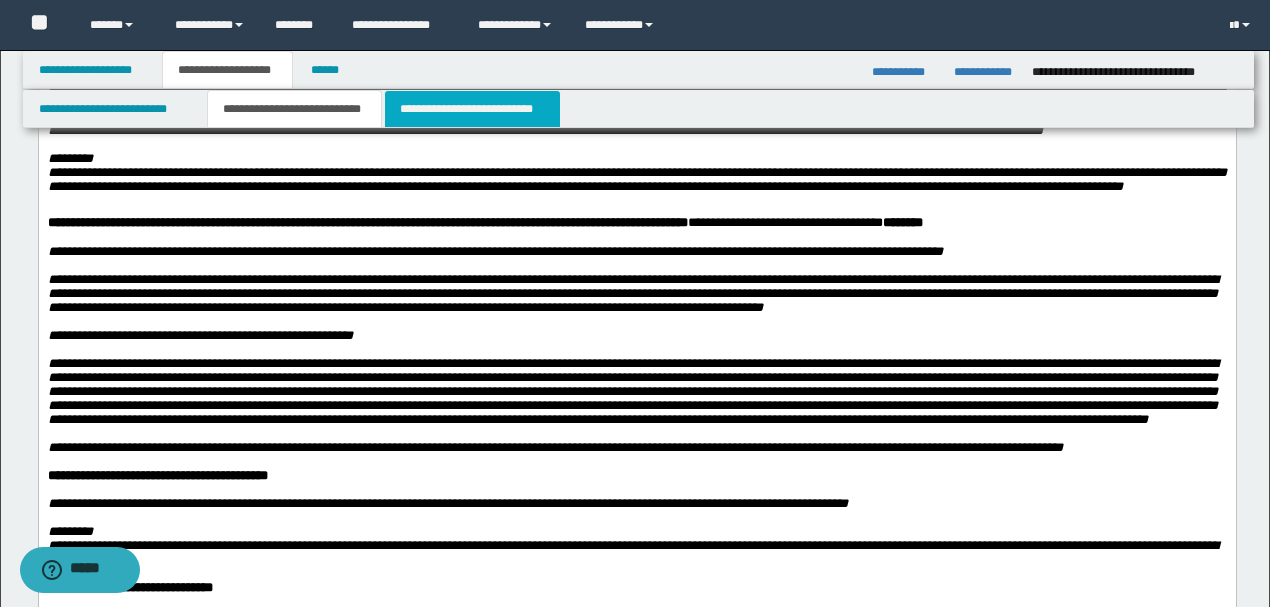 click on "**********" at bounding box center [472, 109] 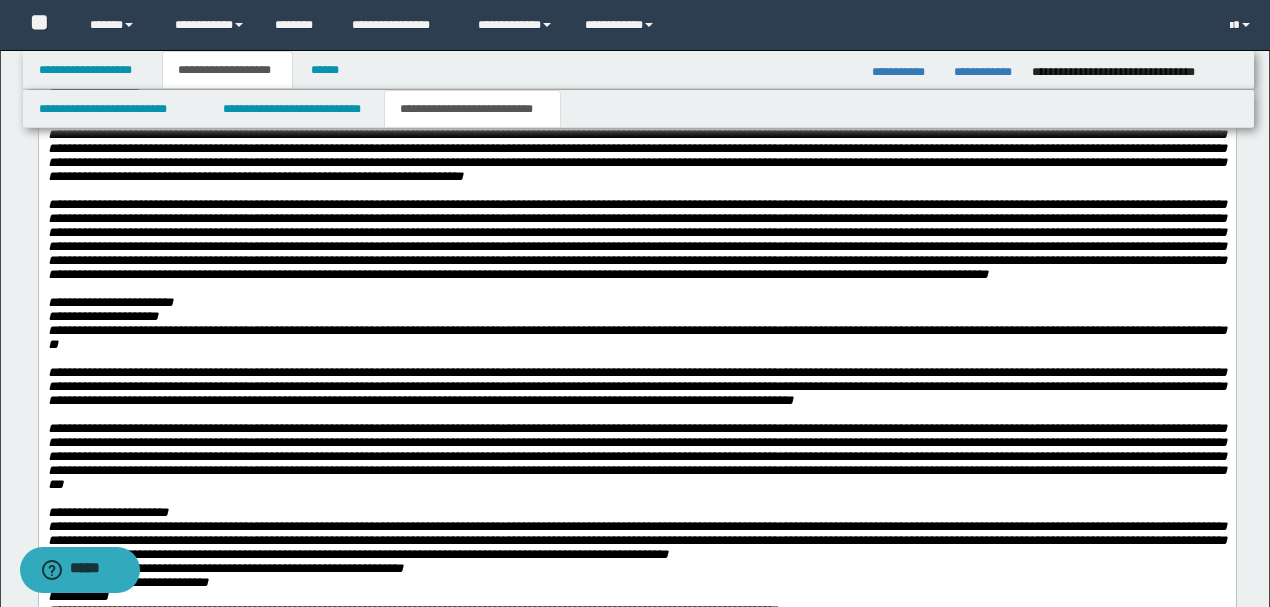 scroll, scrollTop: 2533, scrollLeft: 0, axis: vertical 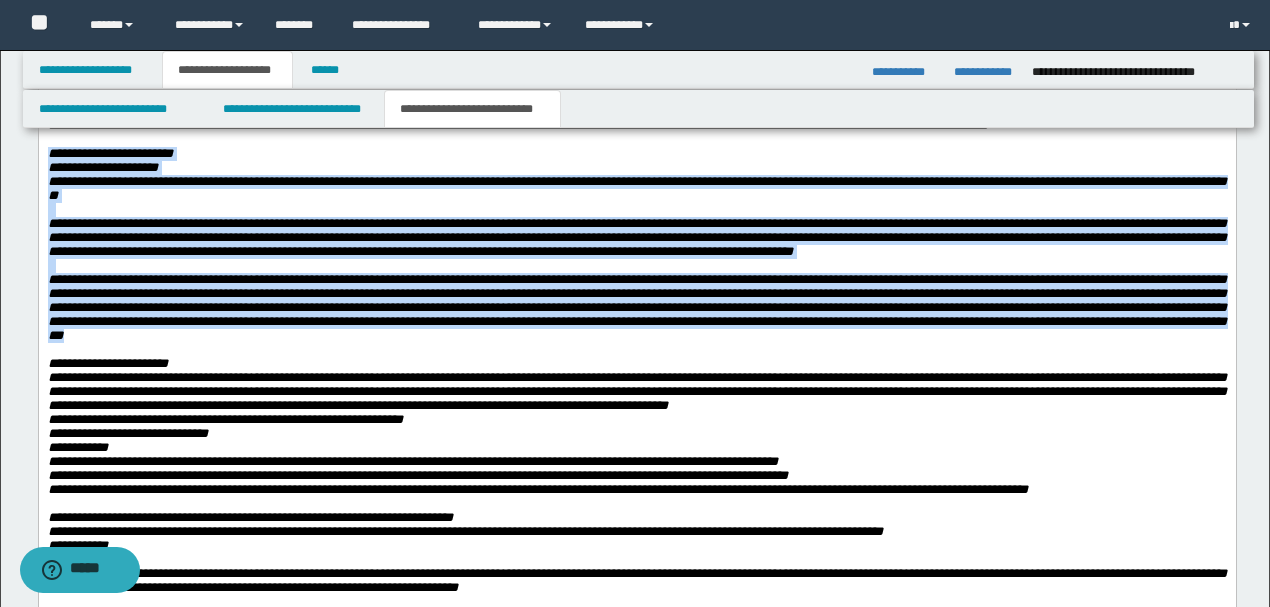 drag, startPoint x: 46, startPoint y: 319, endPoint x: 654, endPoint y: 522, distance: 640.9938 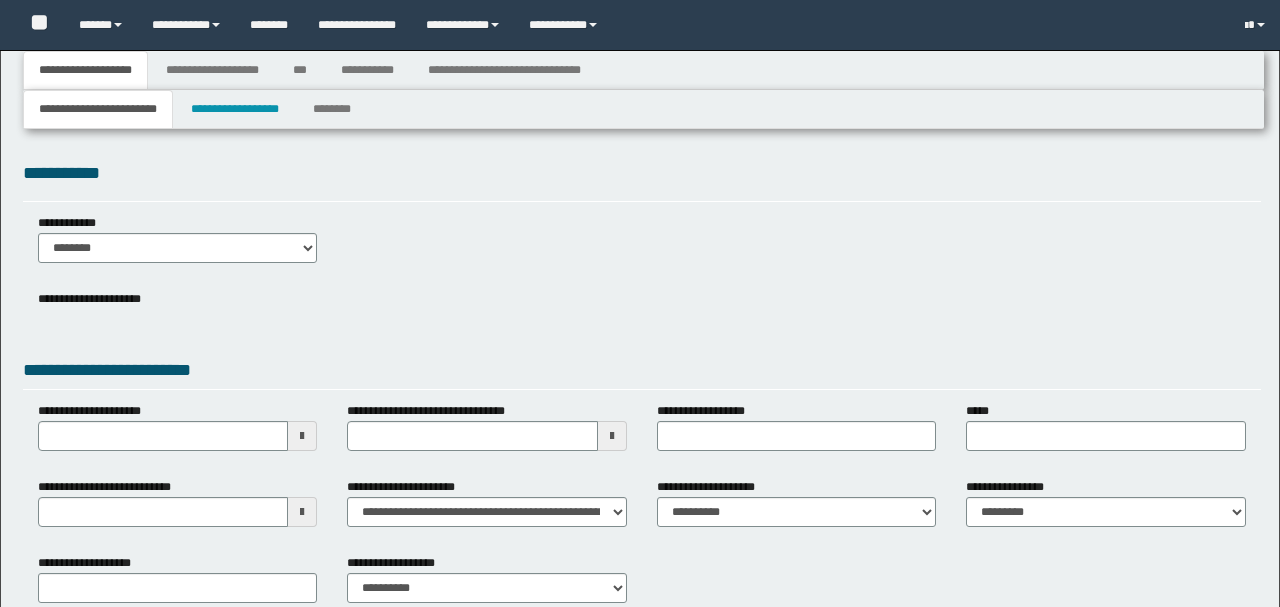 type 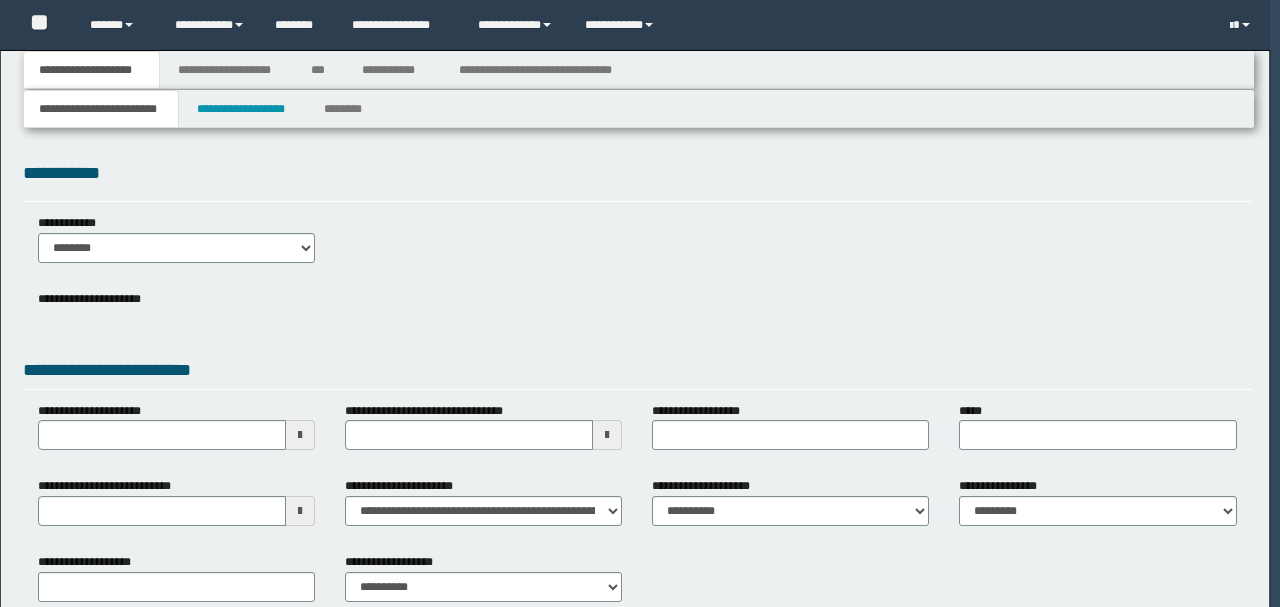 scroll, scrollTop: 0, scrollLeft: 0, axis: both 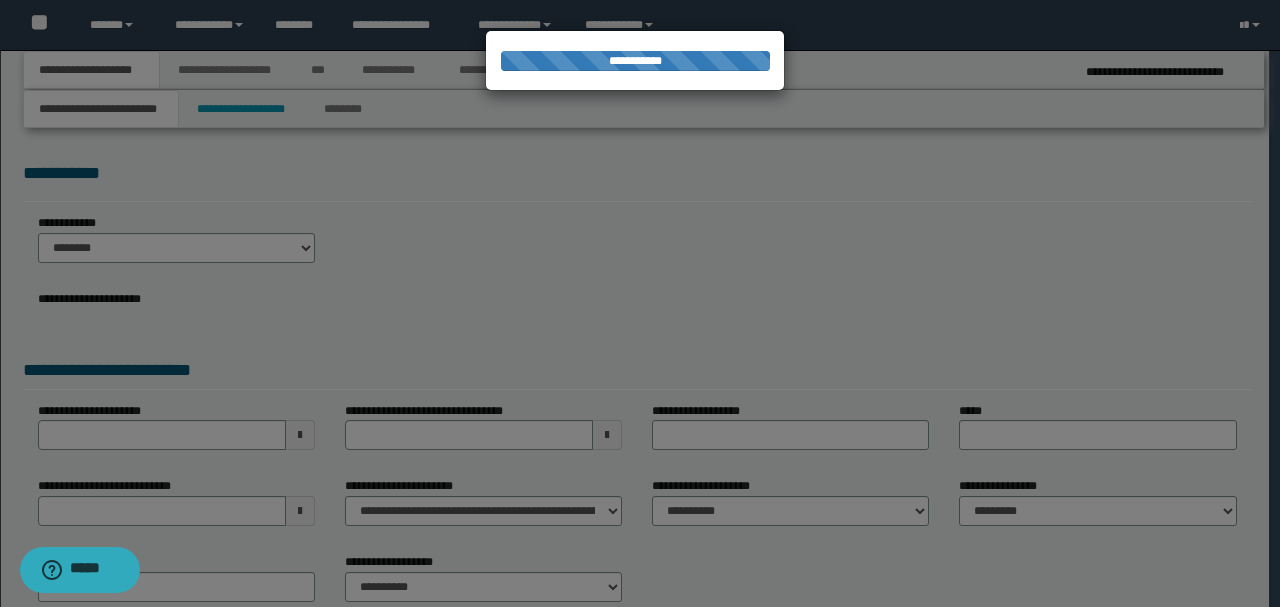 type on "**********" 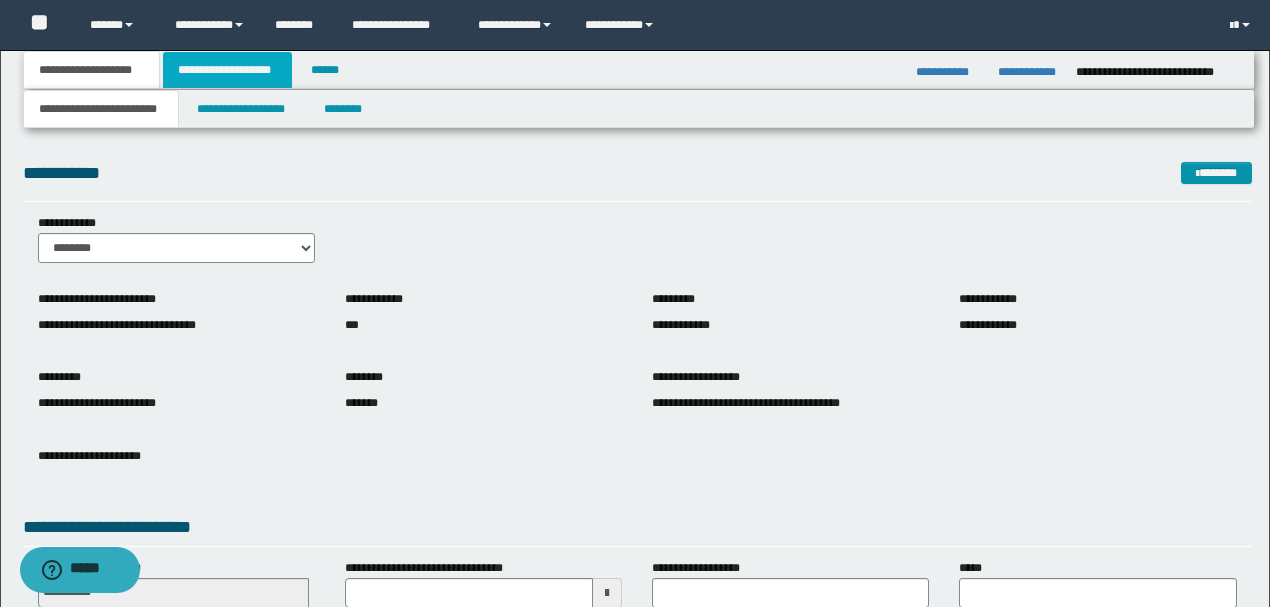 click on "**********" at bounding box center (227, 70) 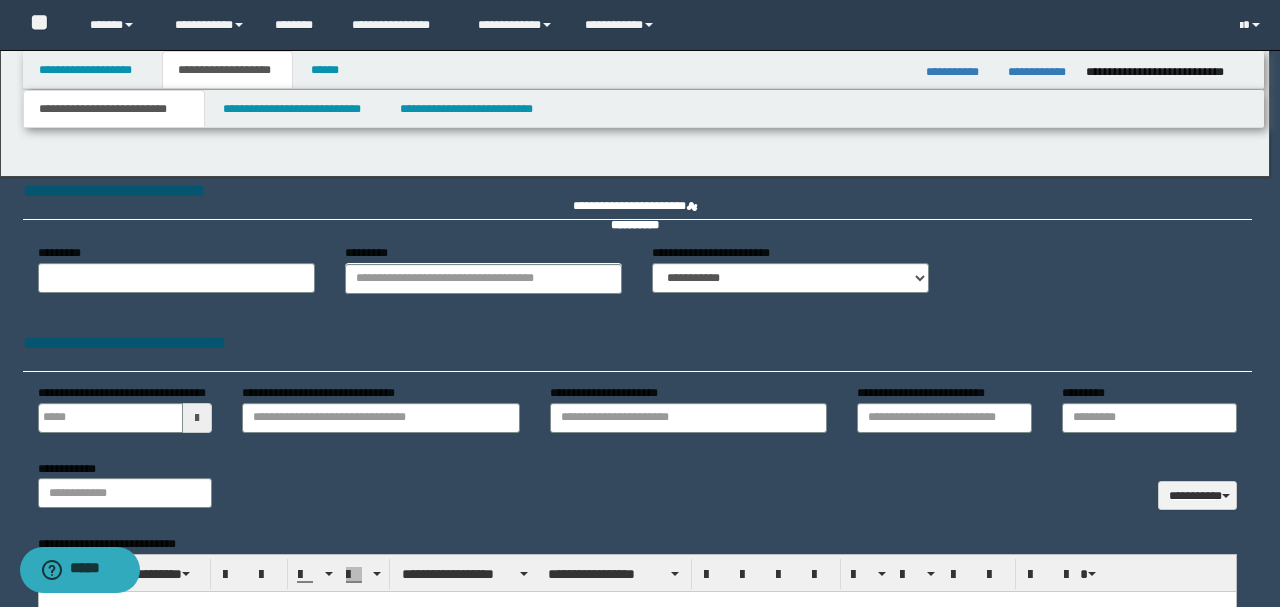 type 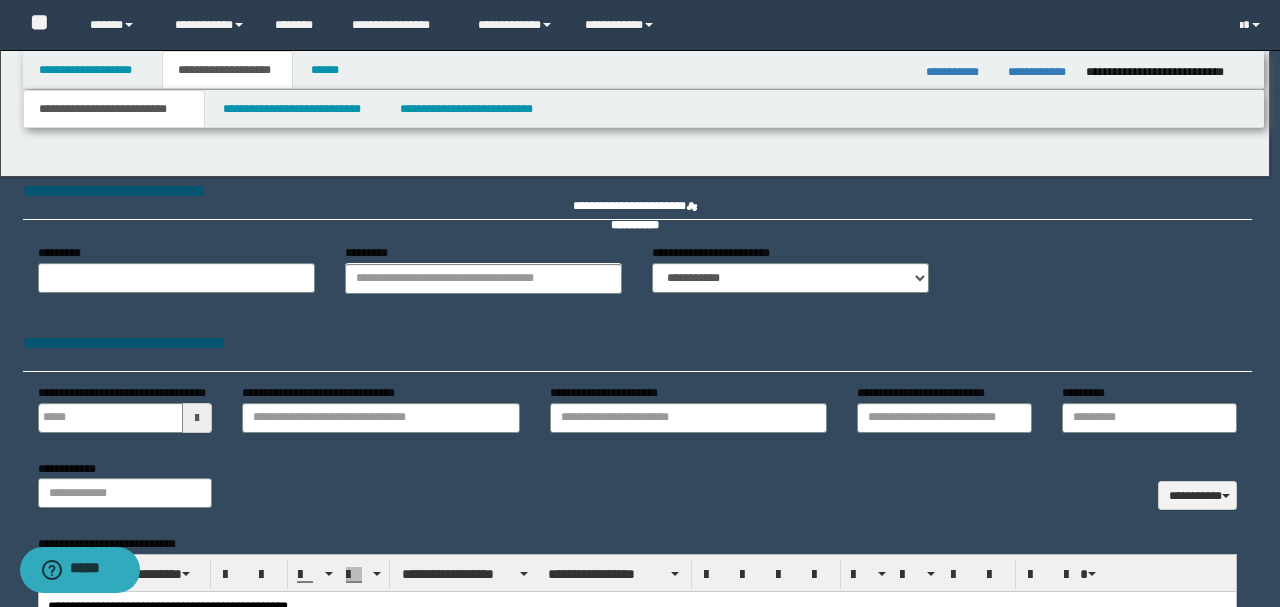 scroll, scrollTop: 0, scrollLeft: 0, axis: both 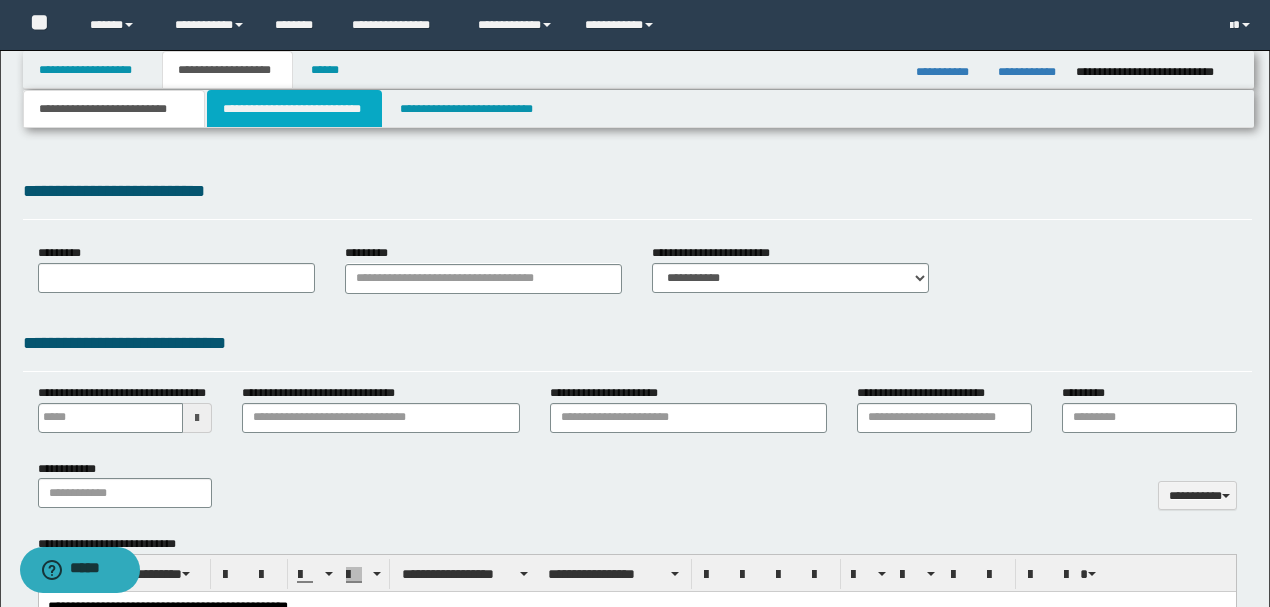 click on "**********" at bounding box center (294, 109) 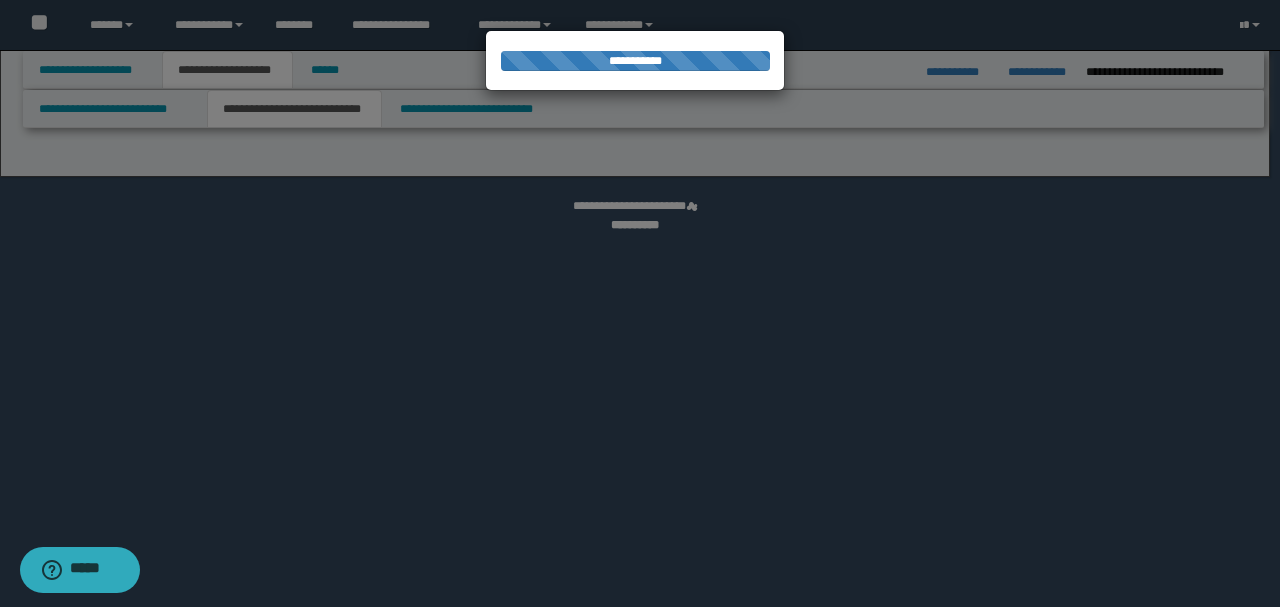 select on "*" 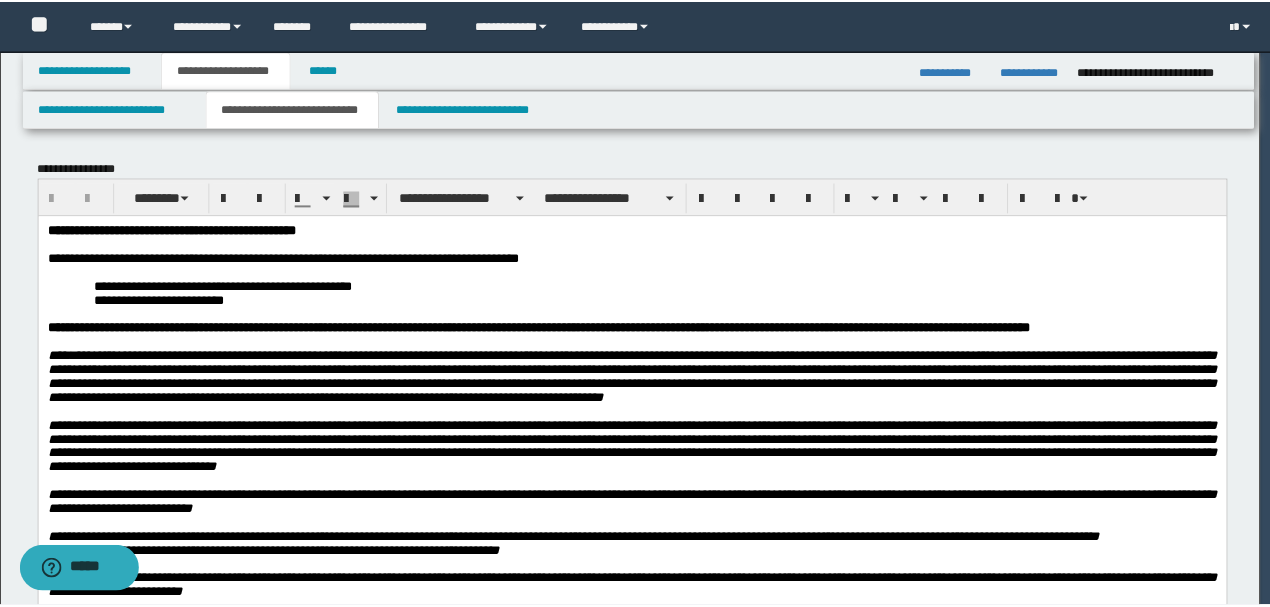 scroll, scrollTop: 0, scrollLeft: 0, axis: both 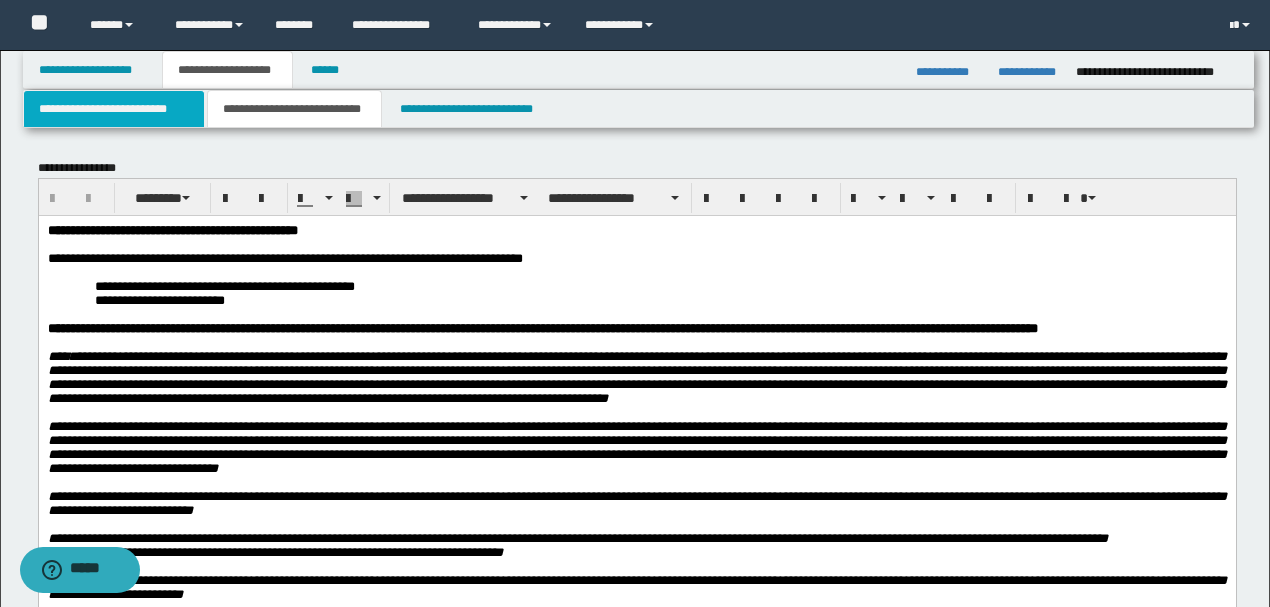 click on "**********" at bounding box center (114, 109) 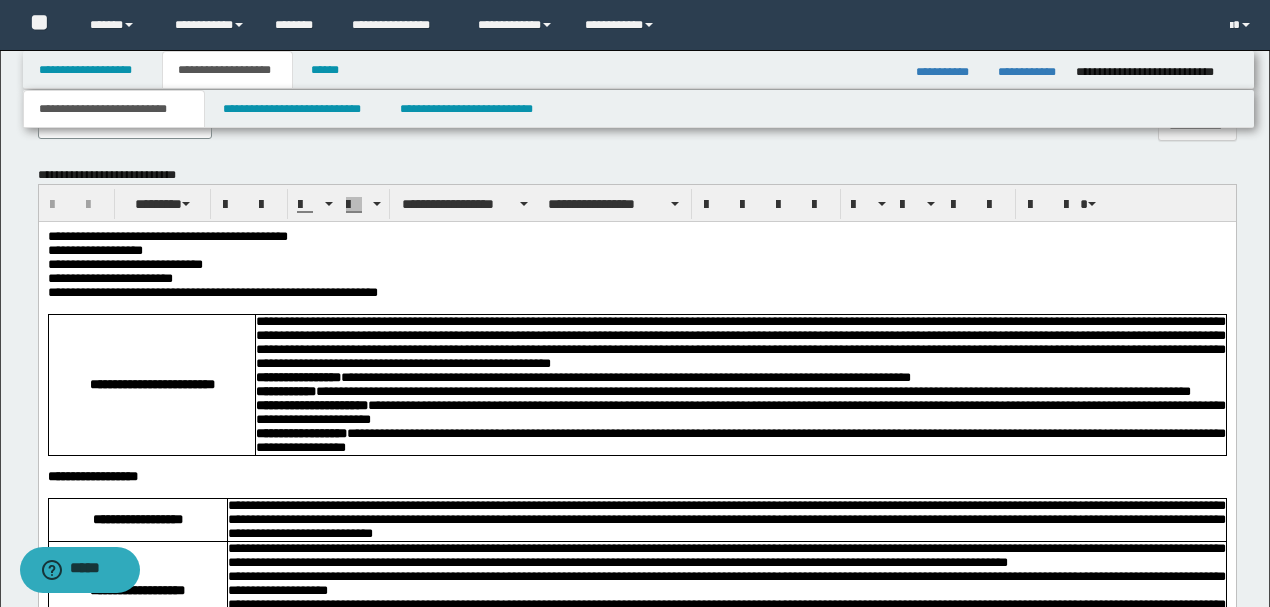 scroll, scrollTop: 1066, scrollLeft: 0, axis: vertical 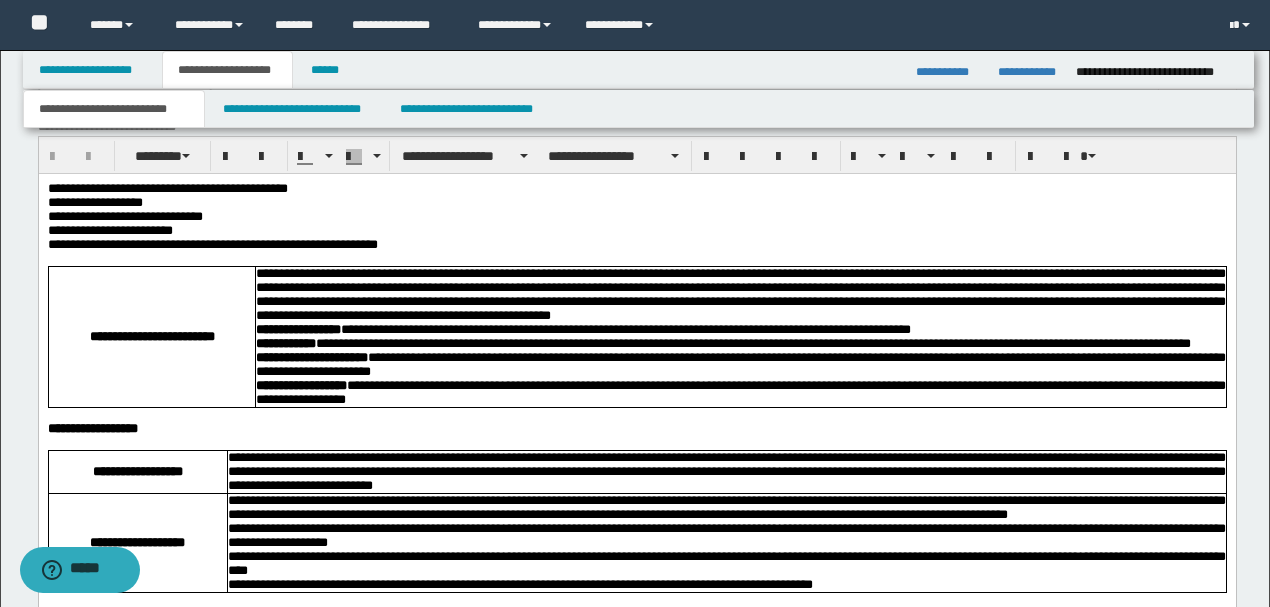 click on "**********" at bounding box center [636, 231] 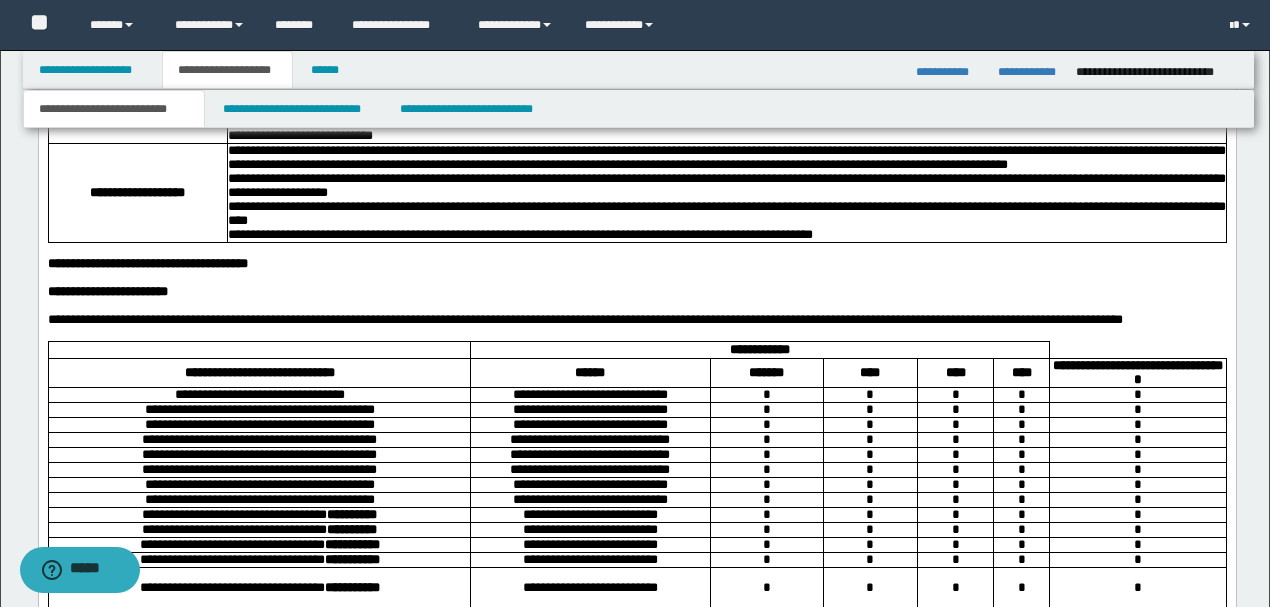 scroll, scrollTop: 1600, scrollLeft: 0, axis: vertical 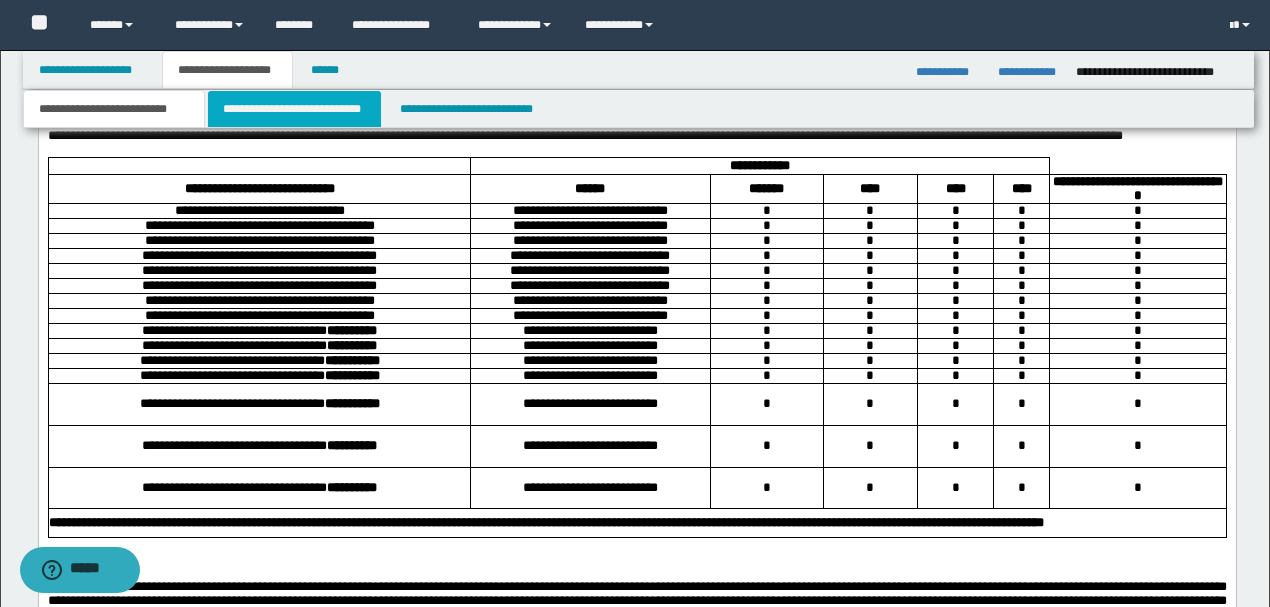 click on "**********" at bounding box center (294, 109) 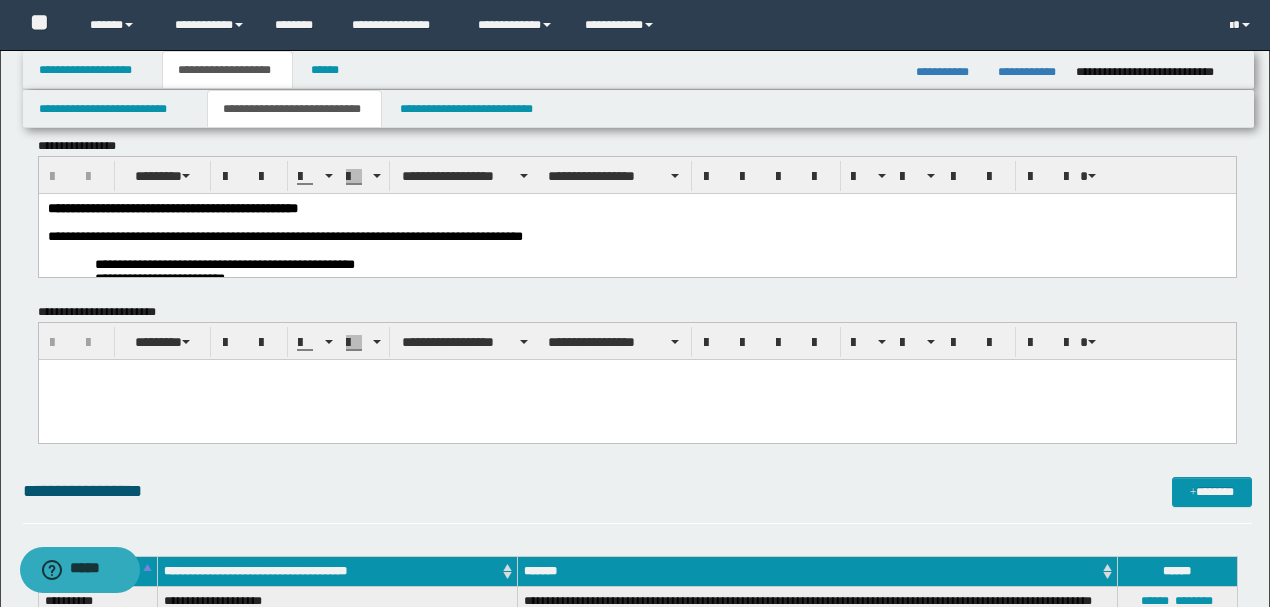 scroll, scrollTop: 0, scrollLeft: 0, axis: both 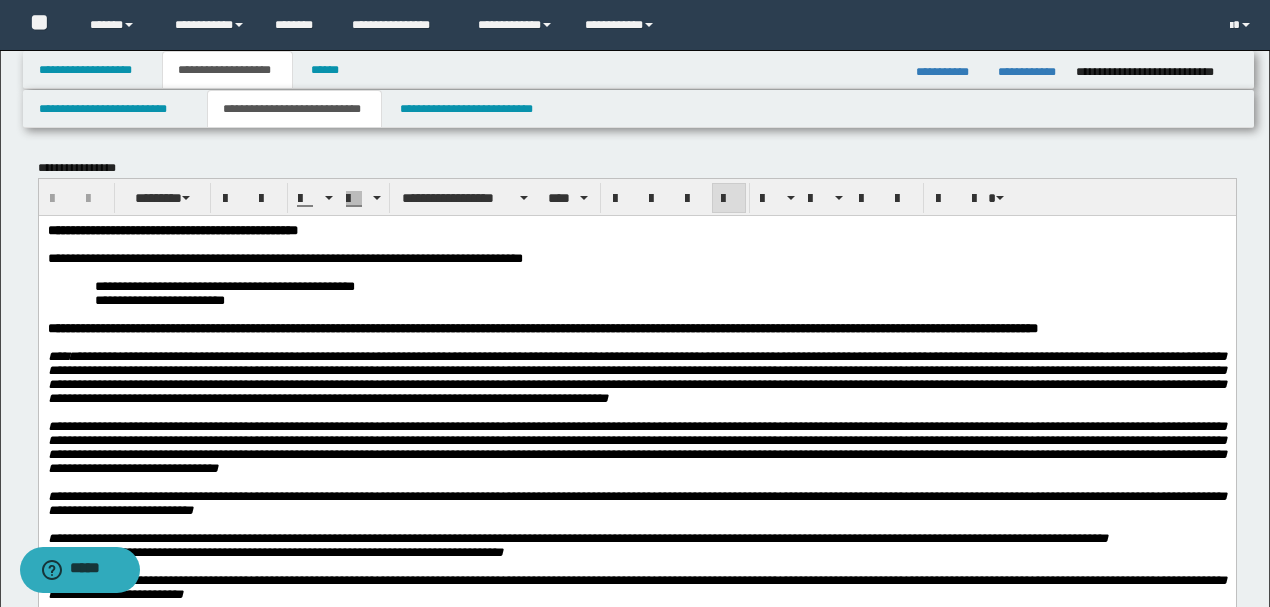 click on "**********" at bounding box center [284, 257] 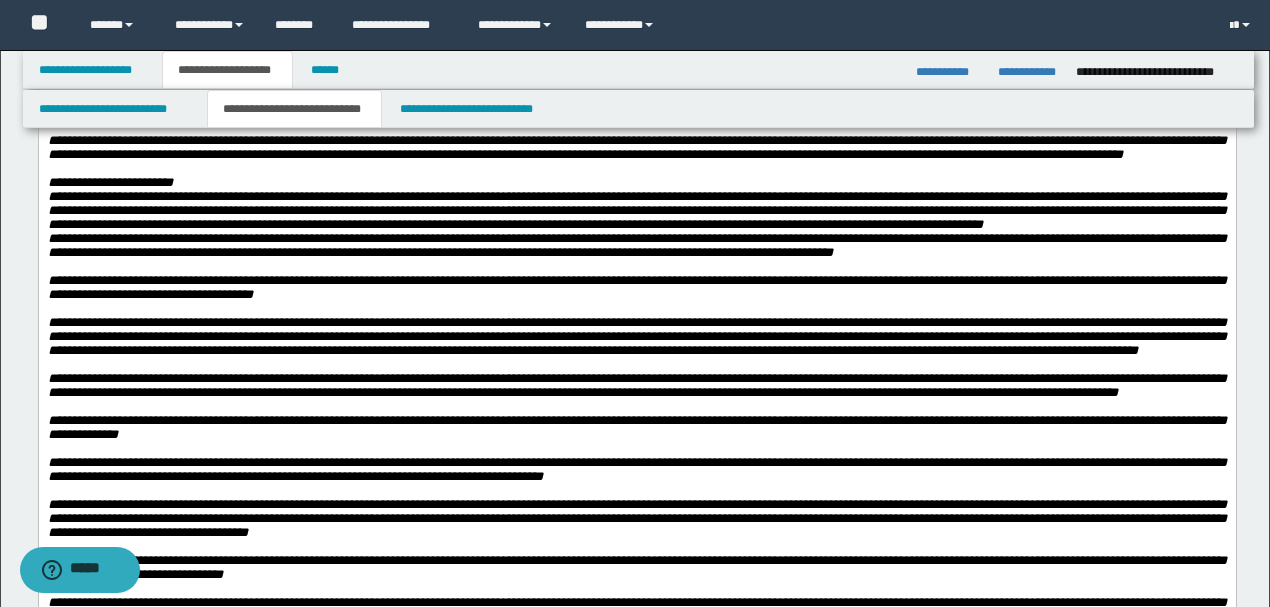 scroll, scrollTop: 1333, scrollLeft: 0, axis: vertical 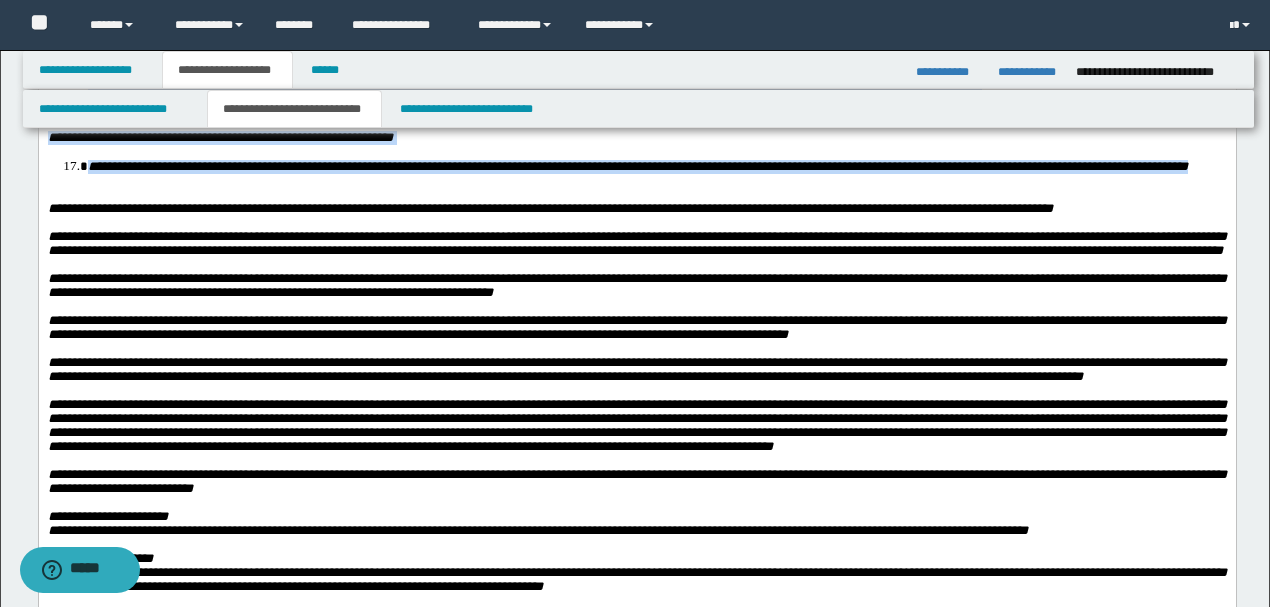 drag, startPoint x: 45, startPoint y: -718, endPoint x: 332, endPoint y: 481, distance: 1232.8706 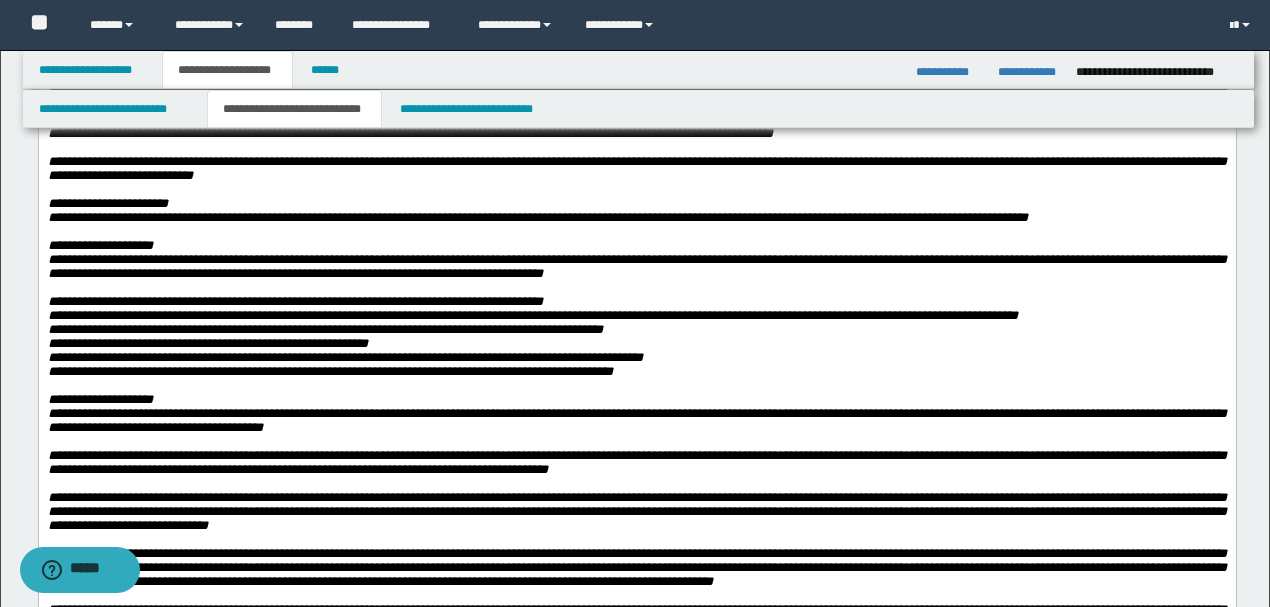 scroll, scrollTop: 1582, scrollLeft: 0, axis: vertical 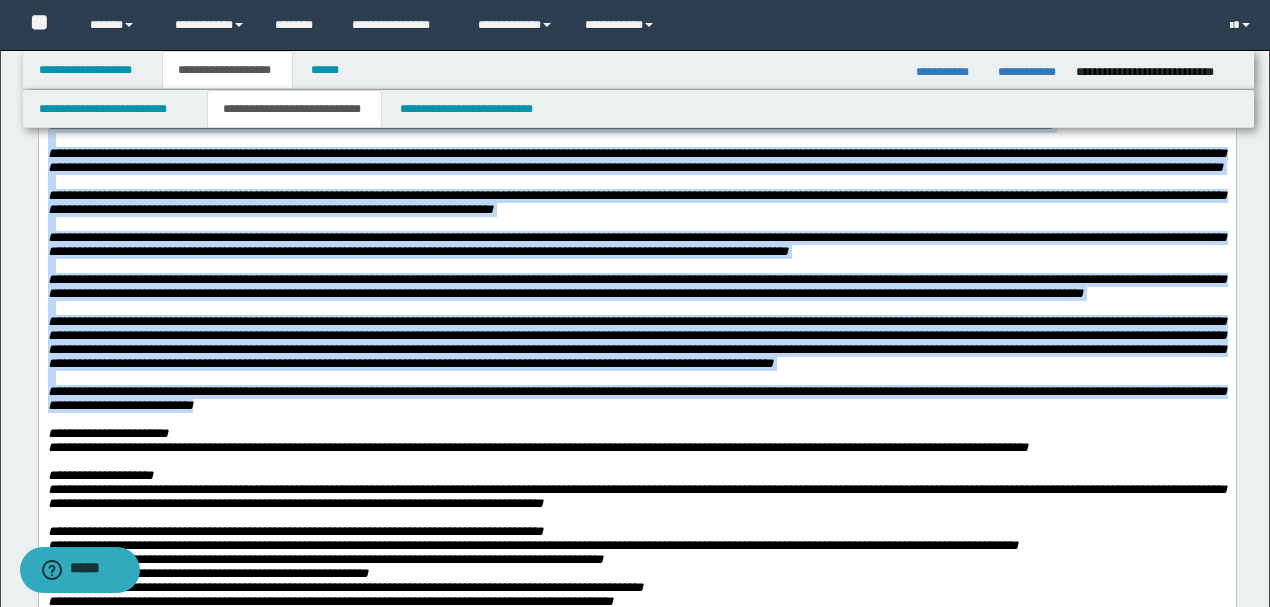drag, startPoint x: 346, startPoint y: 614, endPoint x: 76, endPoint y: 263, distance: 442.83292 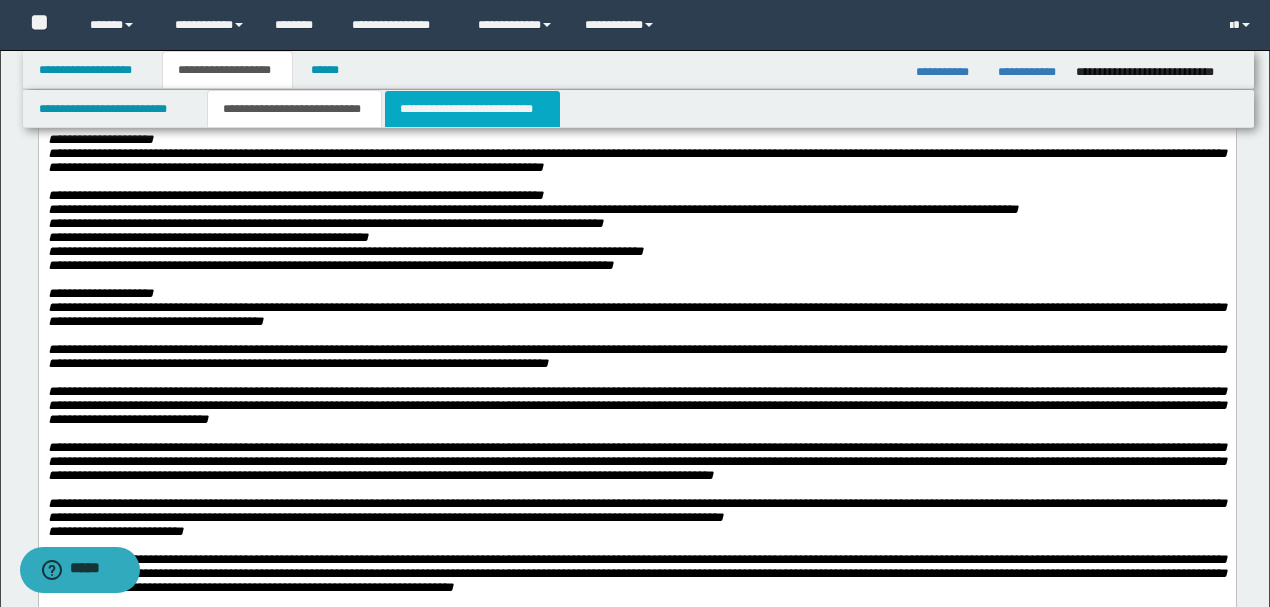 click on "**********" at bounding box center (472, 109) 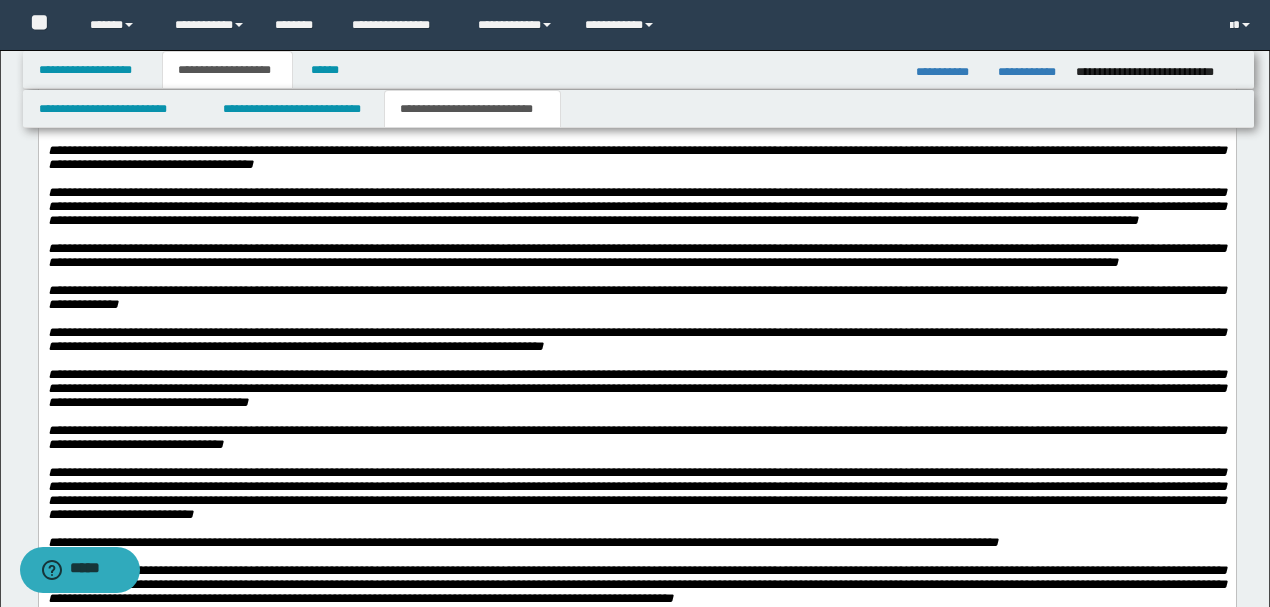 scroll, scrollTop: 3533, scrollLeft: 0, axis: vertical 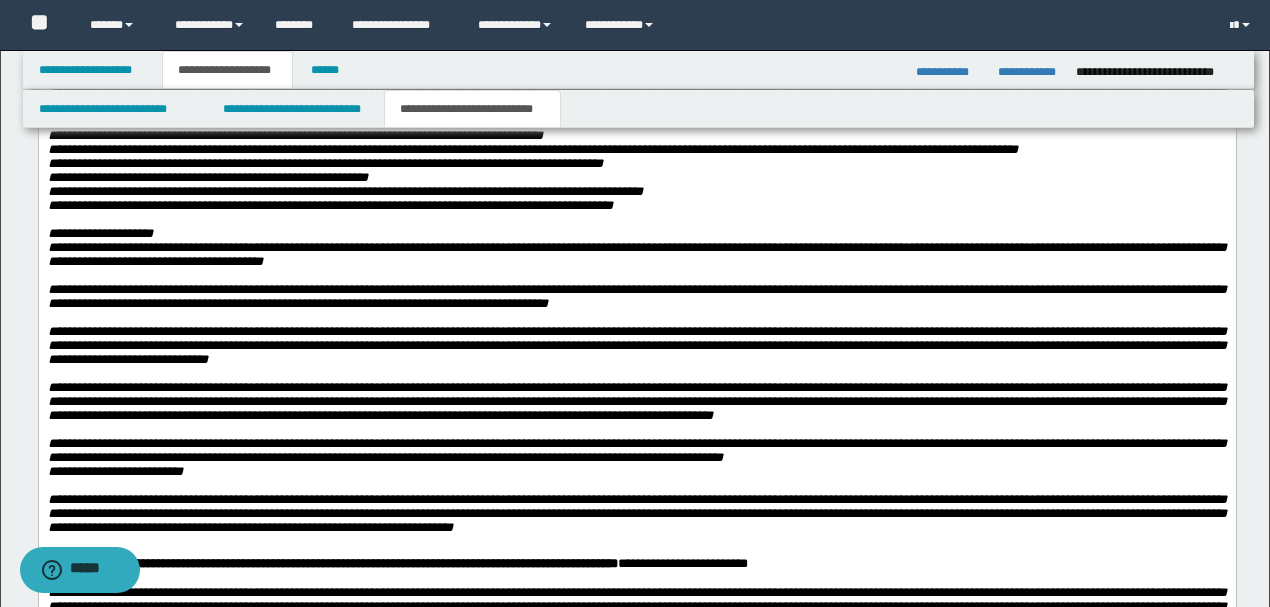 drag, startPoint x: 48, startPoint y: -1162, endPoint x: 364, endPoint y: 417, distance: 1610.3096 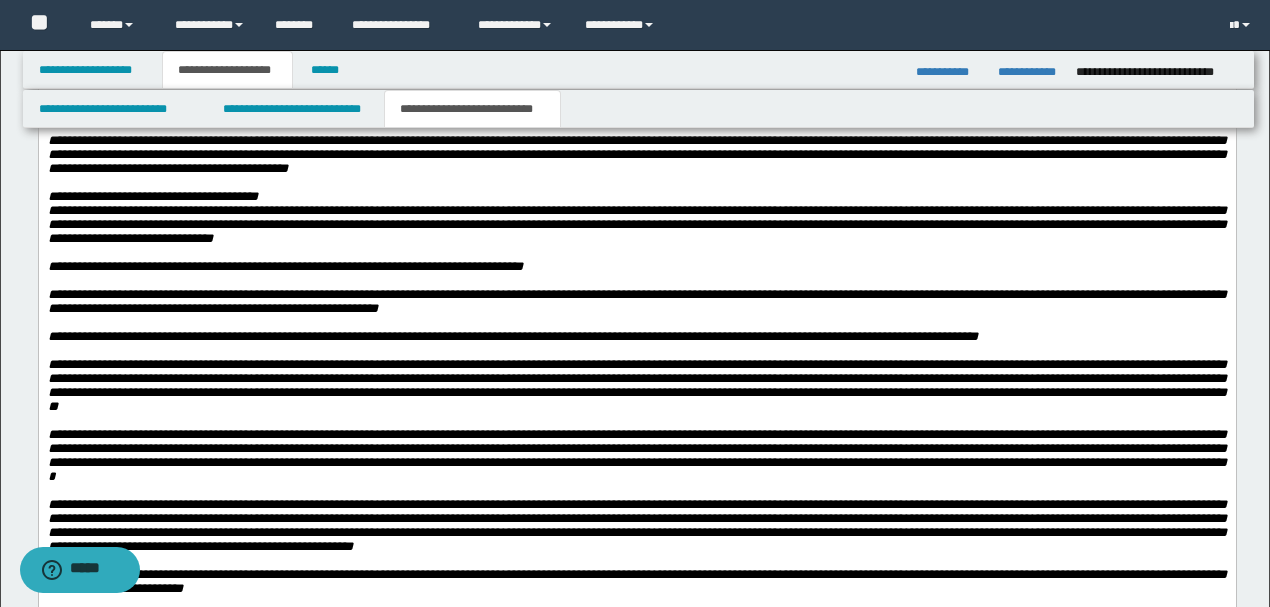 scroll, scrollTop: 4146, scrollLeft: 0, axis: vertical 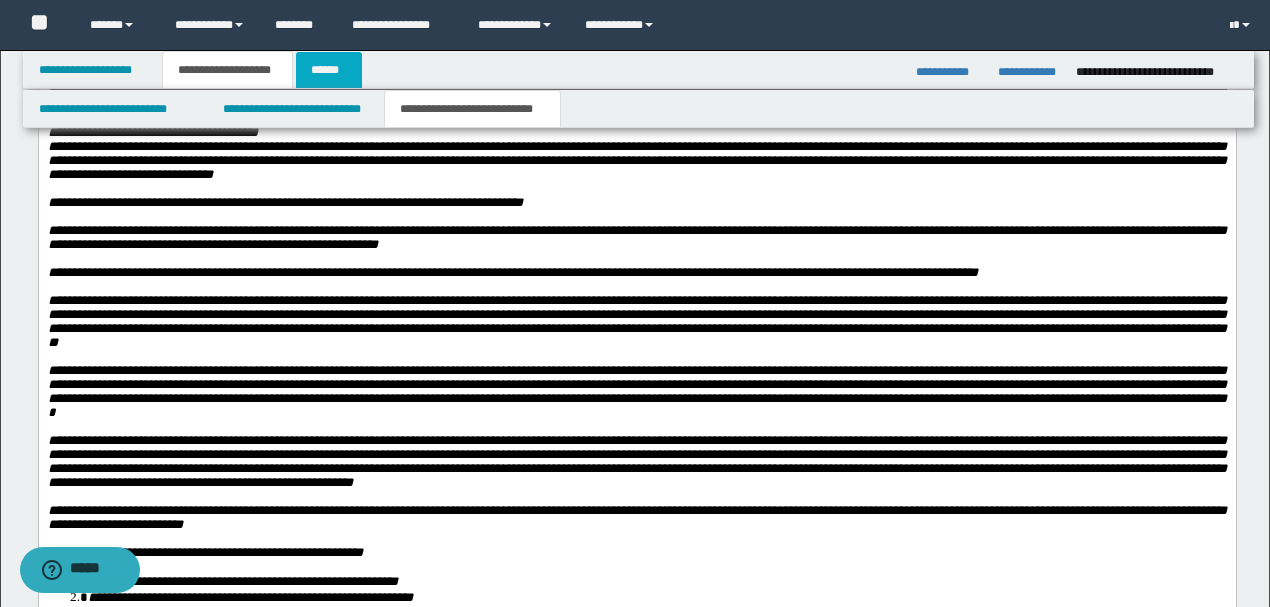 click on "******" at bounding box center (329, 70) 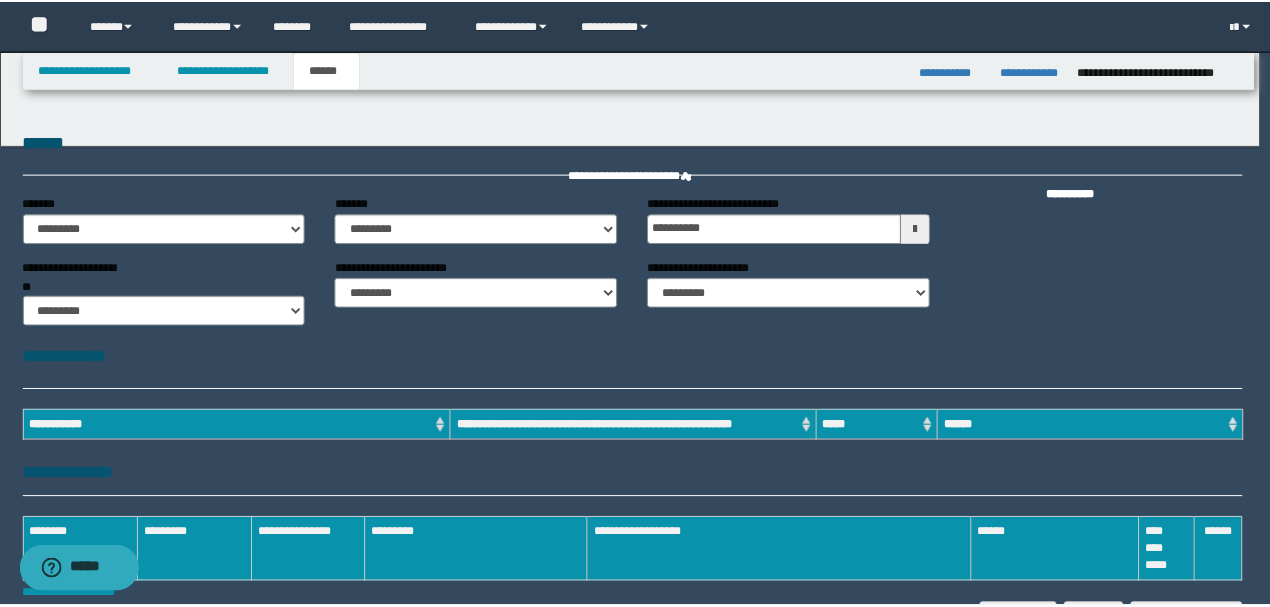 scroll, scrollTop: 0, scrollLeft: 0, axis: both 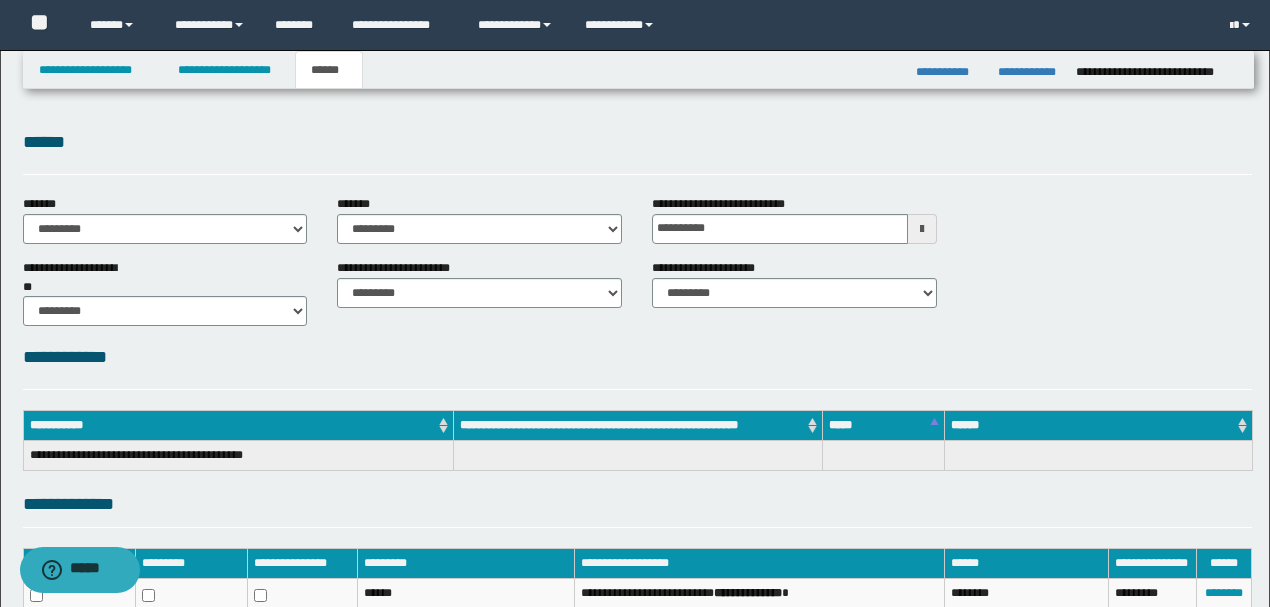 click on "**********" at bounding box center [637, 366] 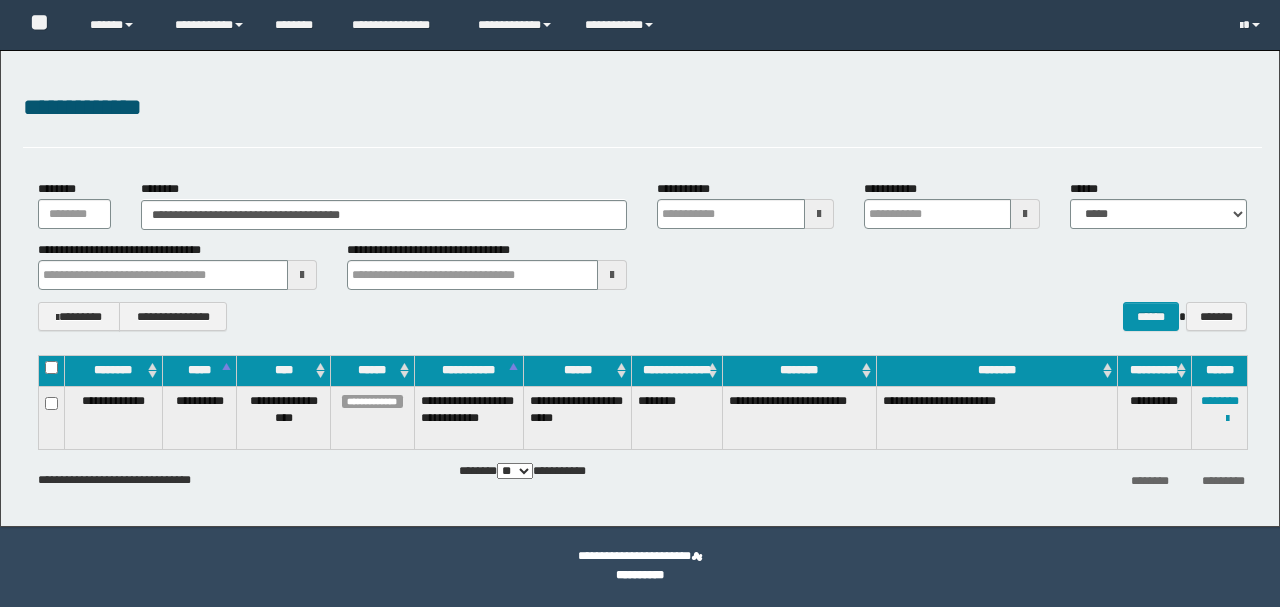scroll, scrollTop: 0, scrollLeft: 0, axis: both 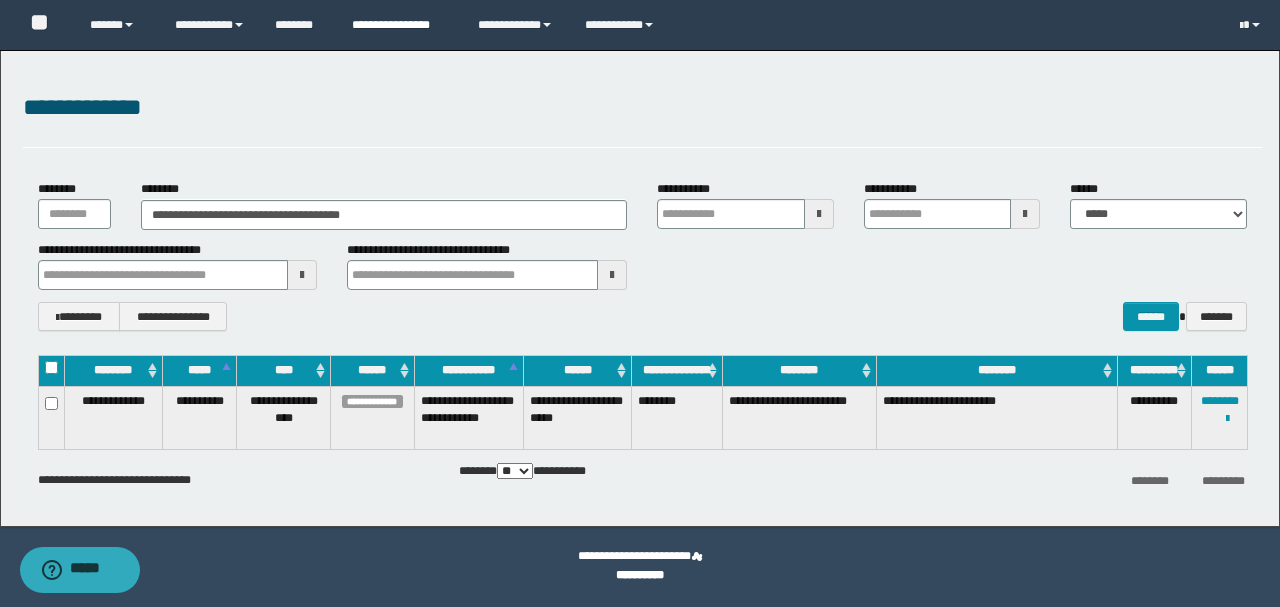 click on "**********" at bounding box center [400, 25] 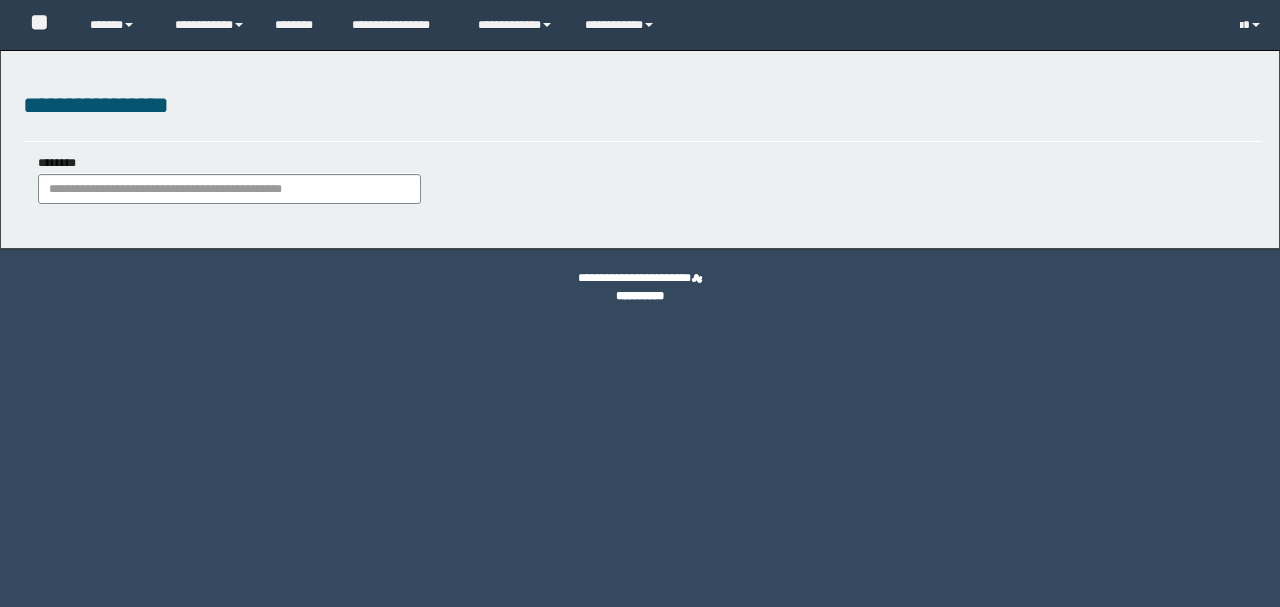 scroll, scrollTop: 0, scrollLeft: 0, axis: both 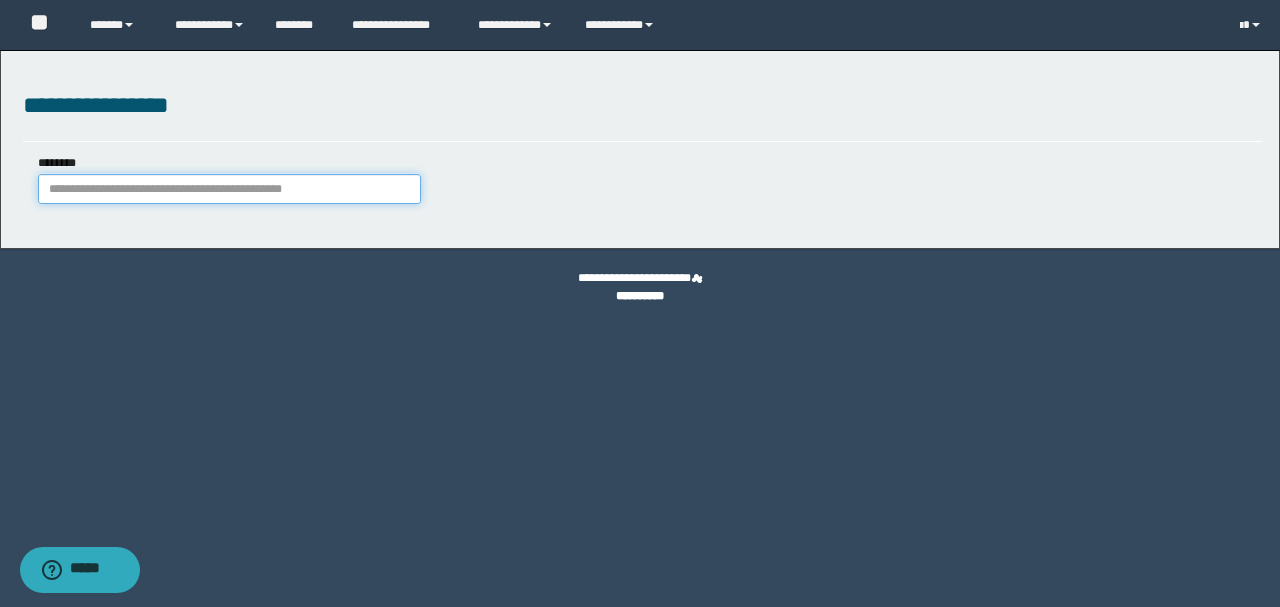 paste on "**********" 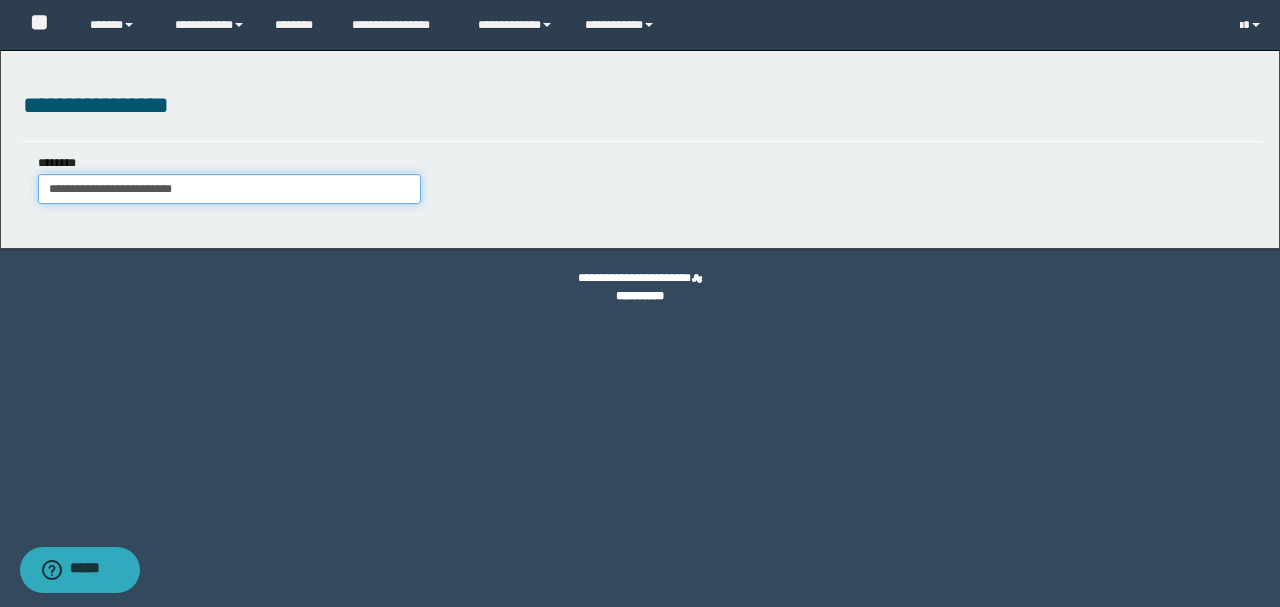 type on "**********" 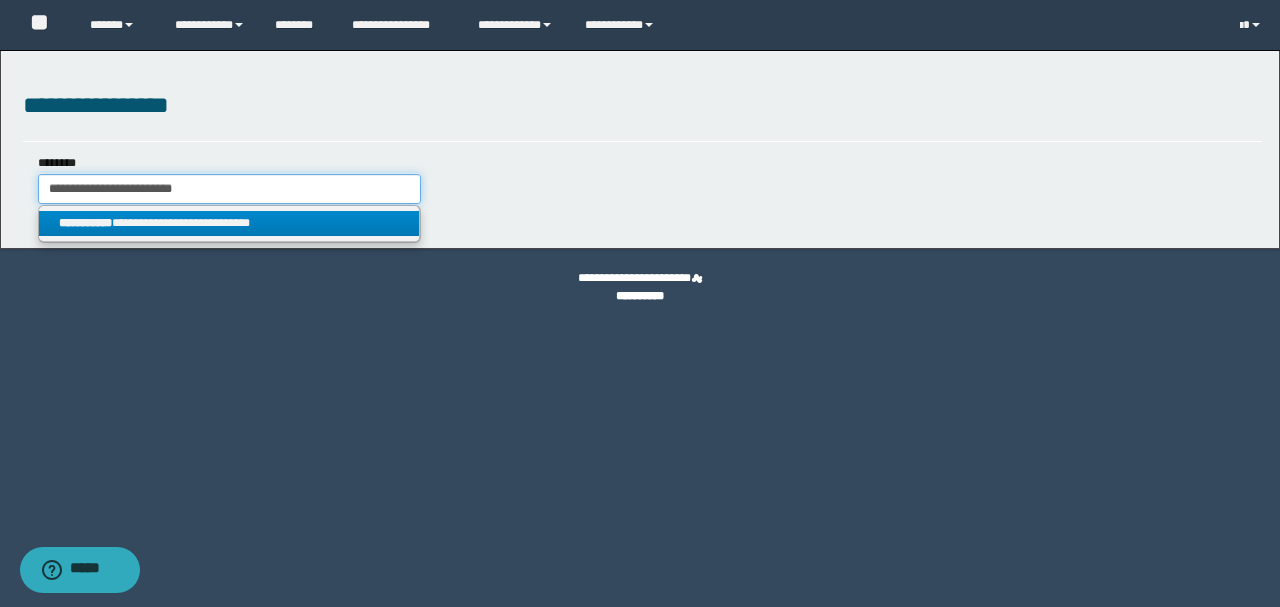 type on "**********" 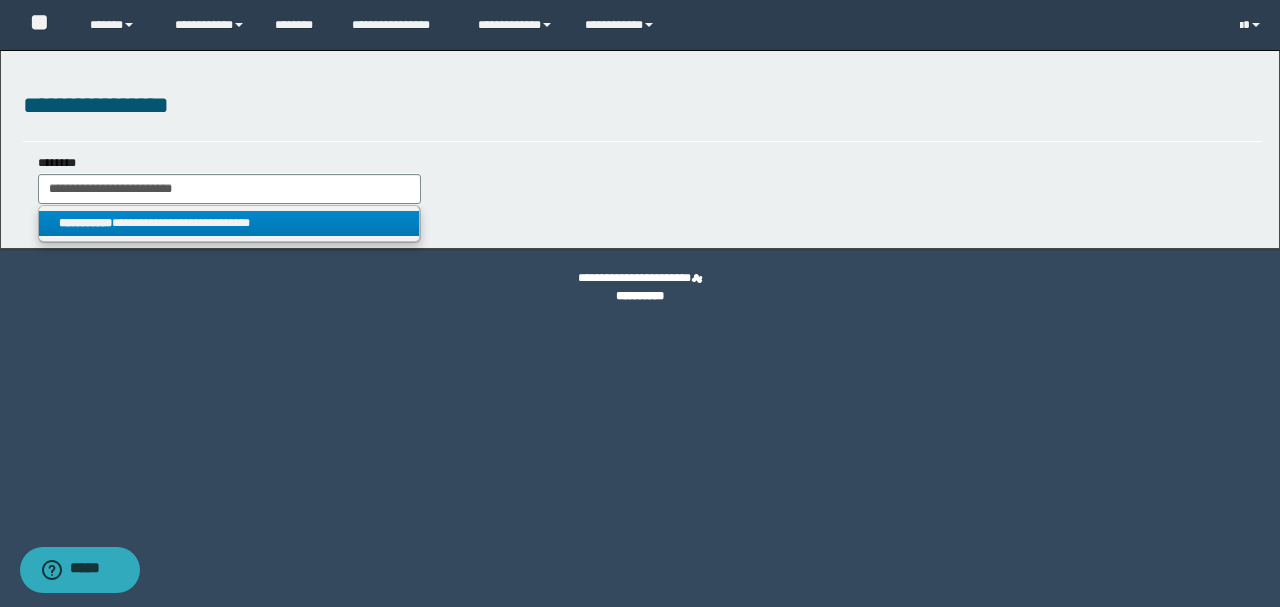click on "**********" at bounding box center [229, 223] 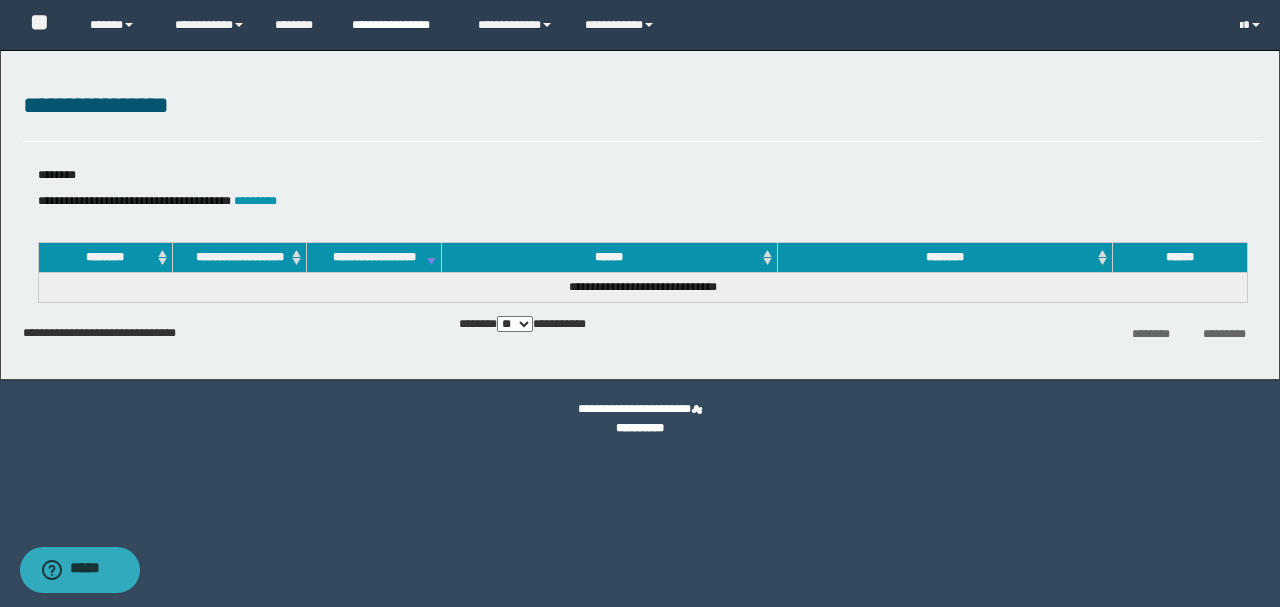 click on "**********" at bounding box center [400, 25] 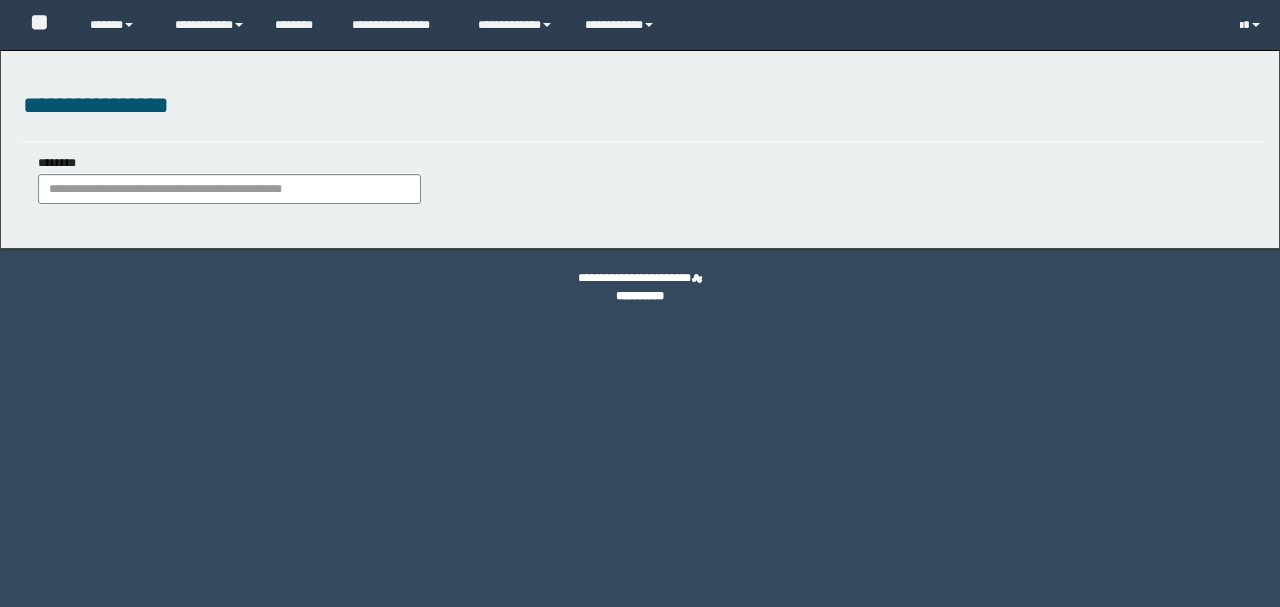 scroll, scrollTop: 0, scrollLeft: 0, axis: both 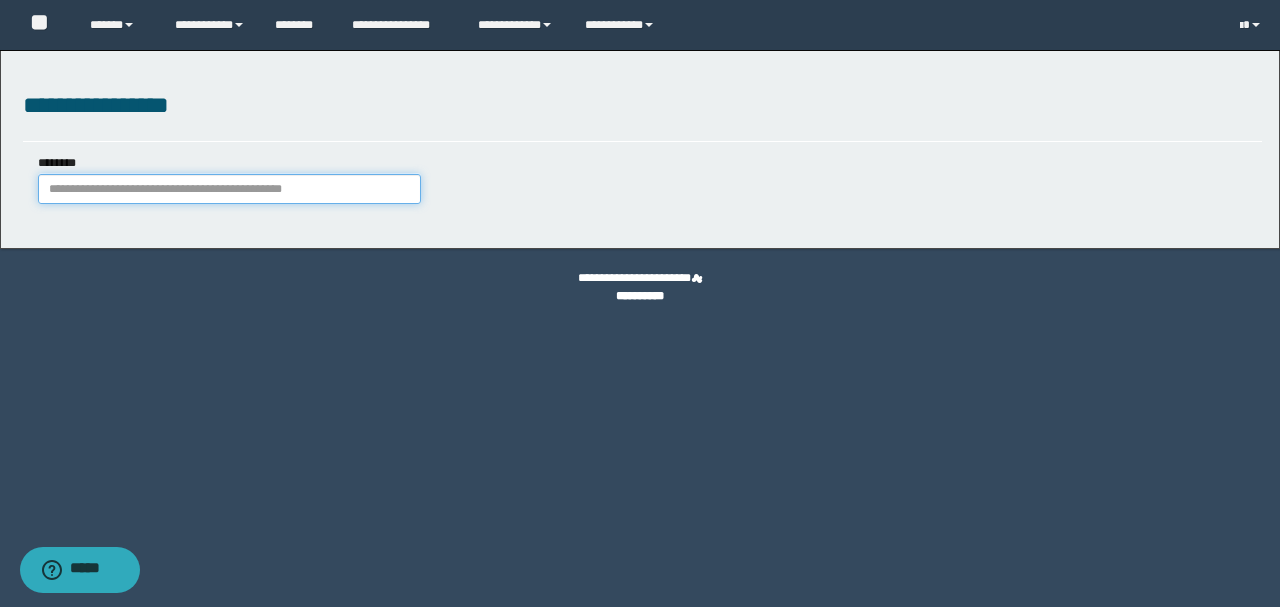 paste on "**********" 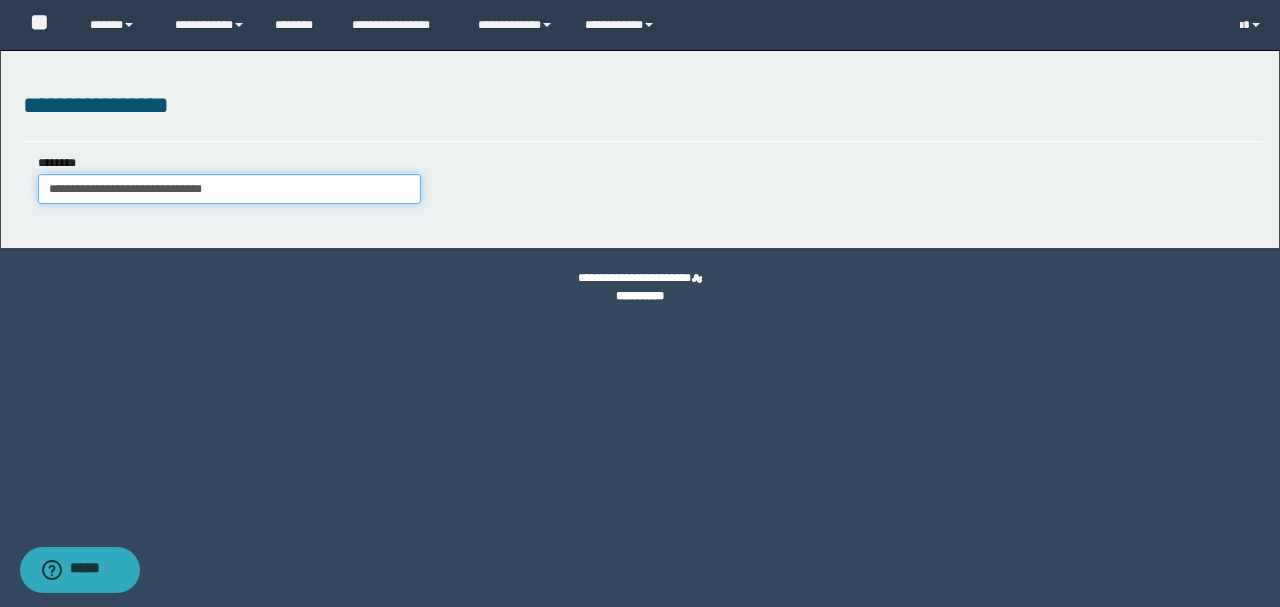 type on "**********" 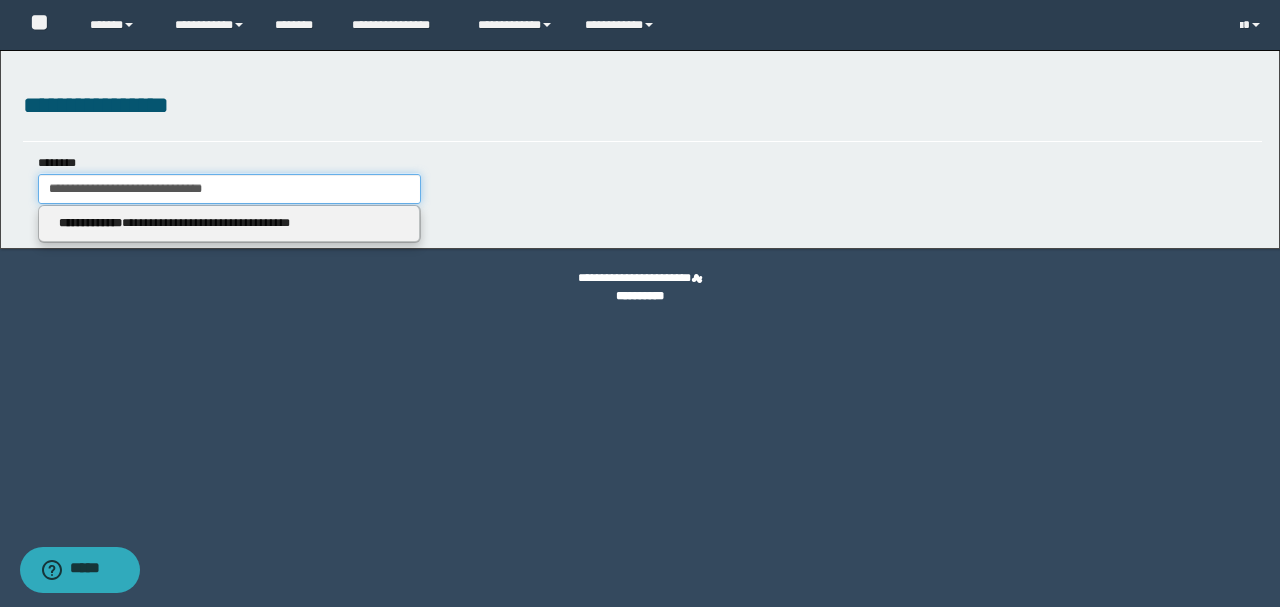 type on "**********" 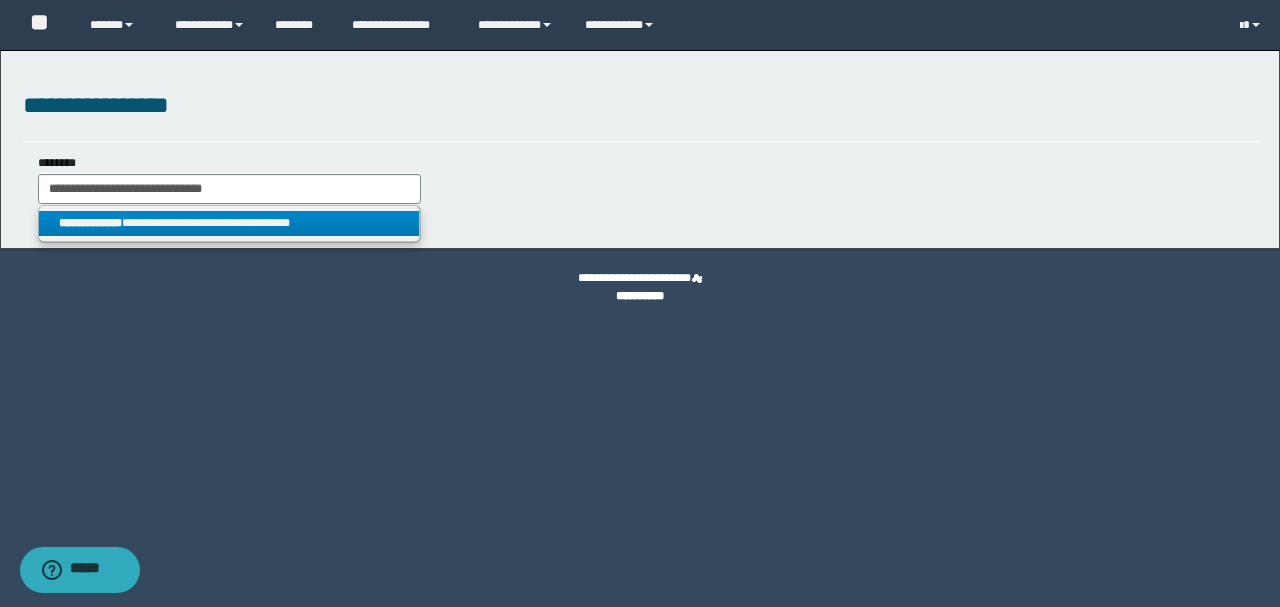 click on "**********" at bounding box center (229, 223) 